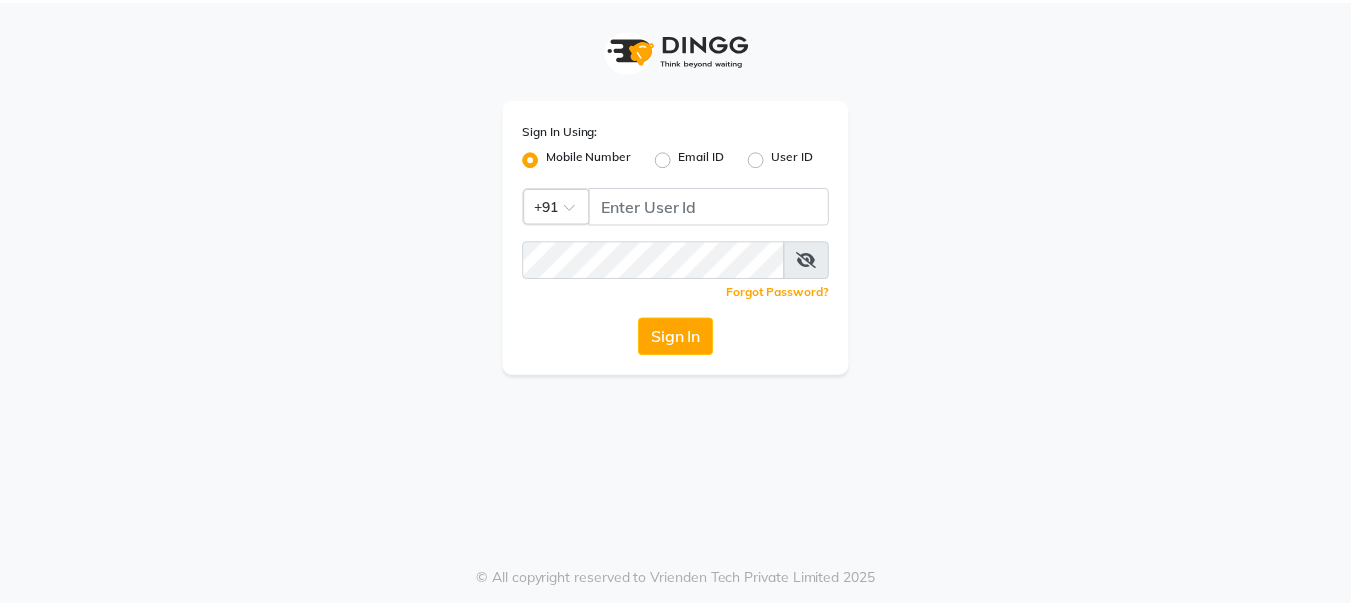 scroll, scrollTop: 0, scrollLeft: 0, axis: both 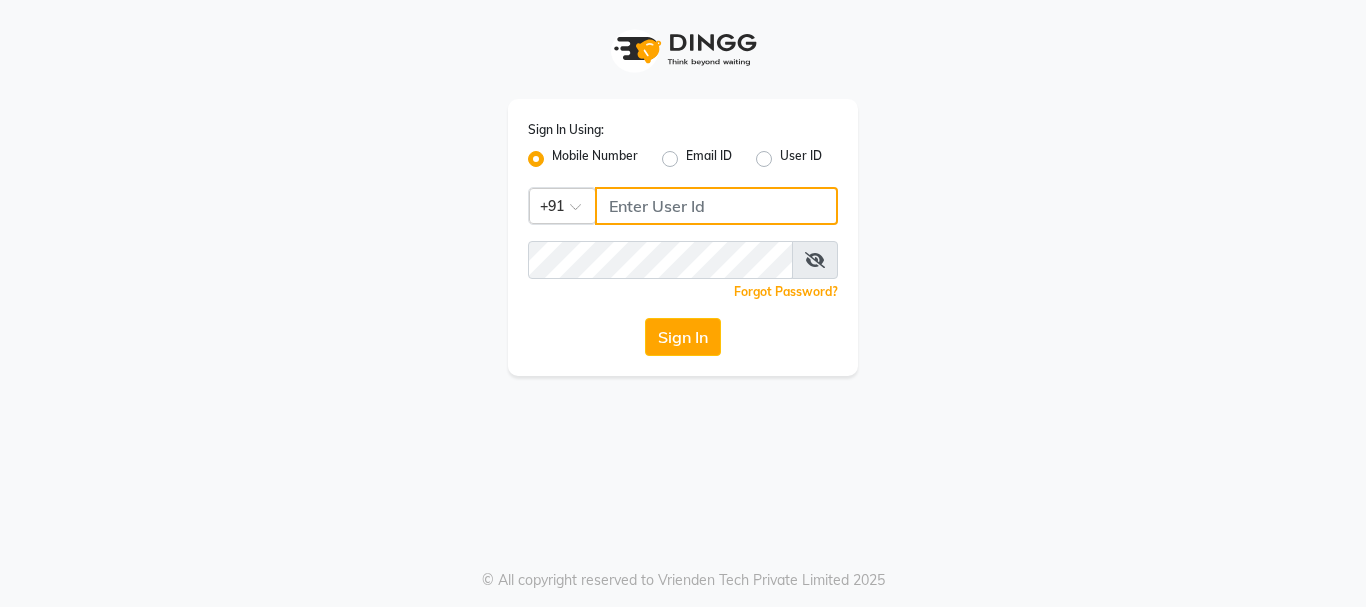 click 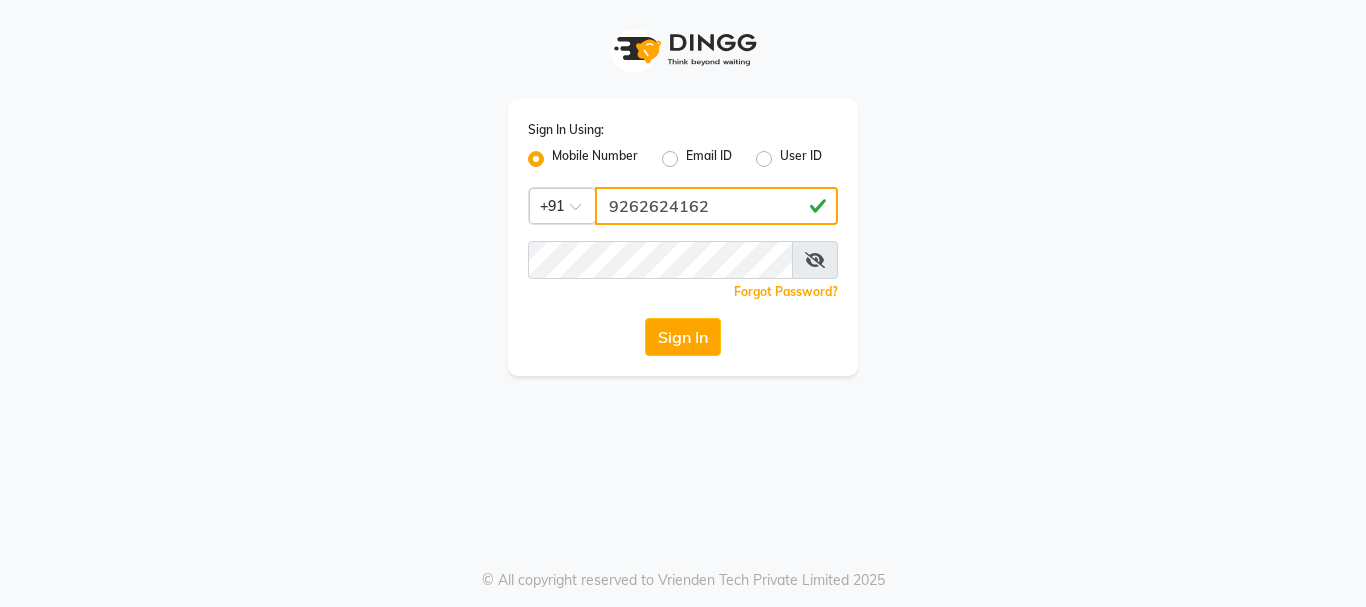 type on "9262624162" 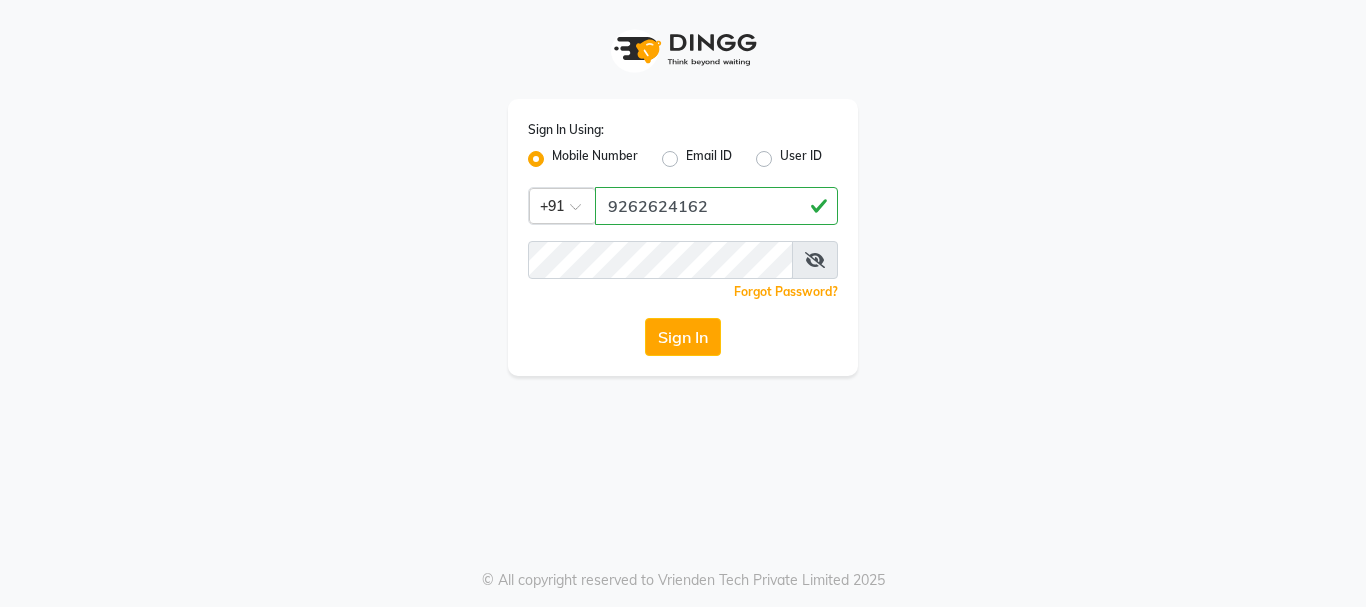 click at bounding box center (815, 260) 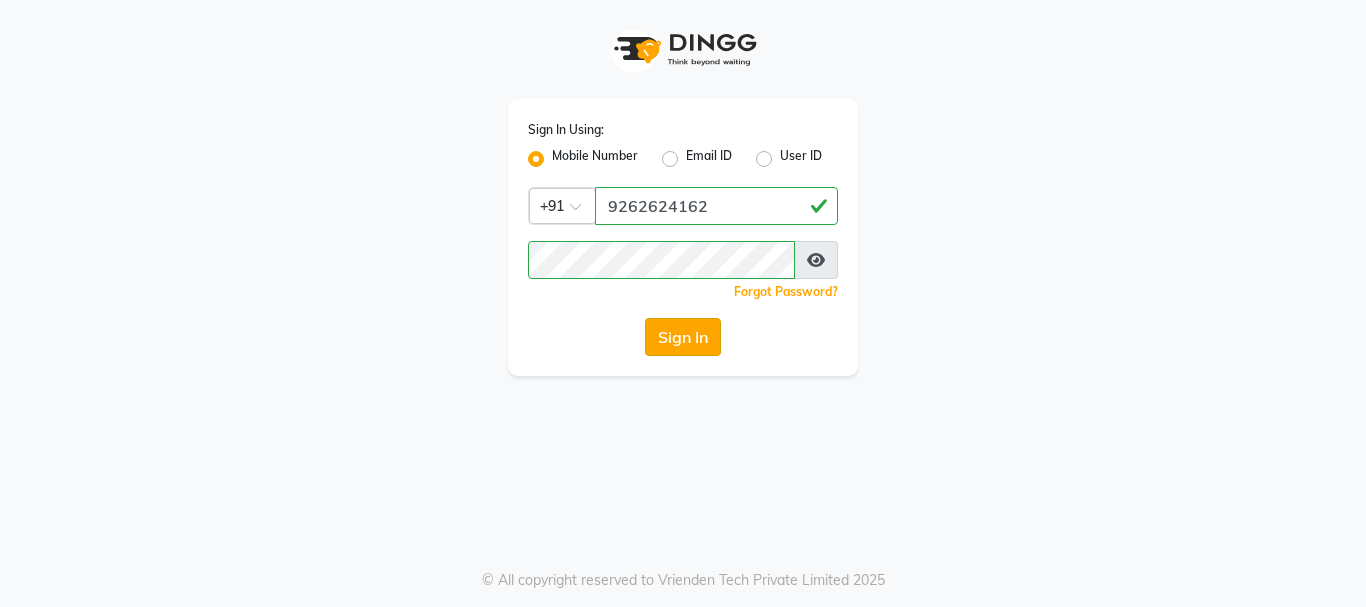 click on "Sign In" 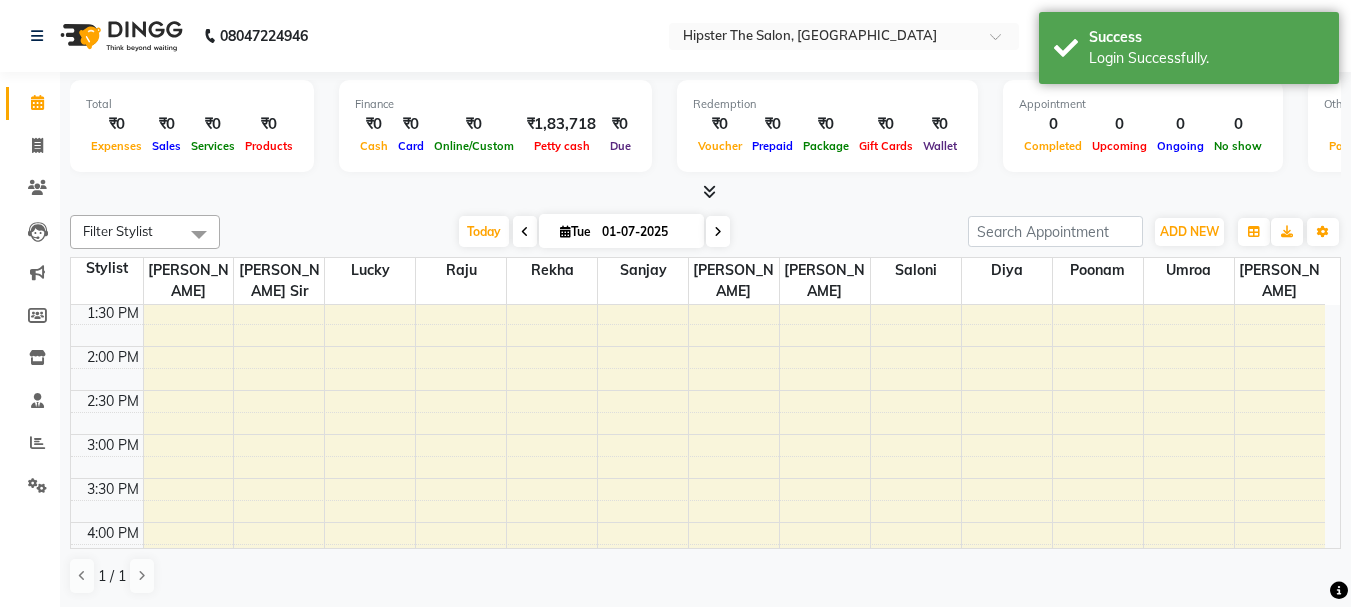 scroll, scrollTop: 400, scrollLeft: 0, axis: vertical 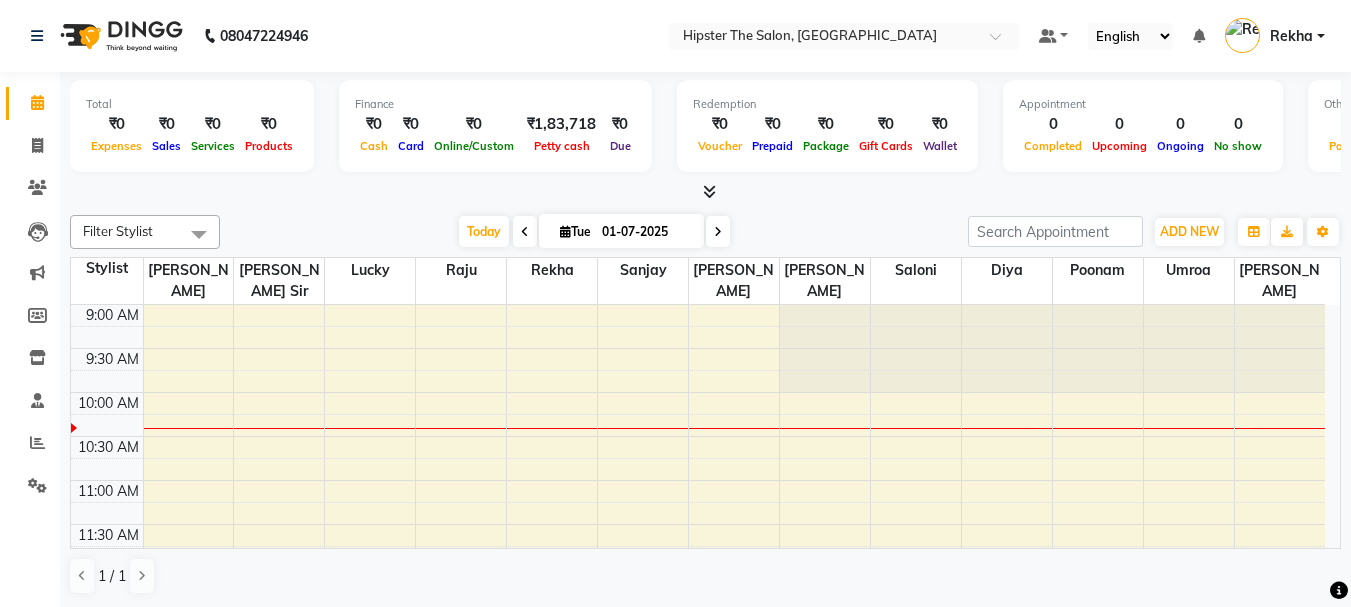 drag, startPoint x: 895, startPoint y: 448, endPoint x: 849, endPoint y: 335, distance: 122.0041 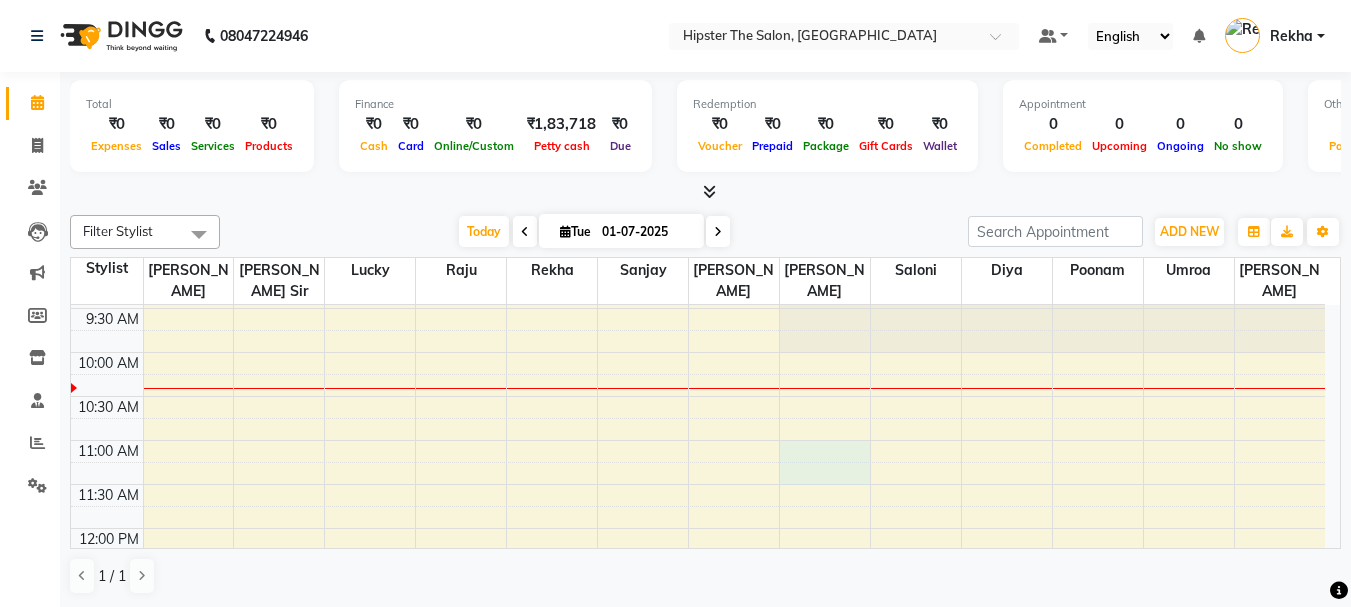 click on "9:00 AM 9:30 AM 10:00 AM 10:30 AM 11:00 AM 11:30 AM 12:00 PM 12:30 PM 1:00 PM 1:30 PM 2:00 PM 2:30 PM 3:00 PM 3:30 PM 4:00 PM 4:30 PM 5:00 PM 5:30 PM 6:00 PM 6:30 PM 7:00 PM 7:30 PM 8:00 PM 8:30 PM 9:00 PM 9:30 PM" at bounding box center (698, 836) 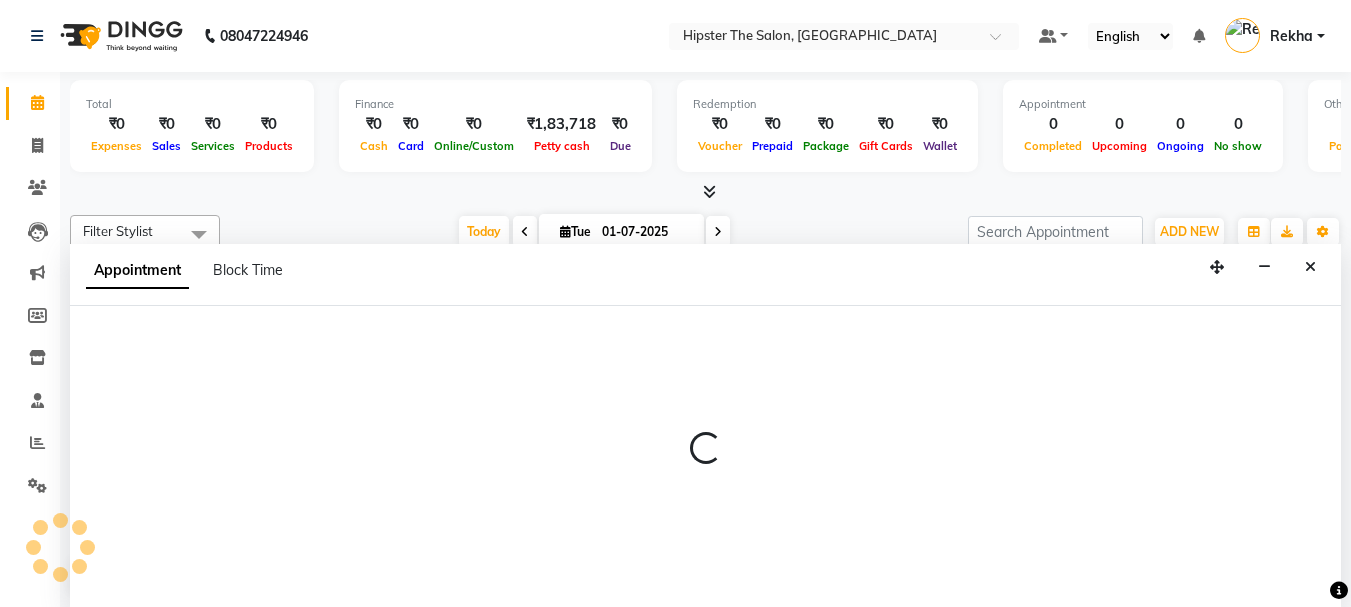 scroll, scrollTop: 42, scrollLeft: 0, axis: vertical 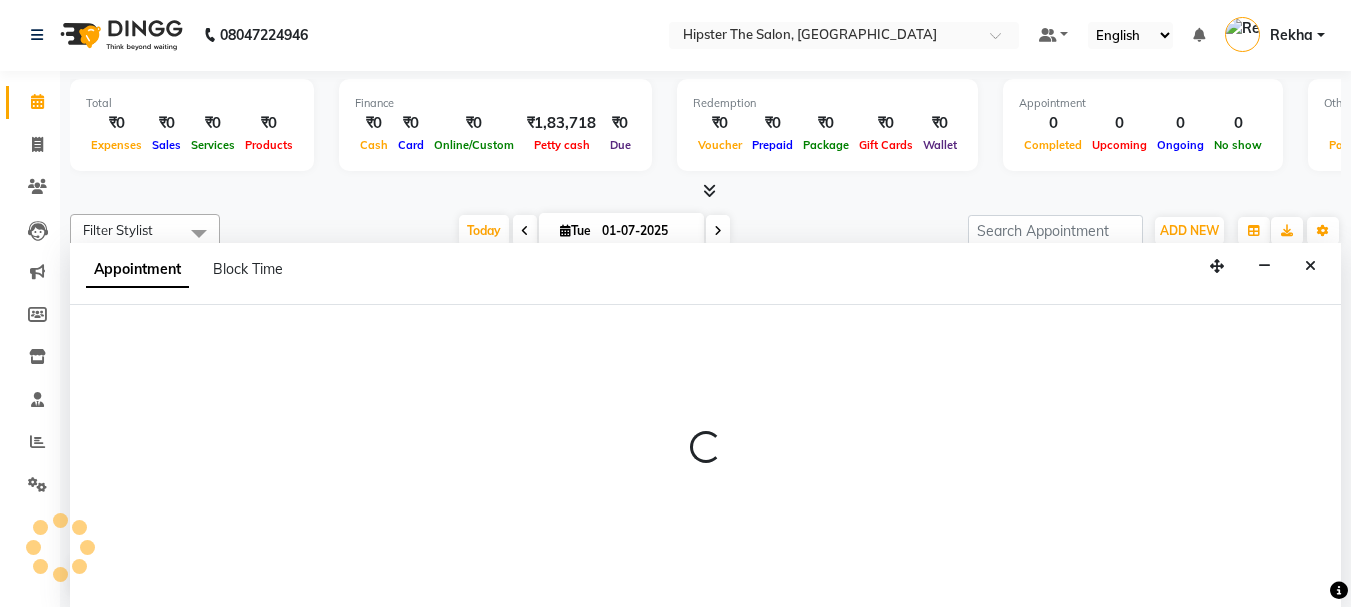 select on "49524" 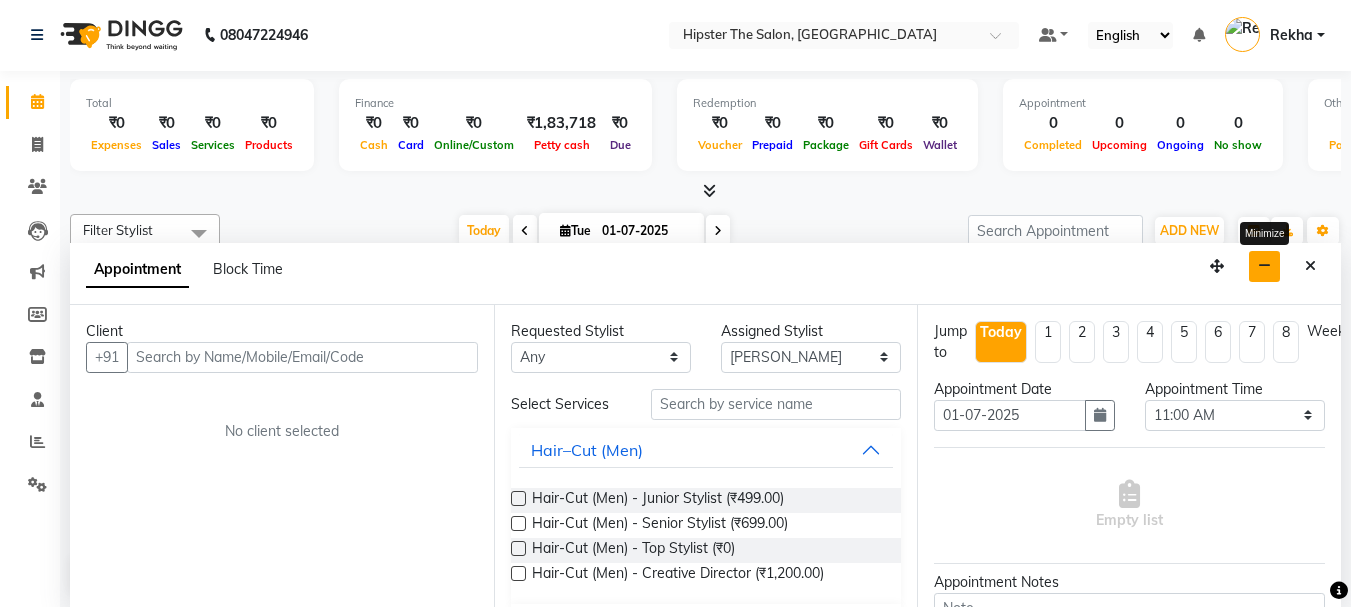 click at bounding box center [1264, 266] 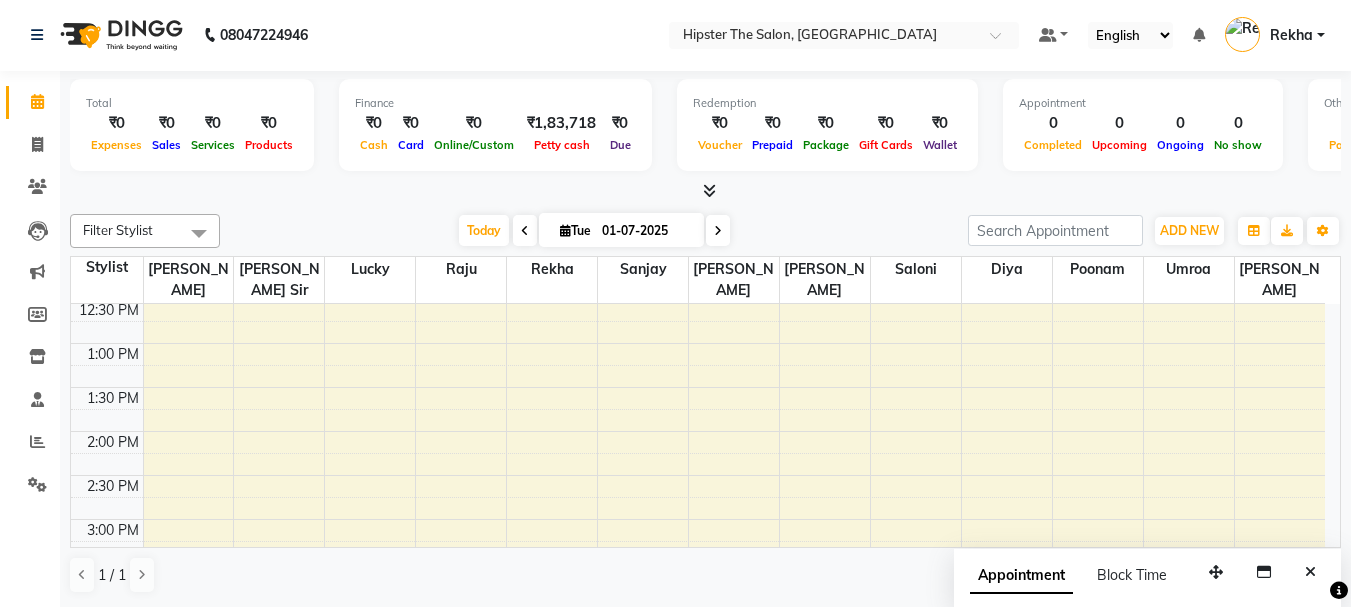 scroll, scrollTop: 320, scrollLeft: 0, axis: vertical 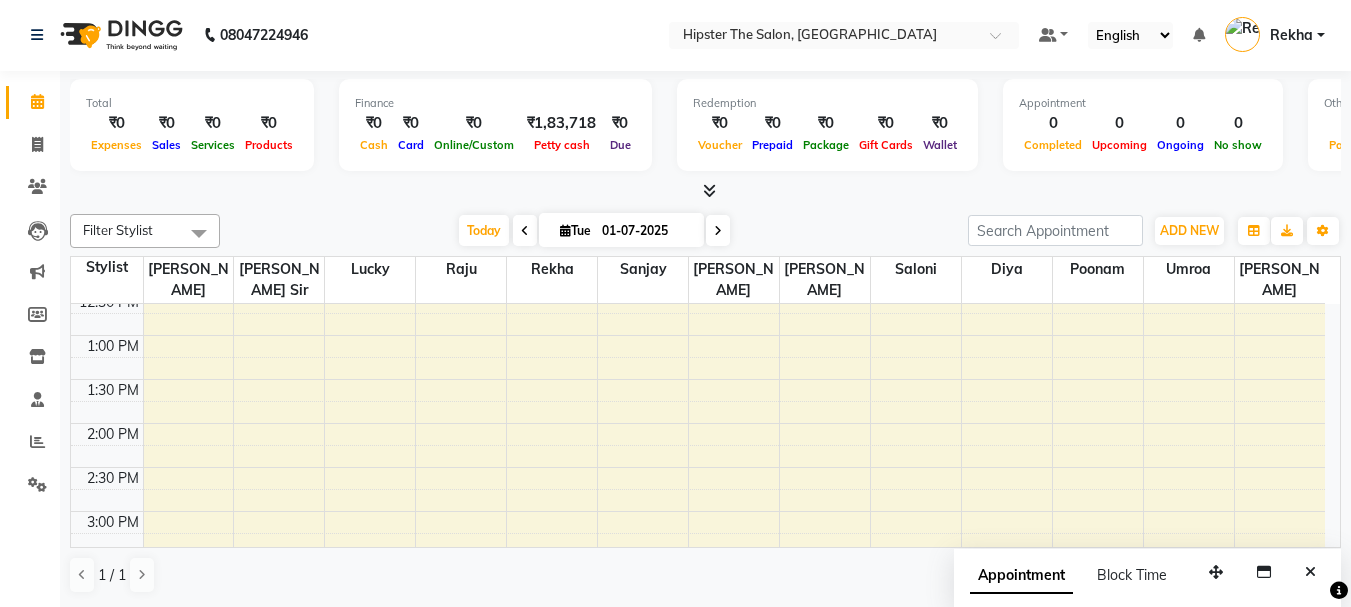 click at bounding box center [718, 231] 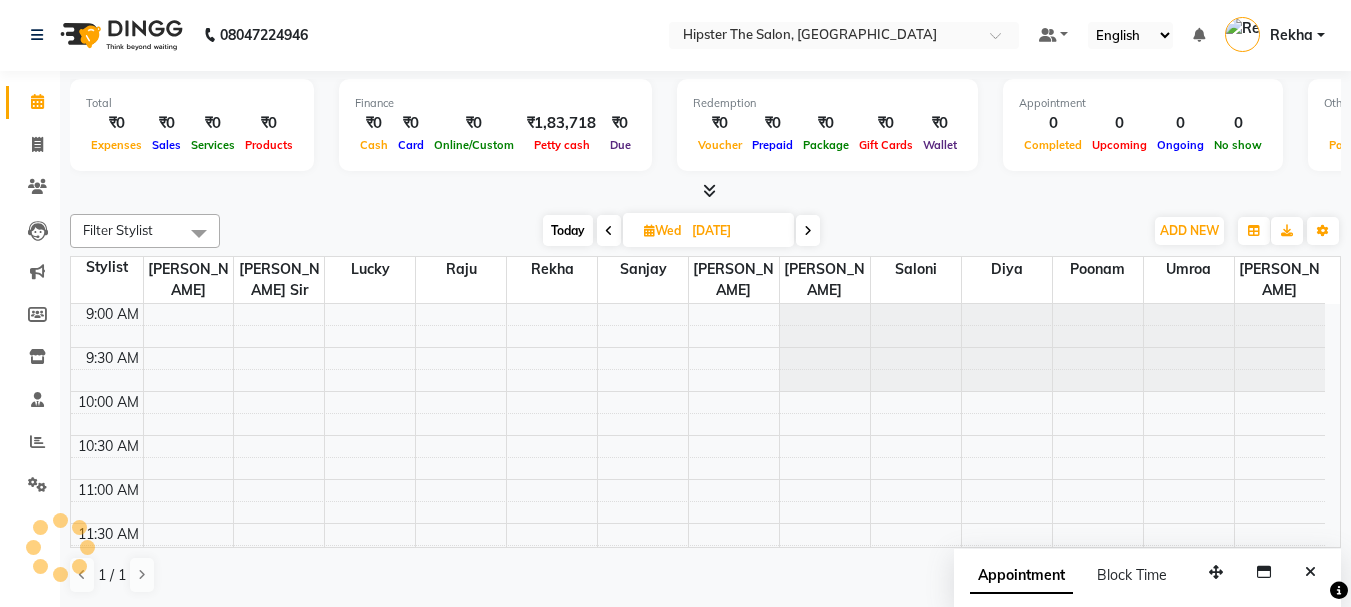 scroll, scrollTop: 89, scrollLeft: 0, axis: vertical 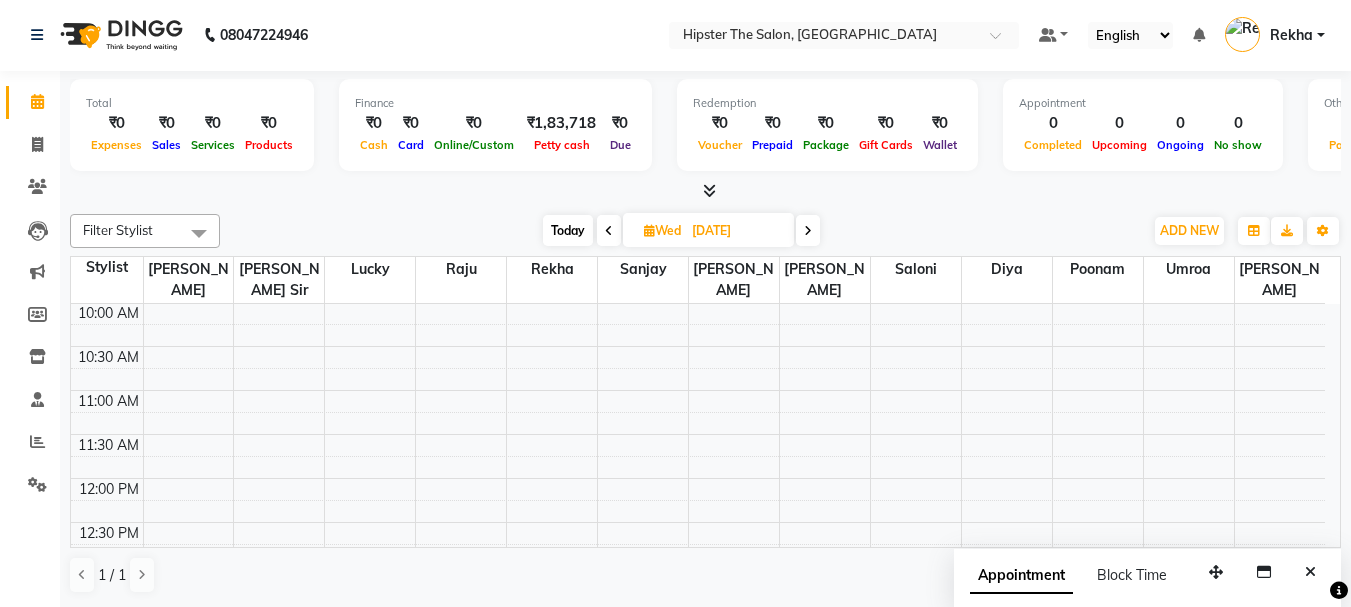 click at bounding box center (609, 231) 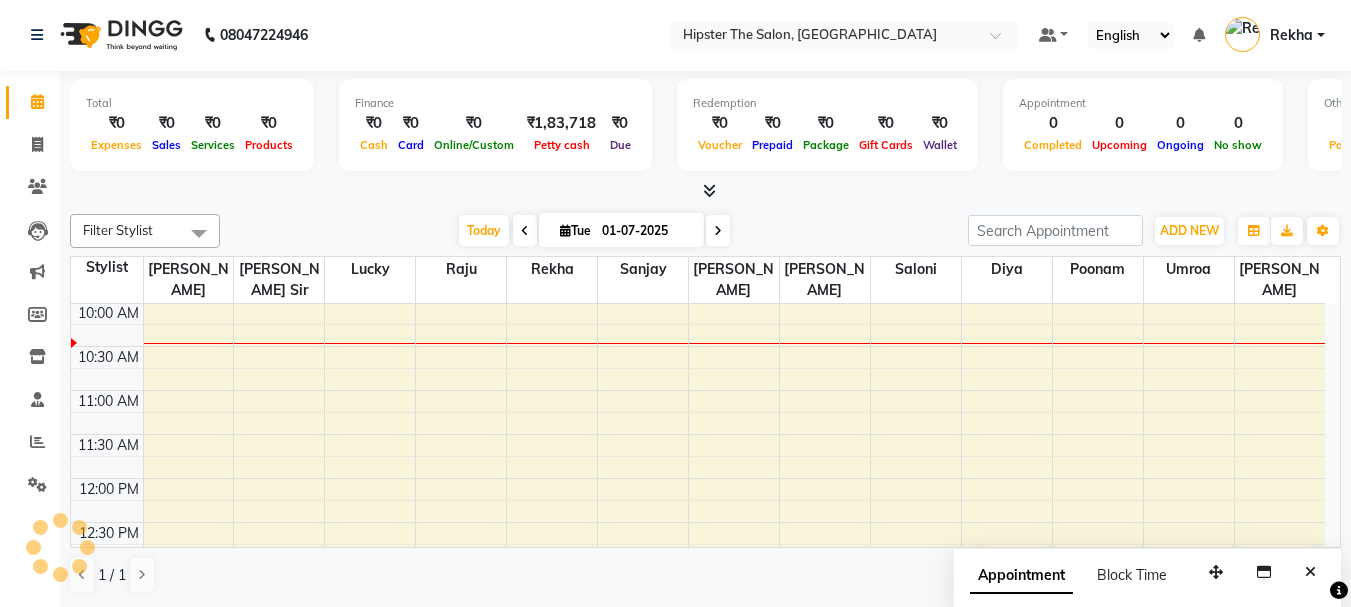 scroll, scrollTop: 89, scrollLeft: 0, axis: vertical 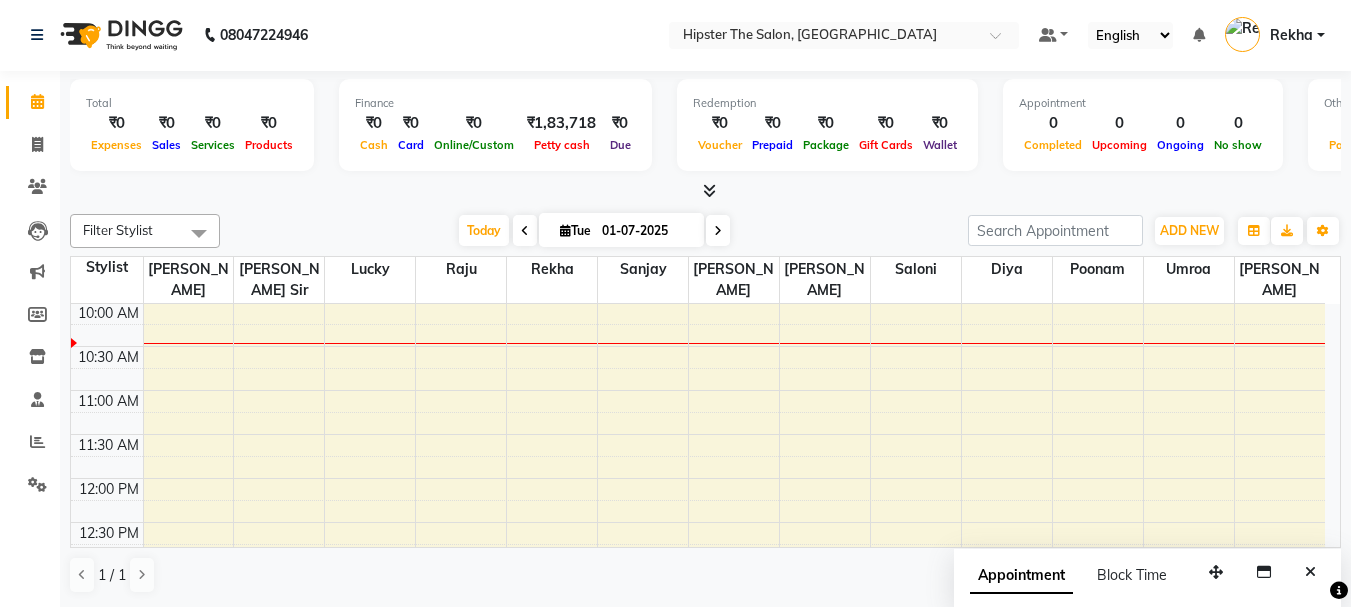 click at bounding box center [718, 231] 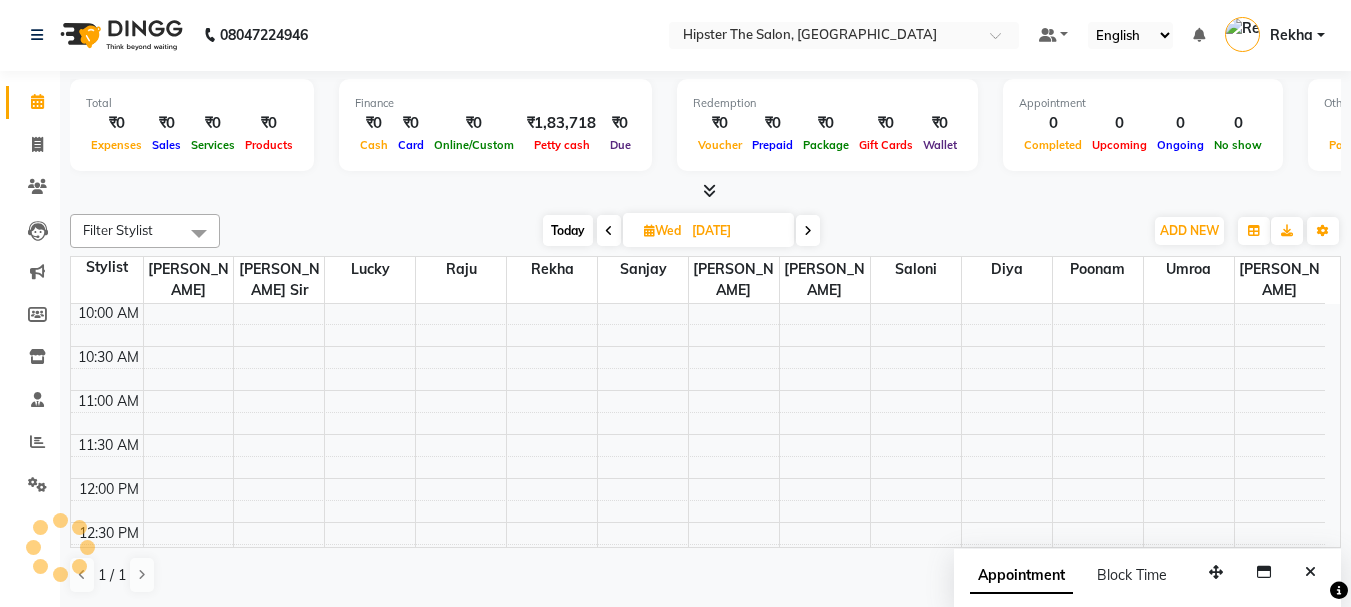 scroll, scrollTop: 89, scrollLeft: 0, axis: vertical 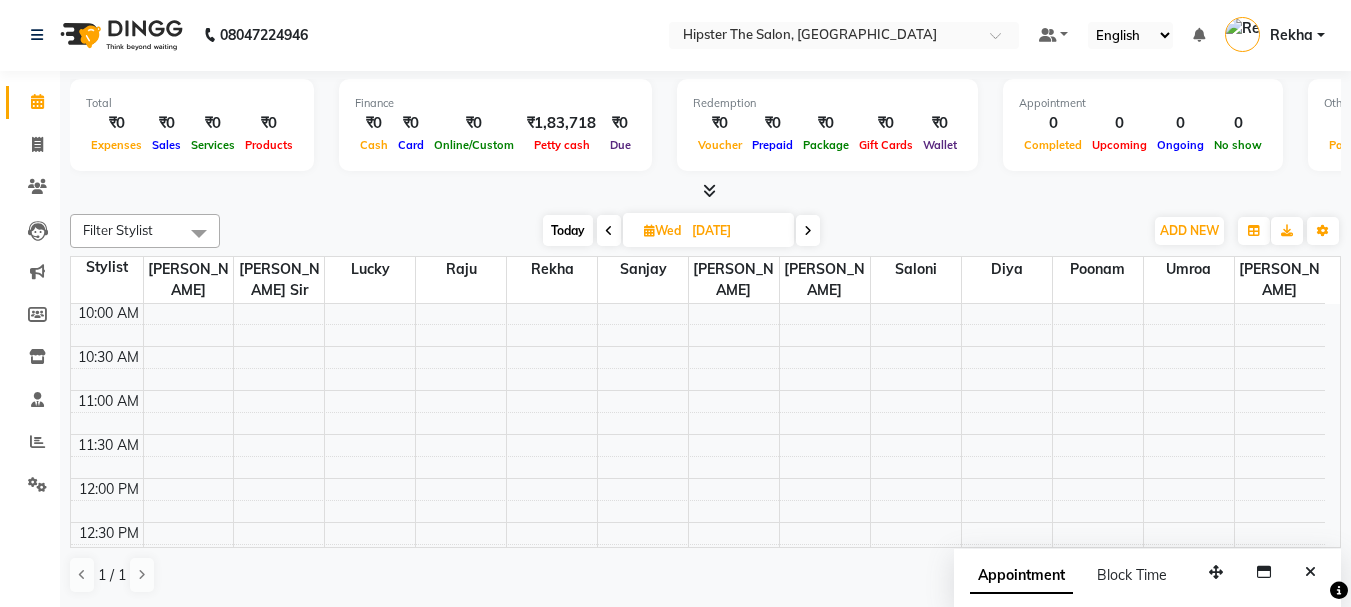 click at bounding box center (609, 231) 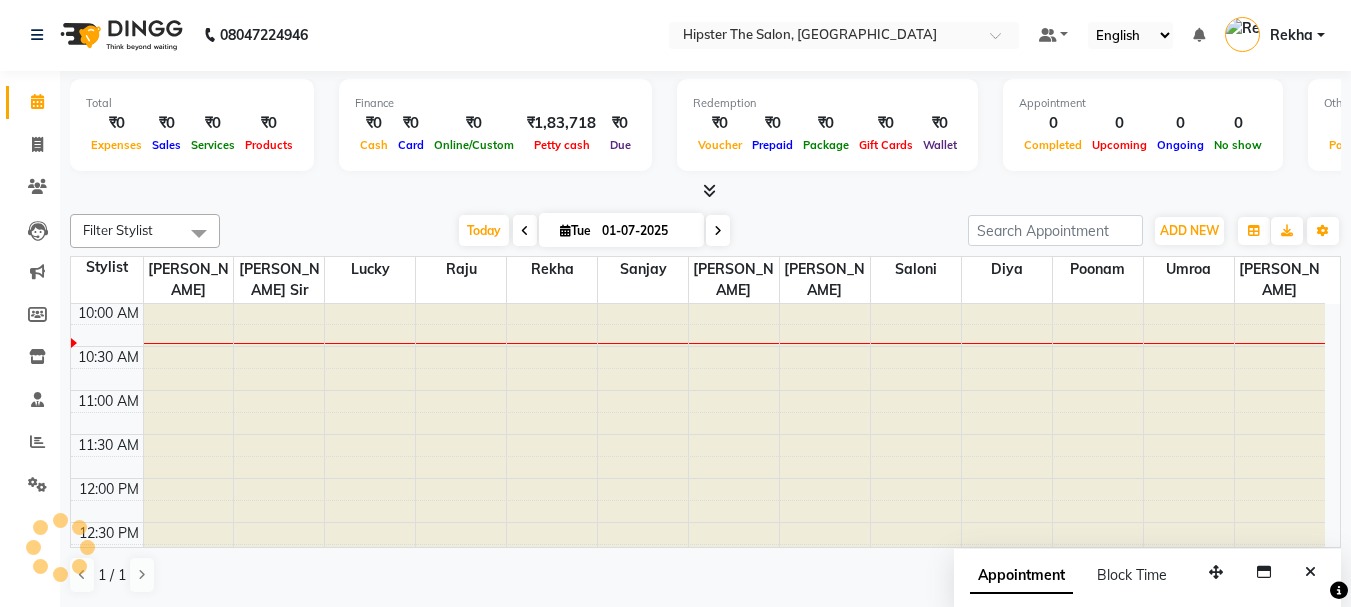 scroll, scrollTop: 89, scrollLeft: 0, axis: vertical 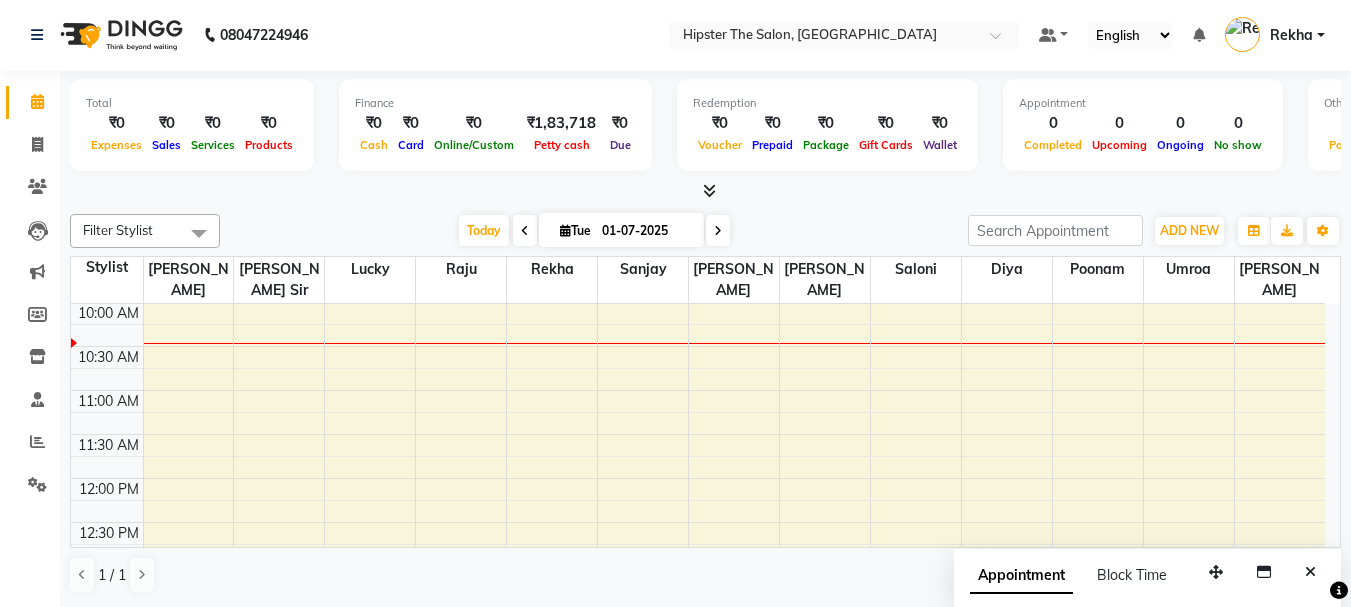 click at bounding box center [718, 231] 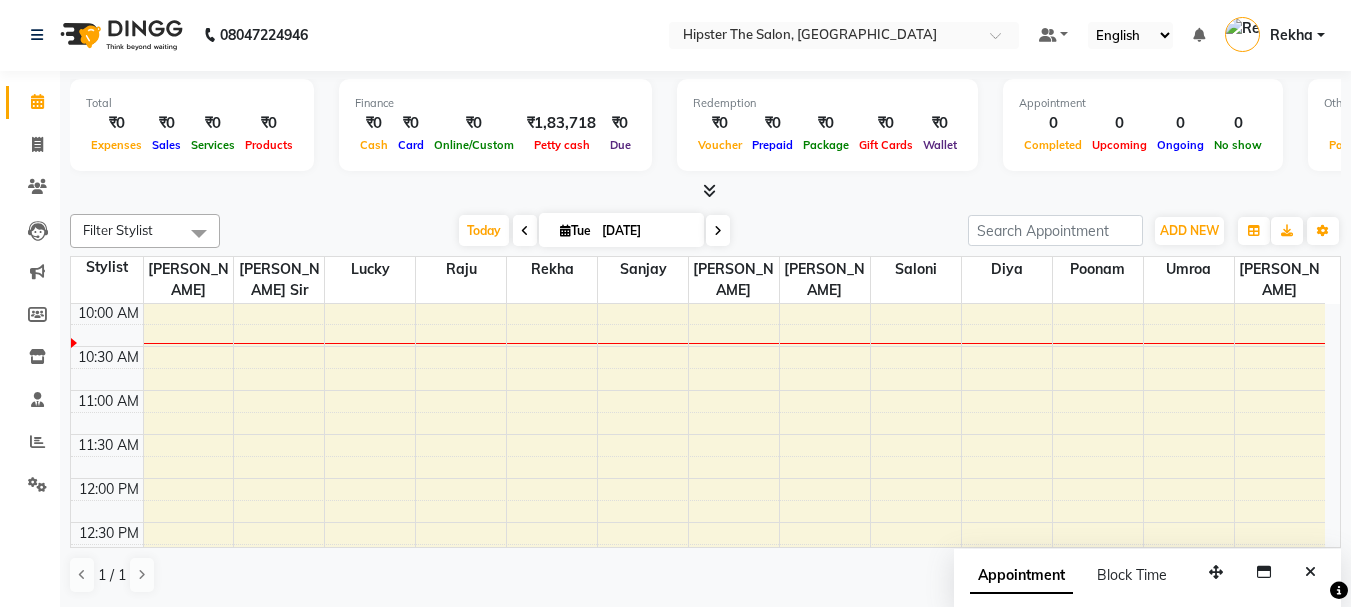 scroll, scrollTop: 89, scrollLeft: 0, axis: vertical 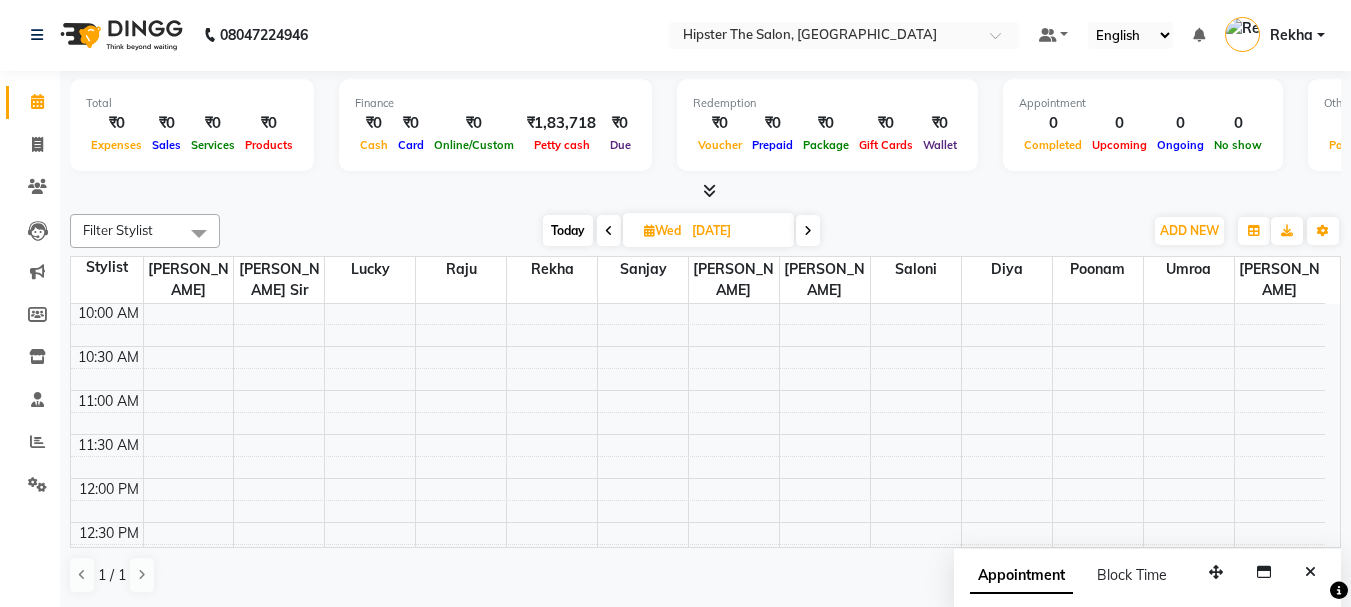 click at bounding box center (609, 231) 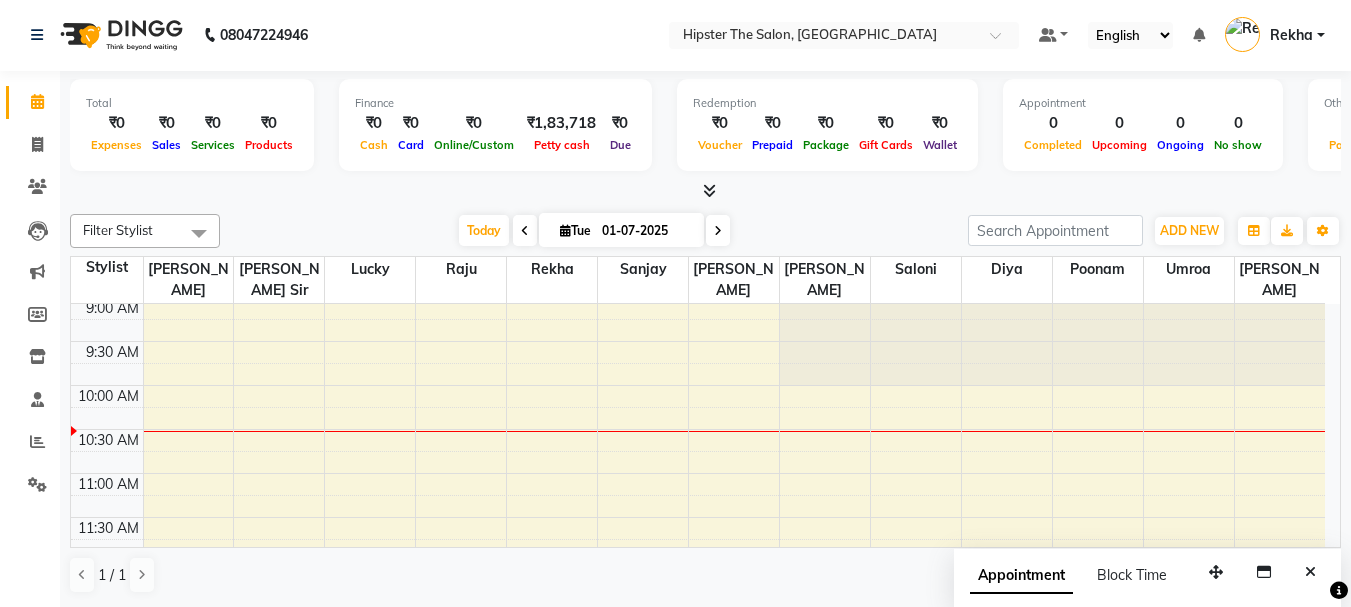 scroll, scrollTop: 0, scrollLeft: 0, axis: both 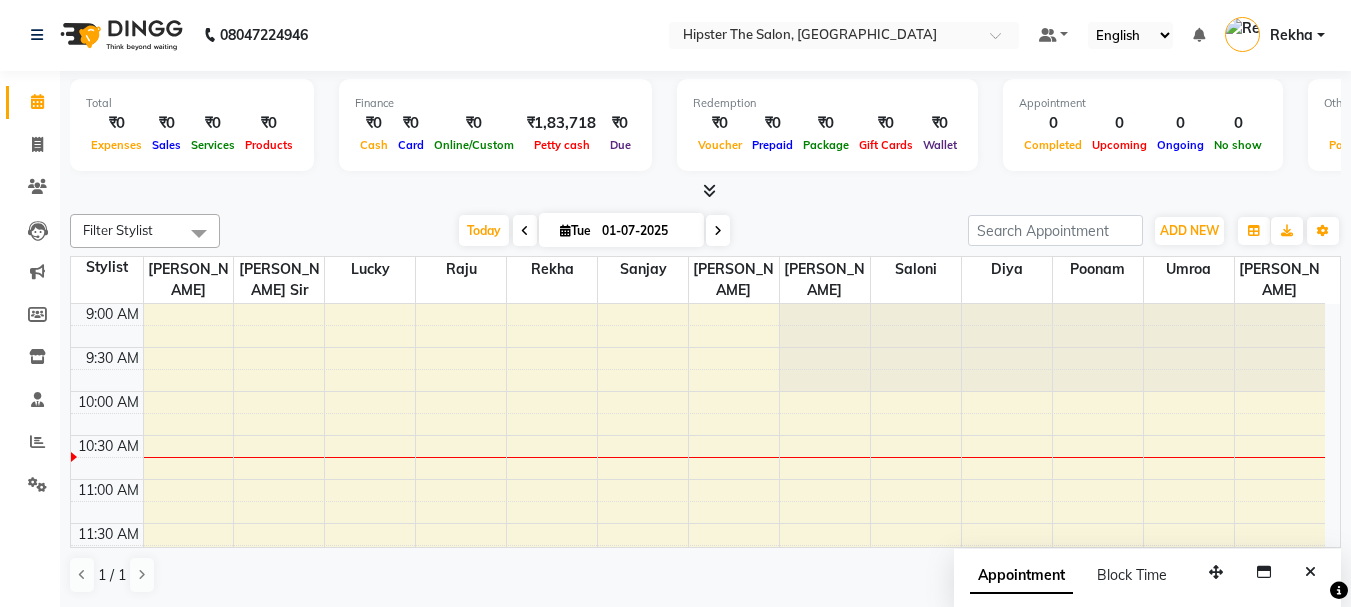 click on "9:00 AM 9:30 AM 10:00 AM 10:30 AM 11:00 AM 11:30 AM 12:00 PM 12:30 PM 1:00 PM 1:30 PM 2:00 PM 2:30 PM 3:00 PM 3:30 PM 4:00 PM 4:30 PM 5:00 PM 5:30 PM 6:00 PM 6:30 PM 7:00 PM 7:30 PM 8:00 PM 8:30 PM 9:00 PM 9:30 PM" at bounding box center (698, 875) 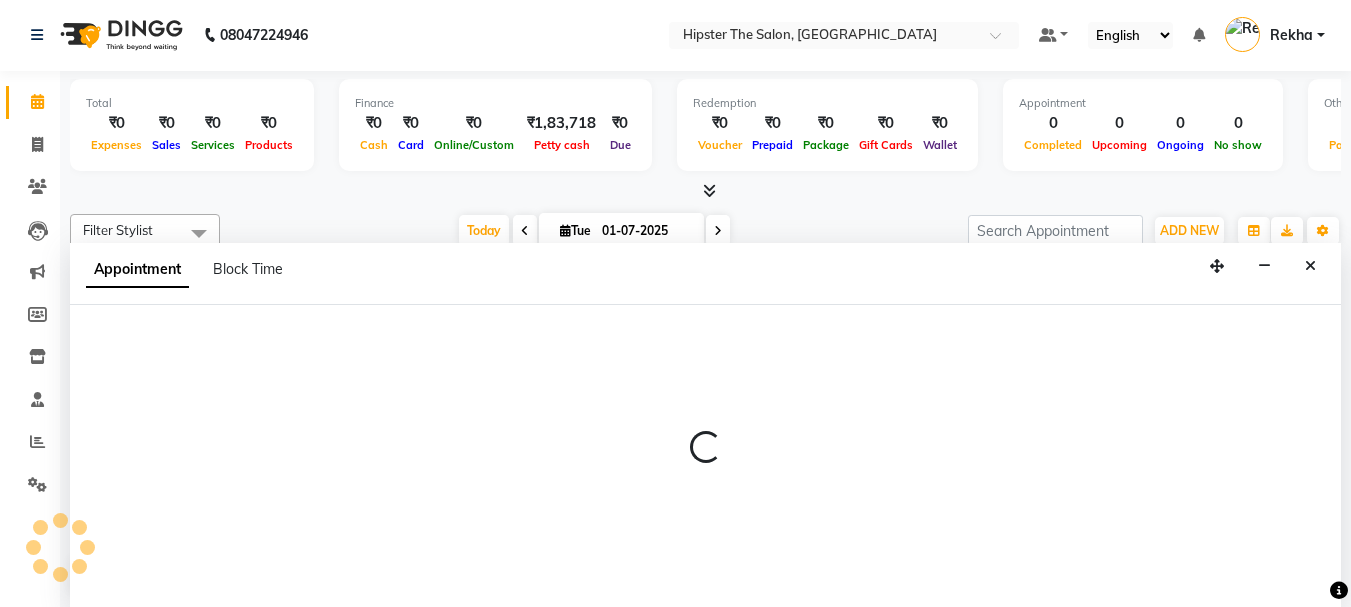 select on "27612" 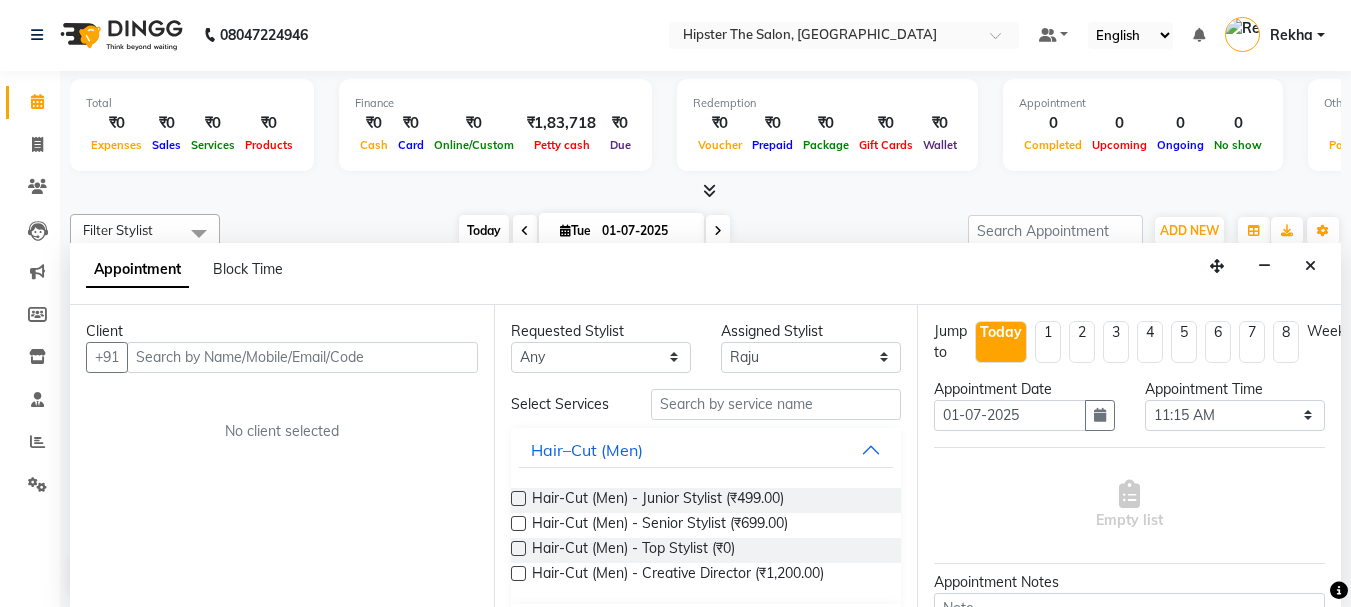 click on "Today" at bounding box center [484, 230] 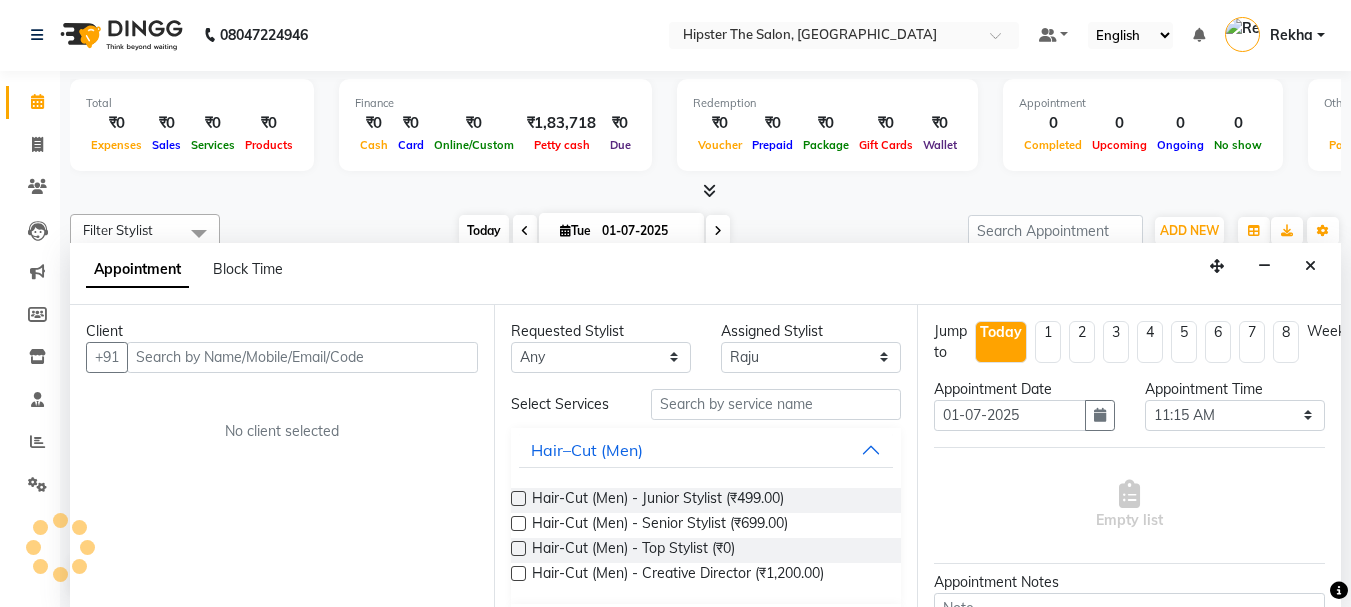 scroll, scrollTop: 89, scrollLeft: 0, axis: vertical 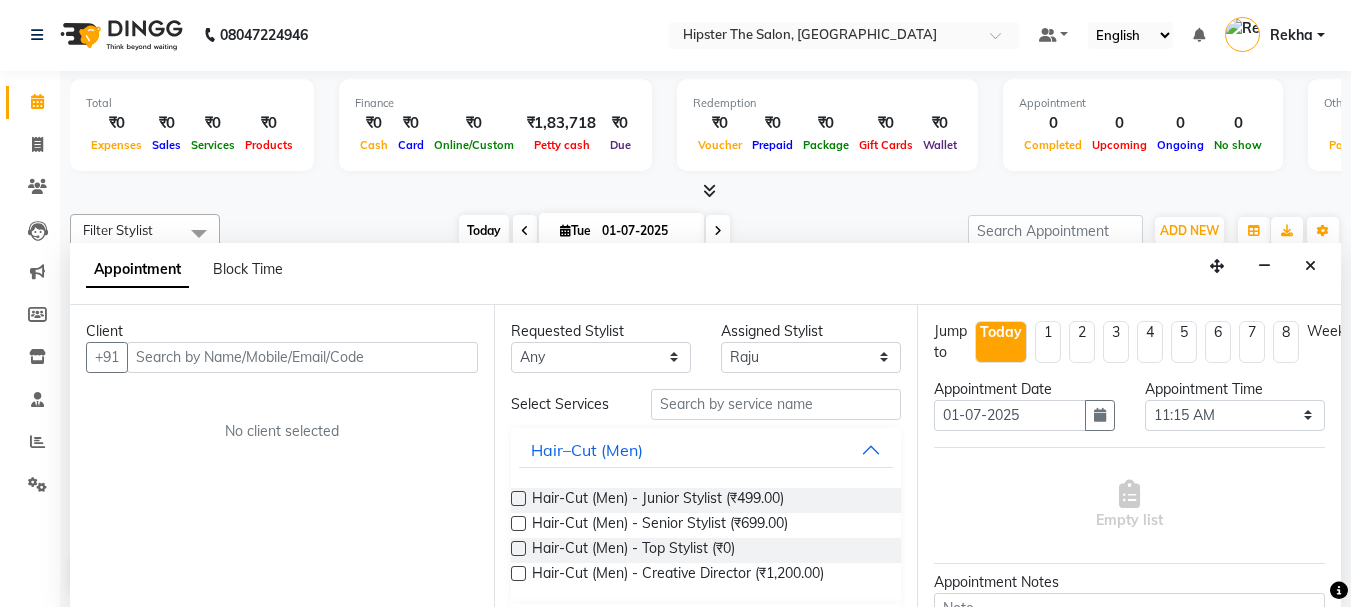 click on "Today" at bounding box center [484, 230] 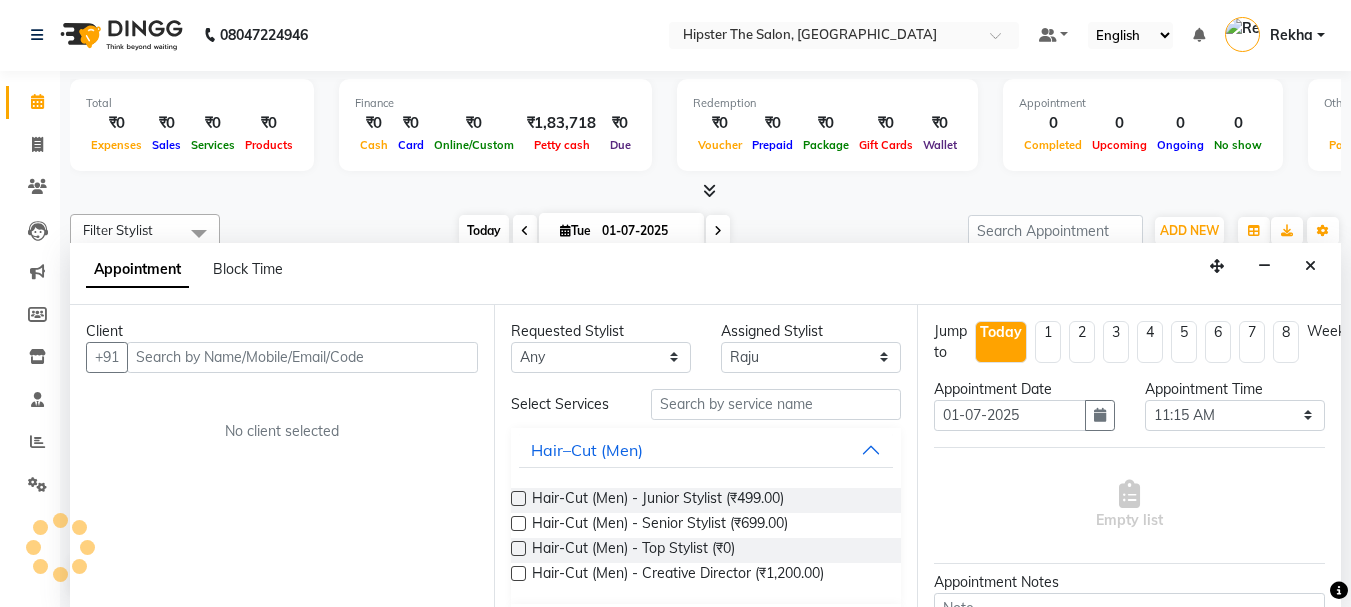 scroll, scrollTop: 89, scrollLeft: 0, axis: vertical 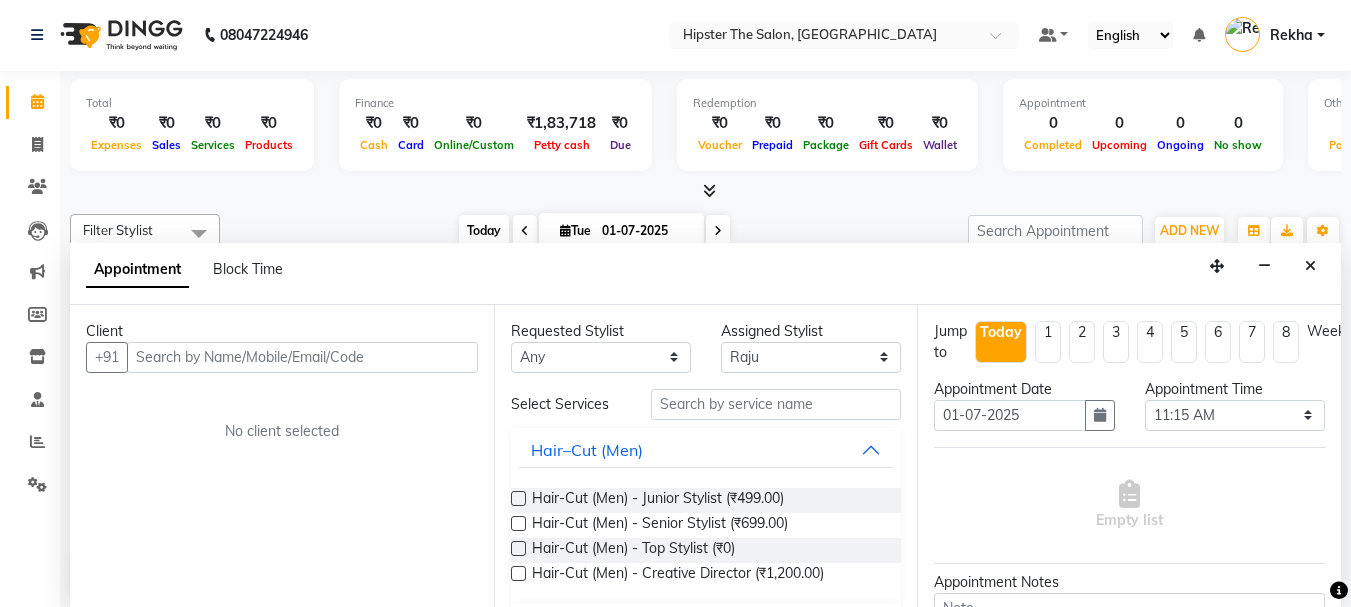 click on "Today" at bounding box center (484, 230) 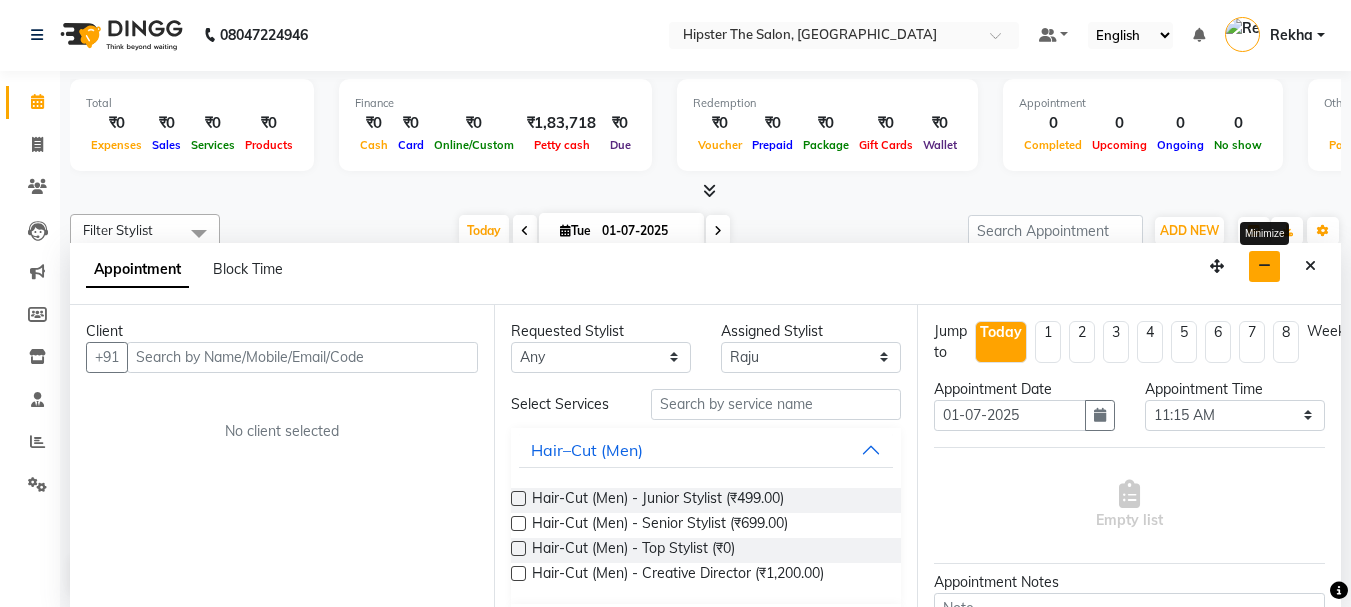 click at bounding box center [1264, 266] 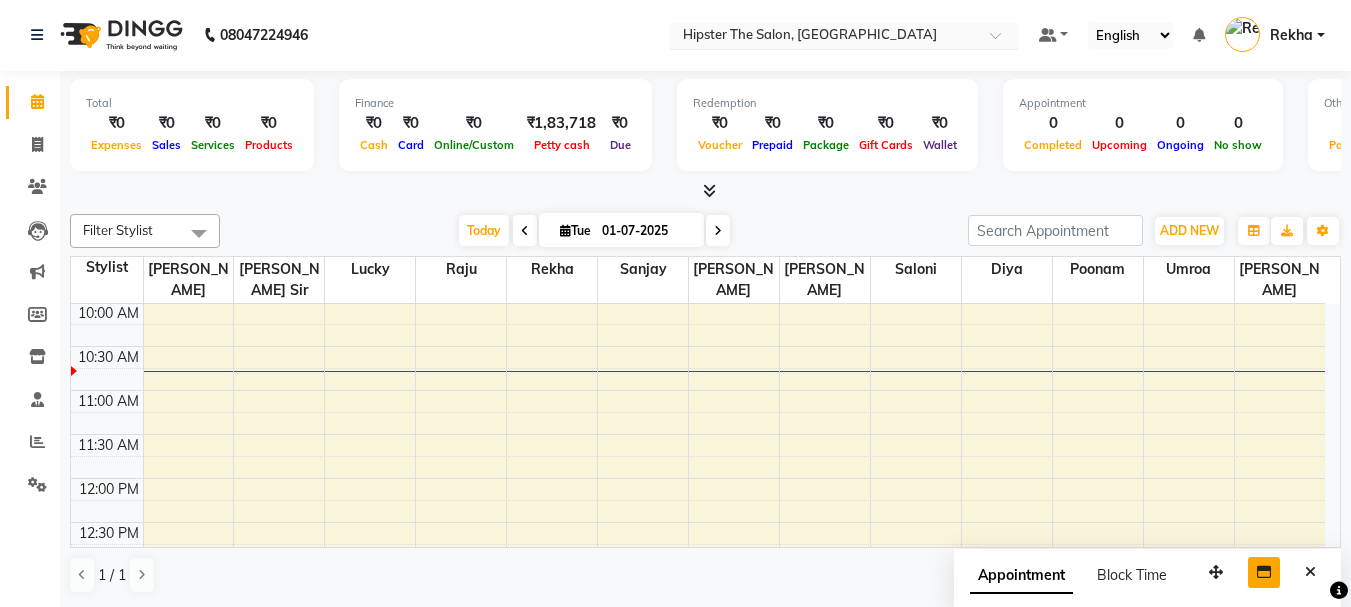 click at bounding box center (824, 37) 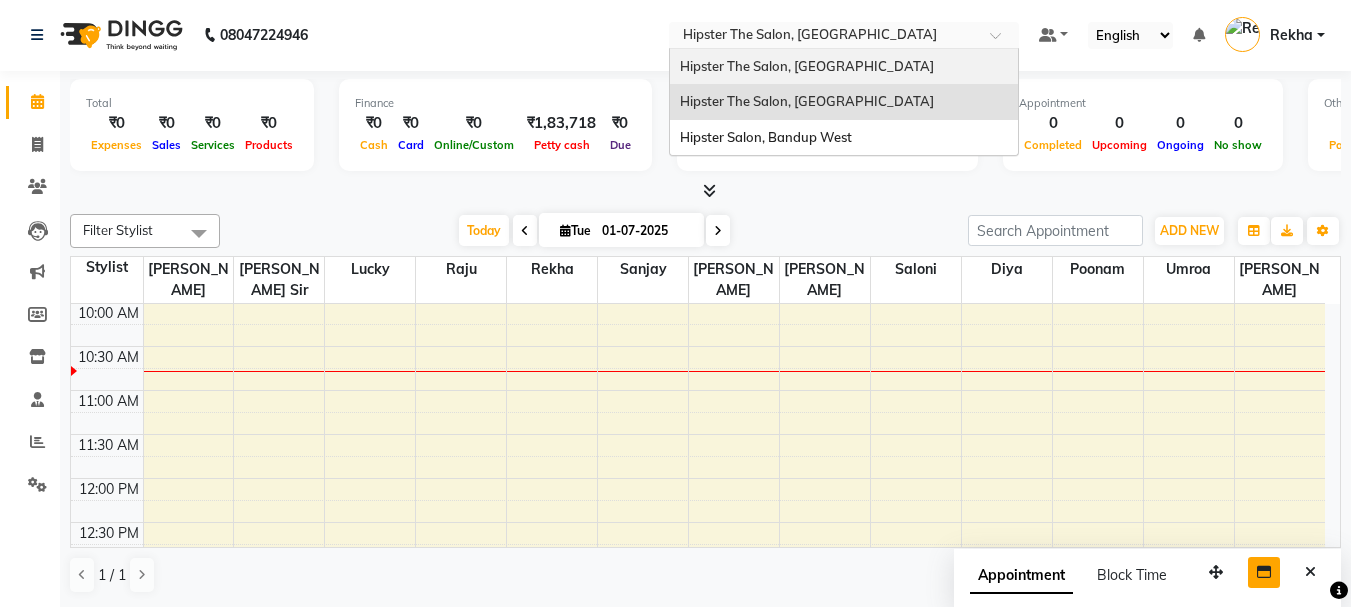 click on "Hipster The Salon, [GEOGRAPHIC_DATA]" at bounding box center (807, 66) 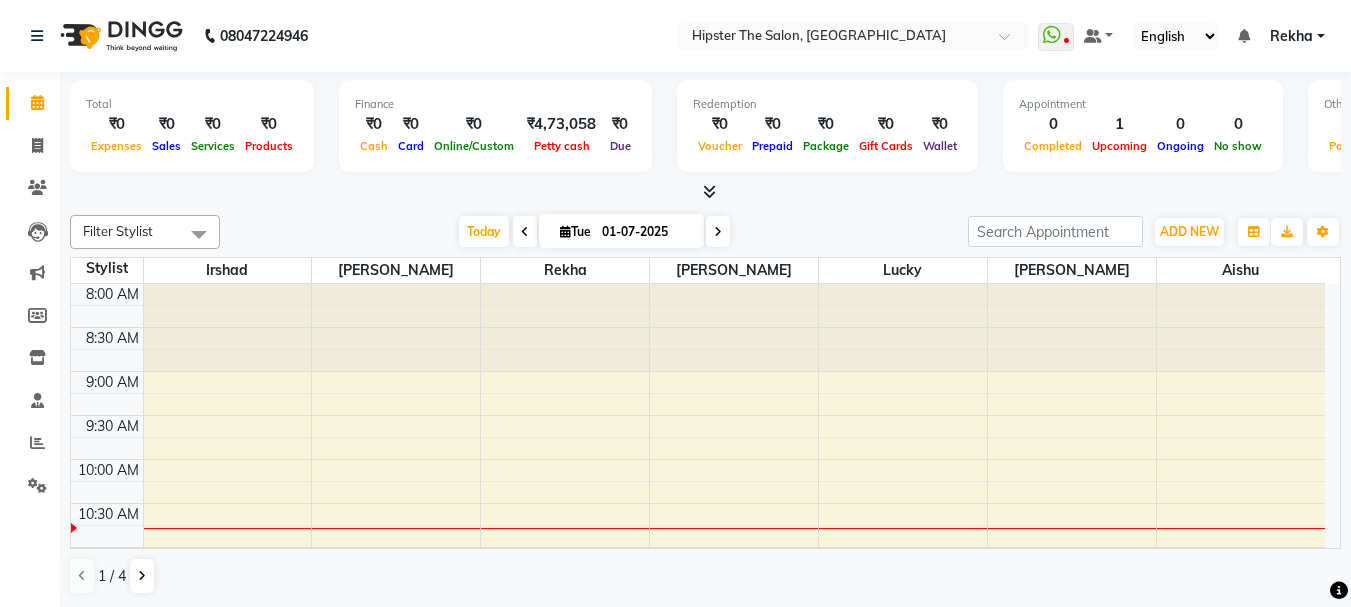 scroll, scrollTop: 0, scrollLeft: 0, axis: both 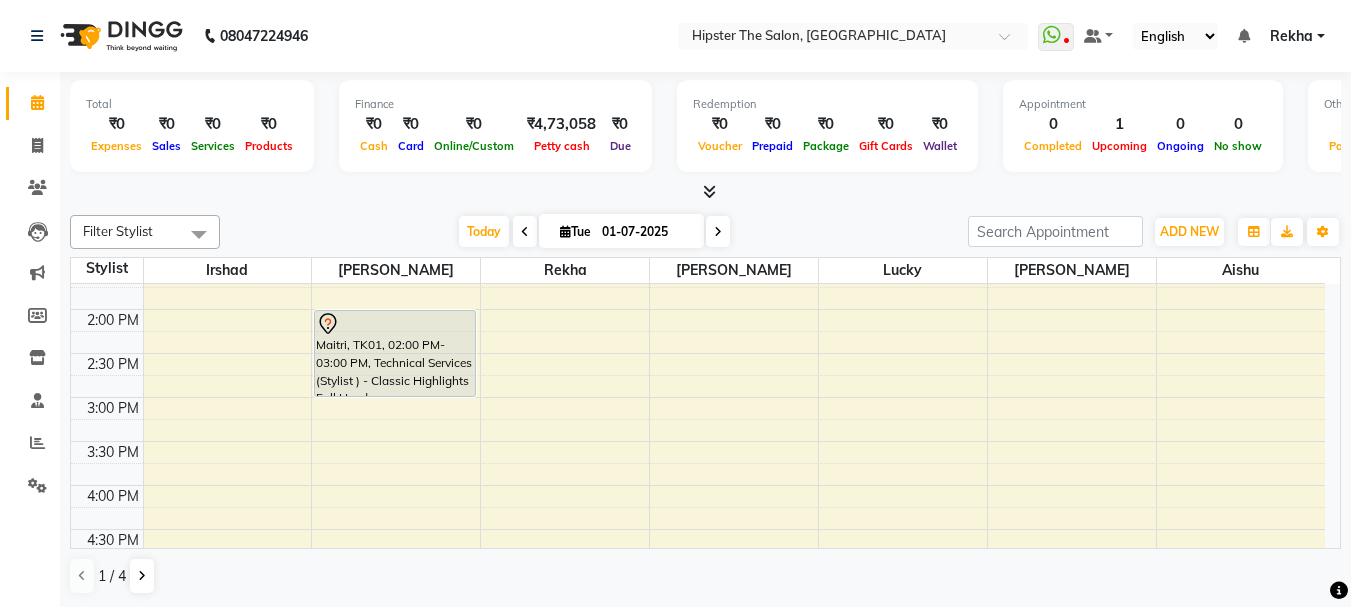 click on "8:00 AM 8:30 AM 9:00 AM 9:30 AM 10:00 AM 10:30 AM 11:00 AM 11:30 AM 12:00 PM 12:30 PM 1:00 PM 1:30 PM 2:00 PM 2:30 PM 3:00 PM 3:30 PM 4:00 PM 4:30 PM 5:00 PM 5:30 PM 6:00 PM 6:30 PM 7:00 PM 7:30 PM 8:00 PM 8:30 PM 9:00 PM 9:30 PM 10:00 PM 10:30 PM             [GEOGRAPHIC_DATA], TK01, 02:00 PM-03:00 PM, Technical Services (Stylist ) - Classic Highlights Full Head" at bounding box center [698, 441] 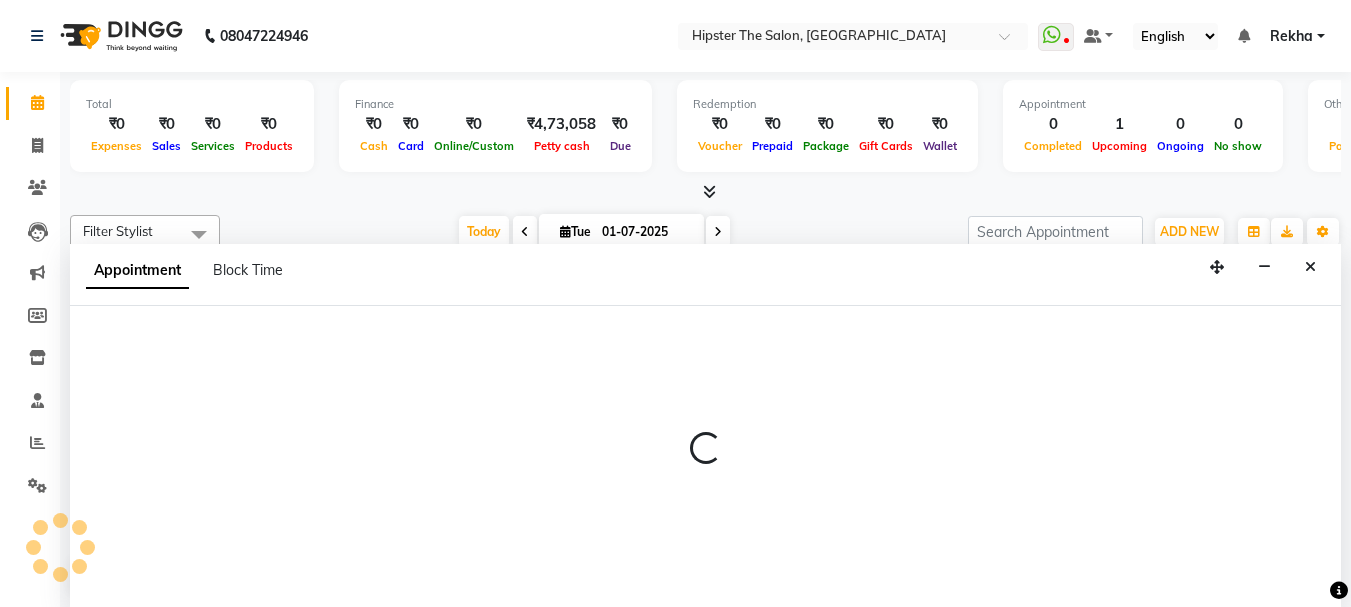 scroll, scrollTop: 1, scrollLeft: 0, axis: vertical 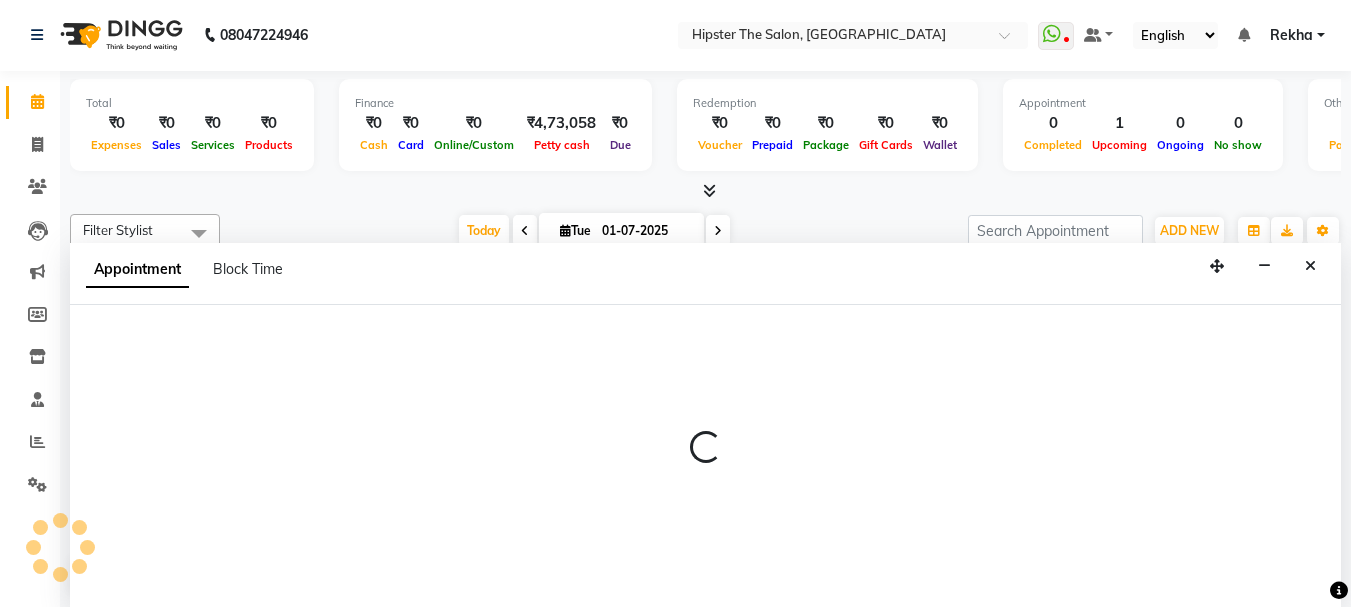 select on "32386" 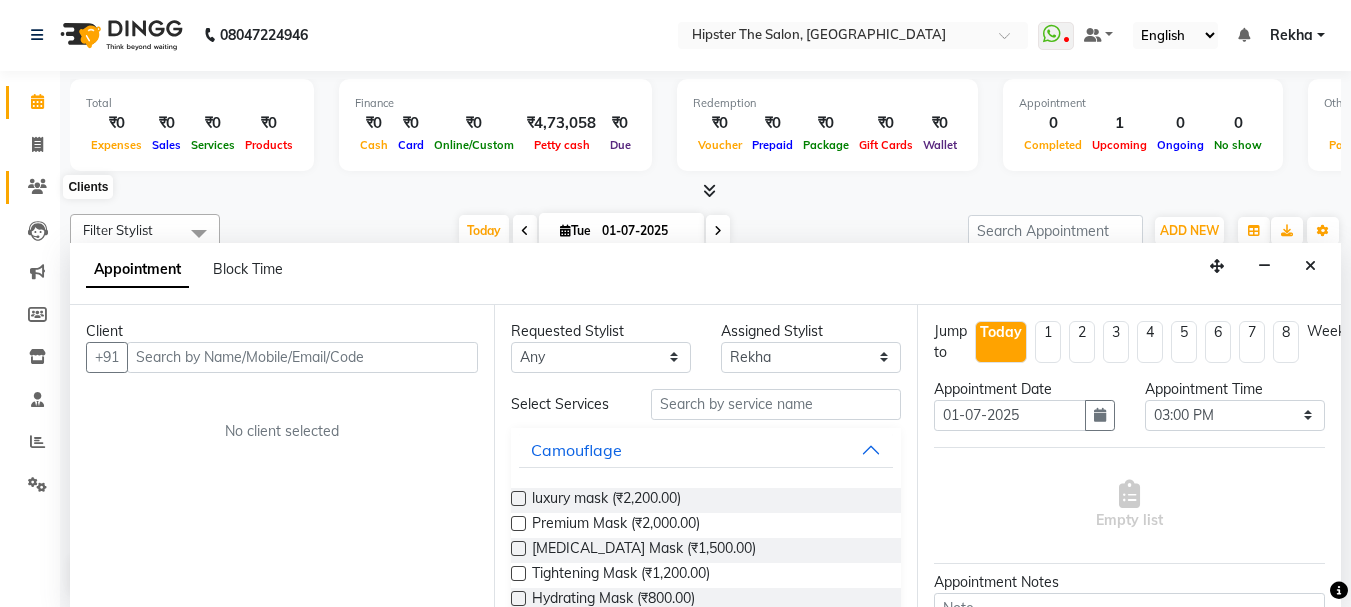 click 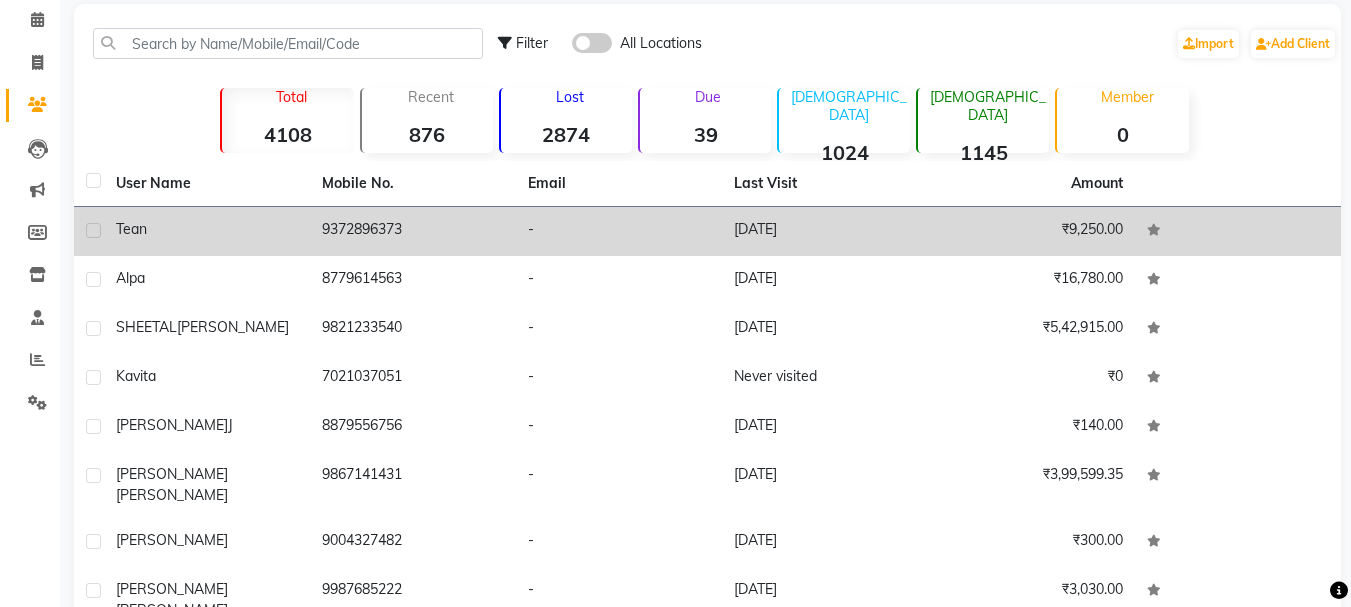 scroll, scrollTop: 0, scrollLeft: 0, axis: both 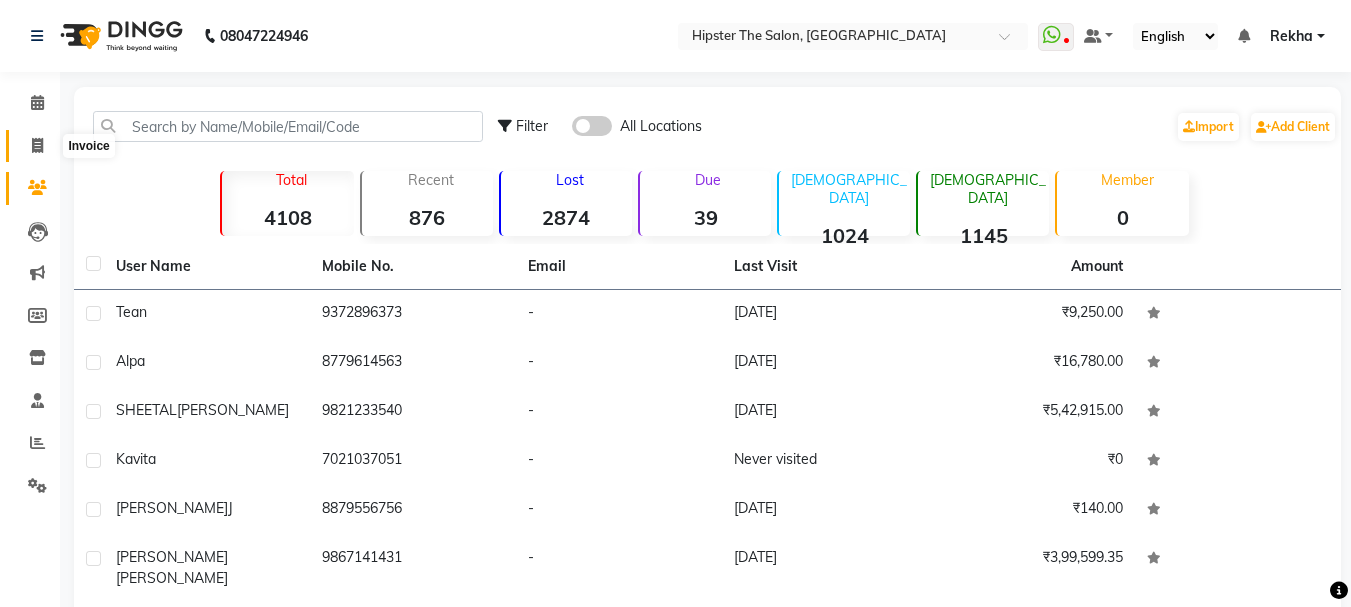 click 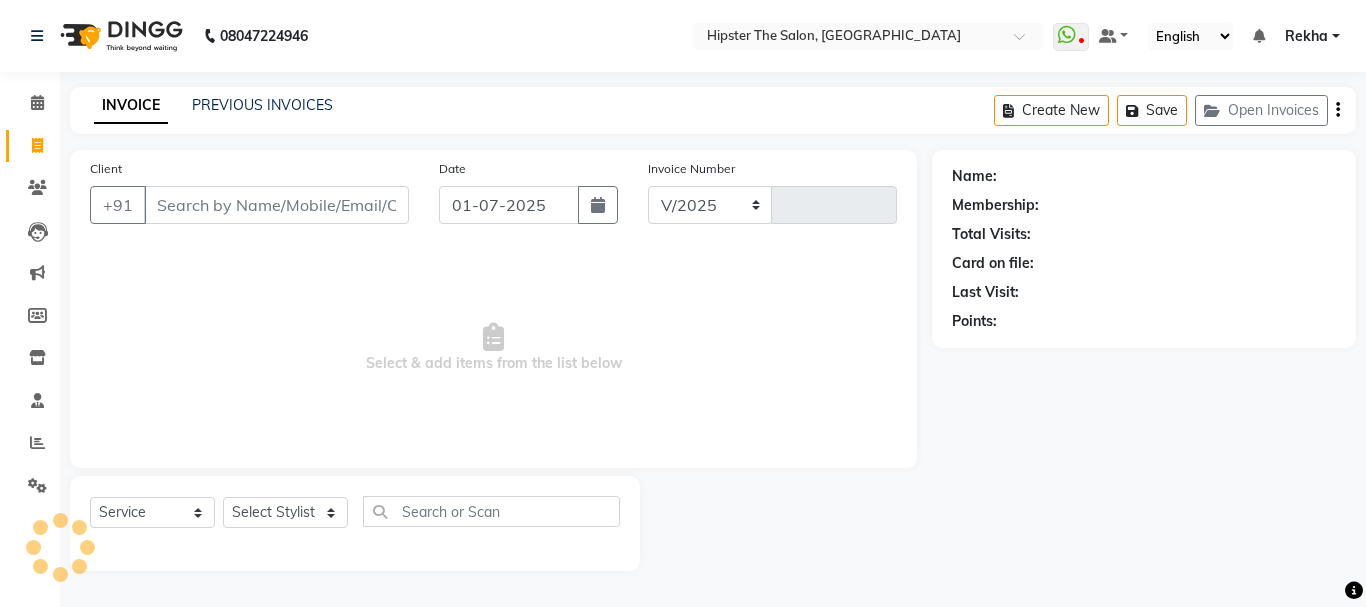 select on "5125" 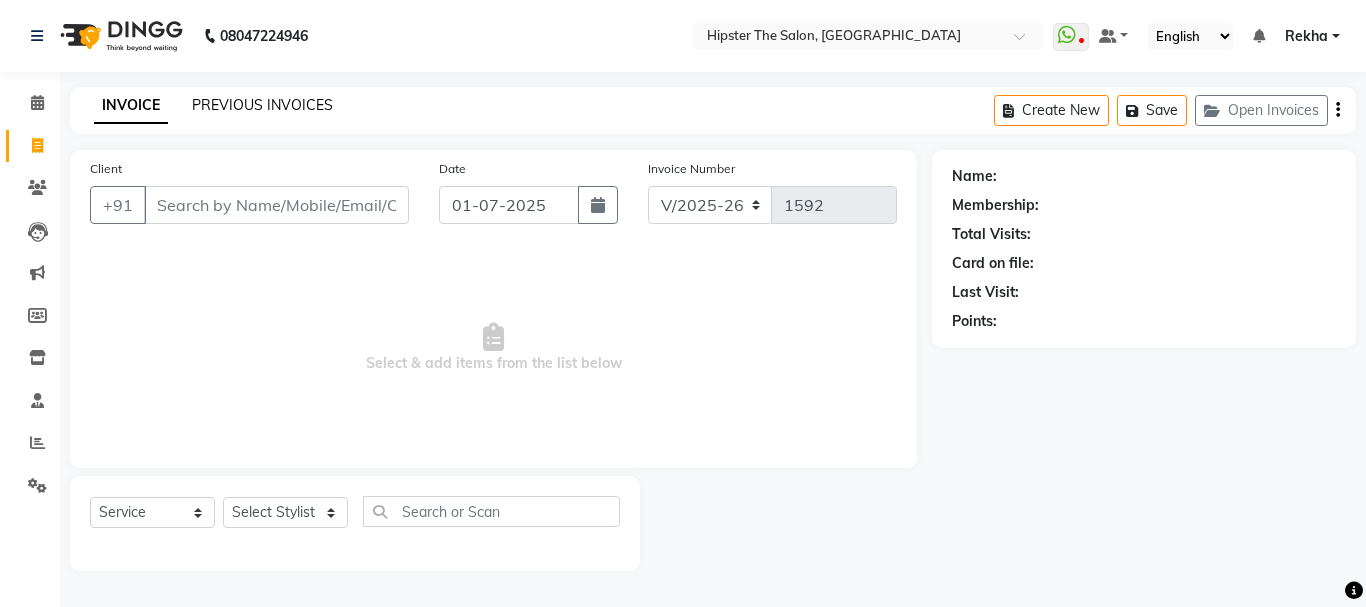 click on "PREVIOUS INVOICES" 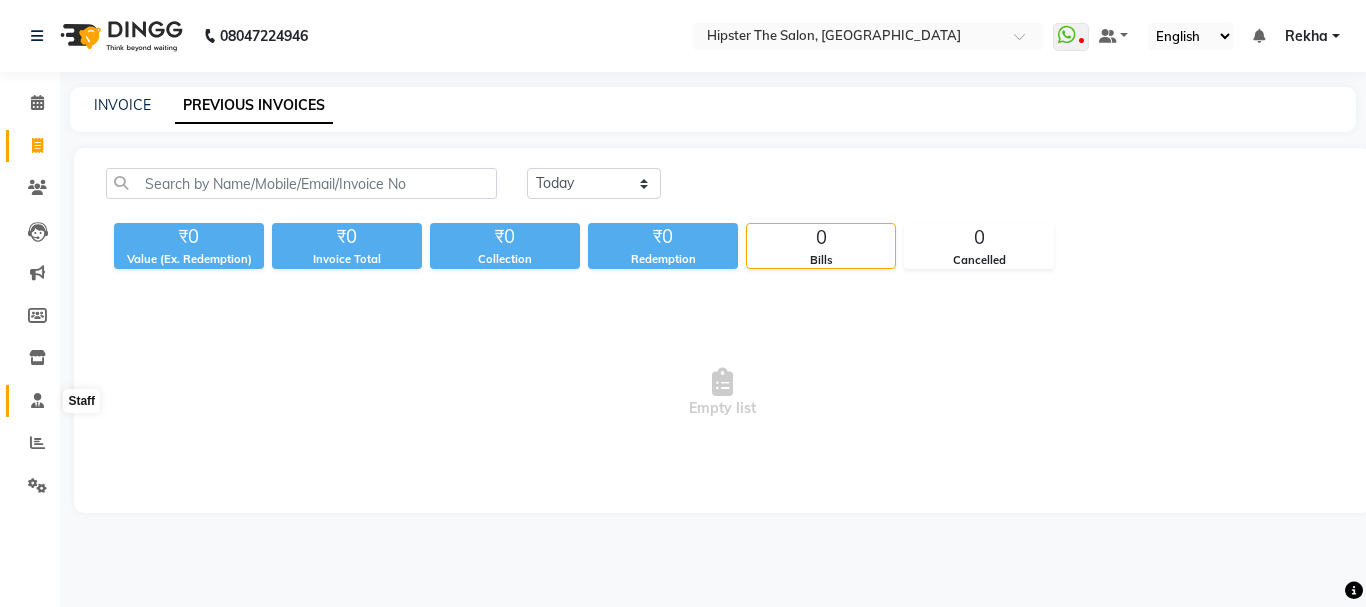 click 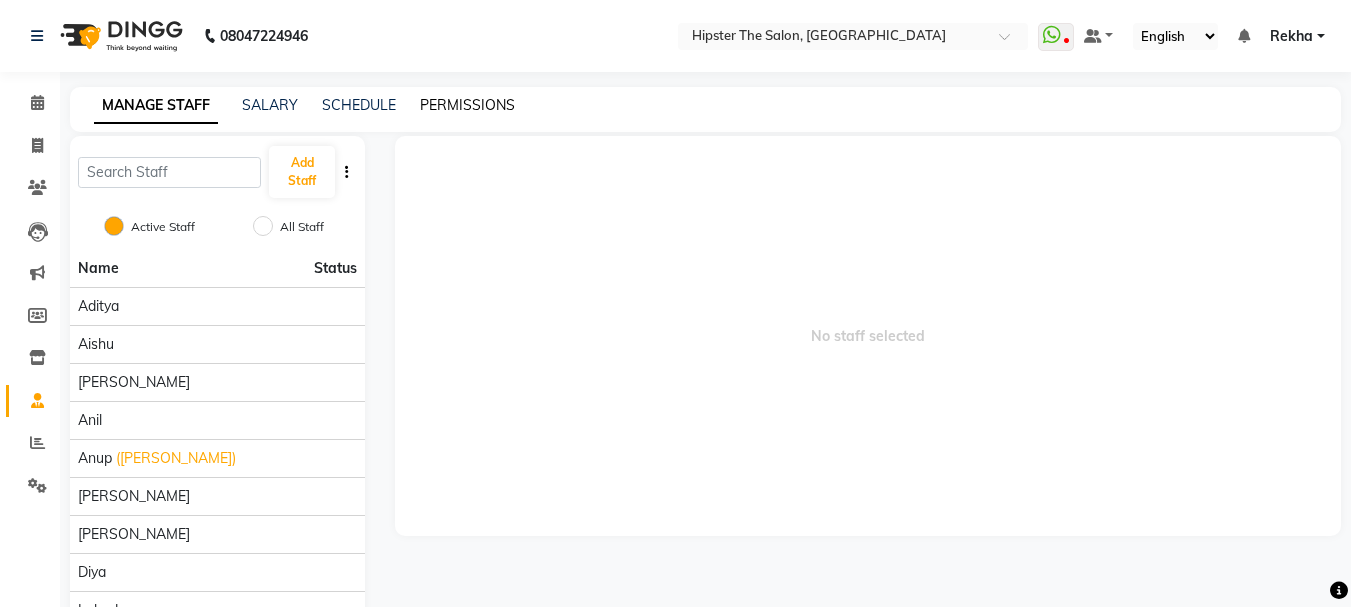 click on "PERMISSIONS" 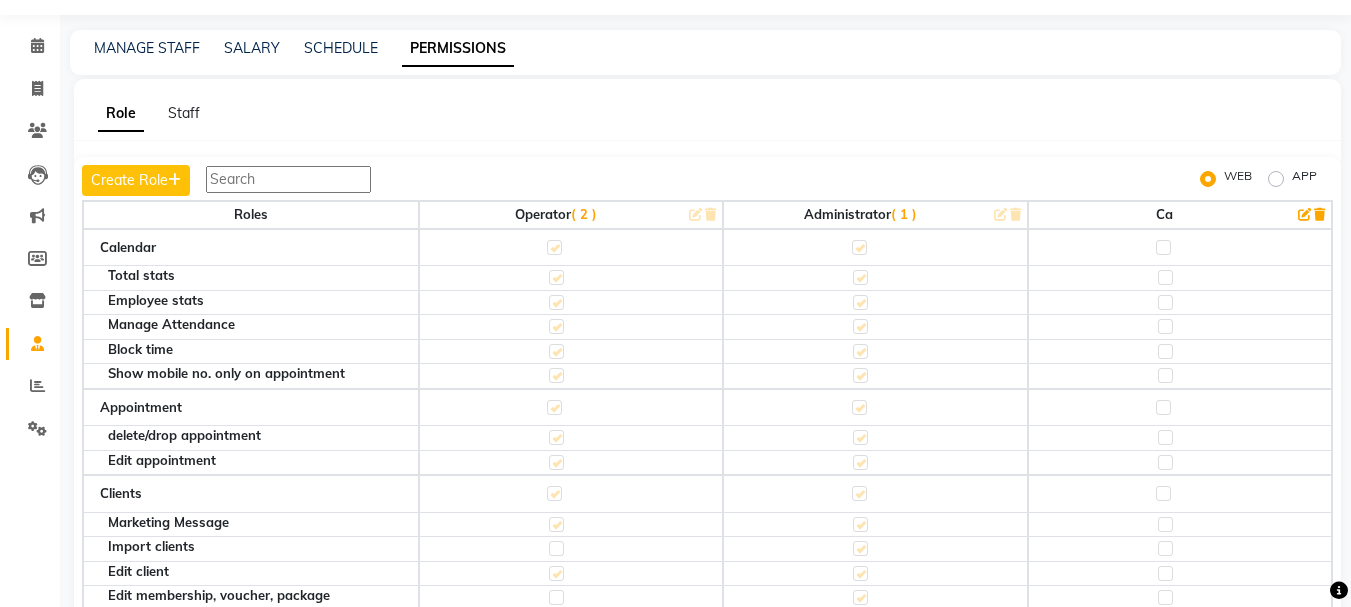 scroll, scrollTop: 0, scrollLeft: 0, axis: both 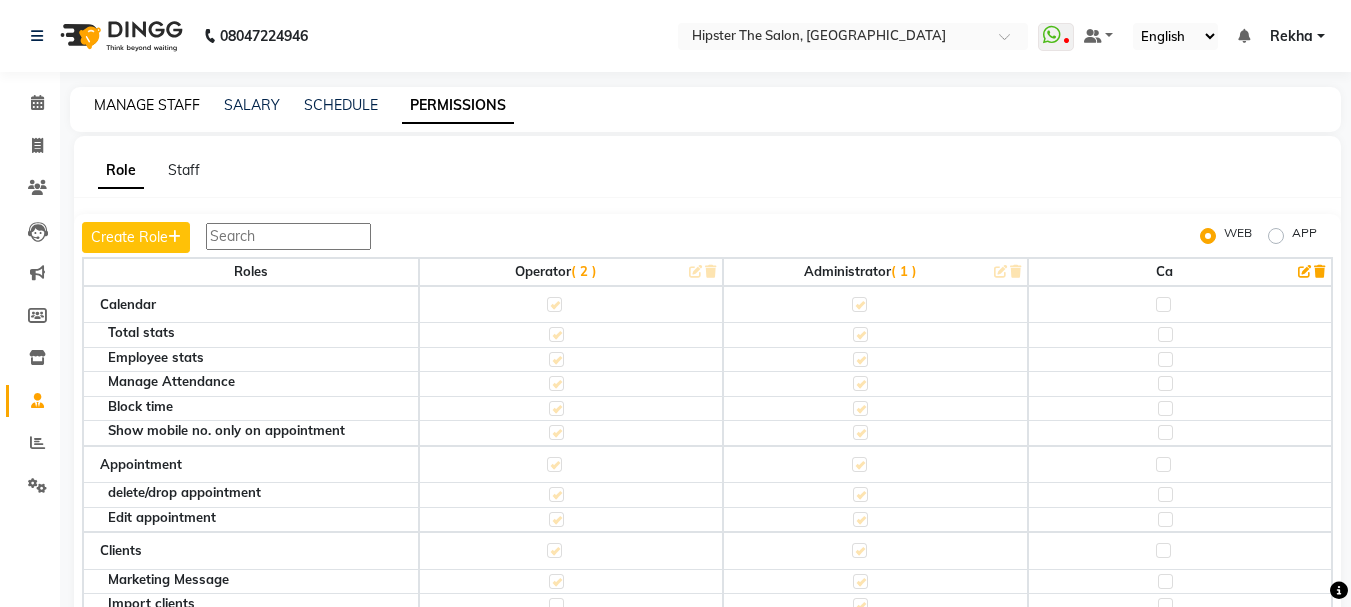 click on "MANAGE STAFF" 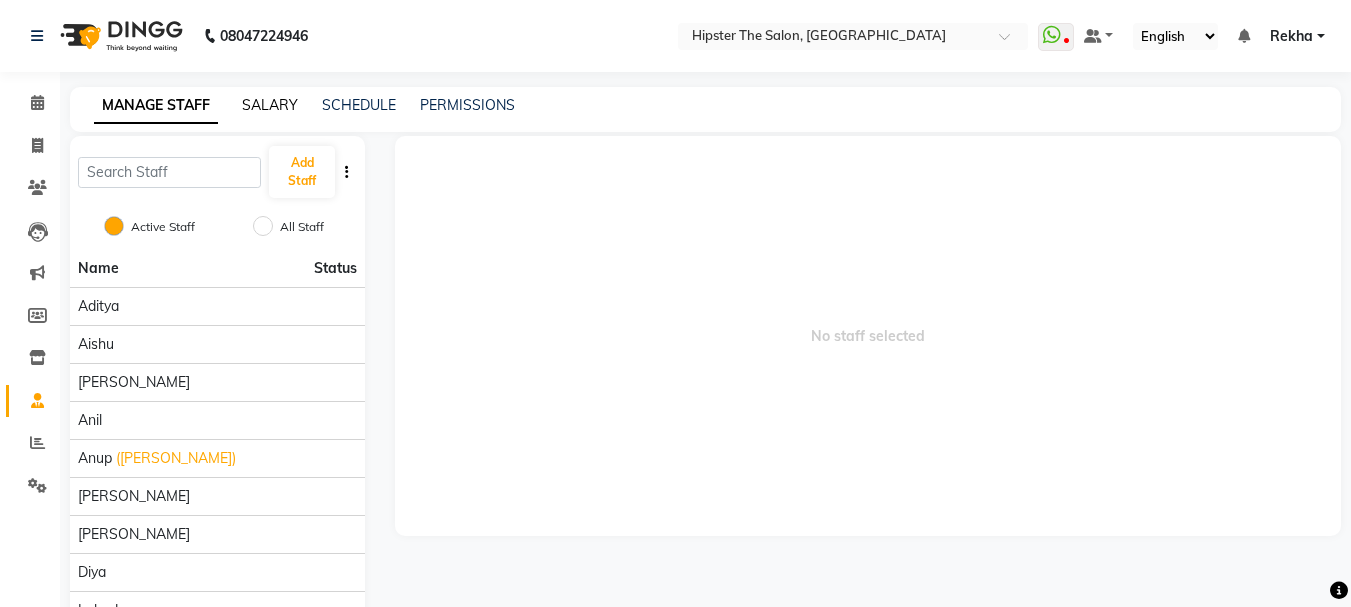 click on "SALARY" 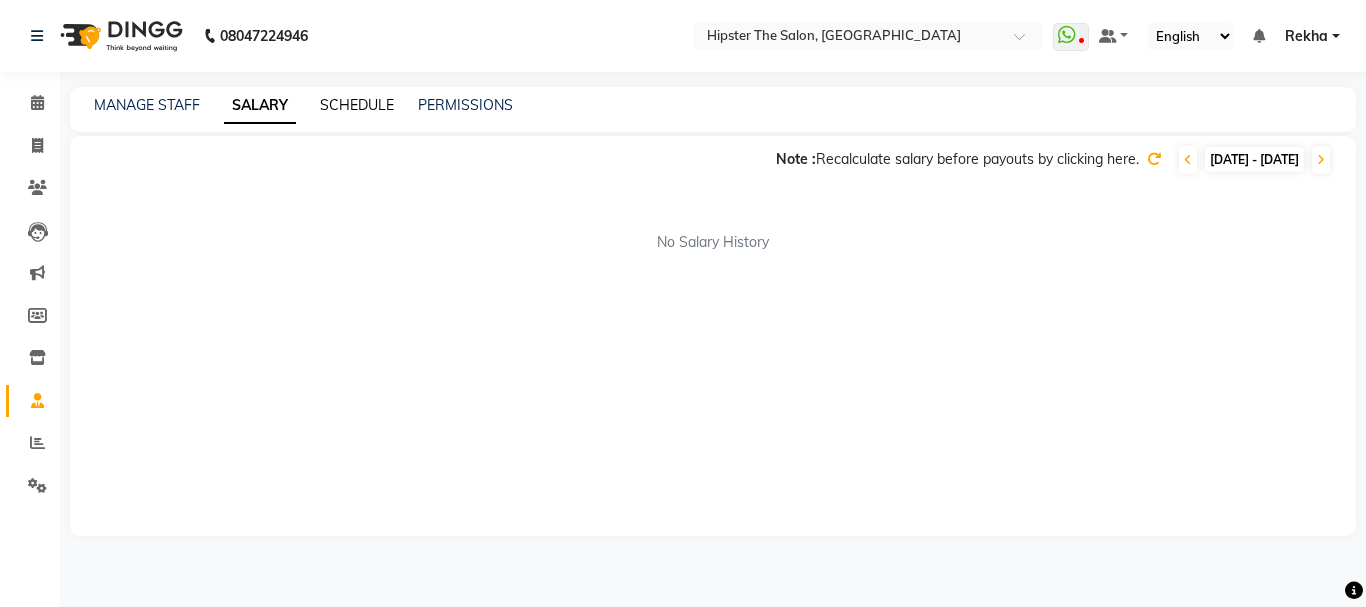 click on "SCHEDULE" 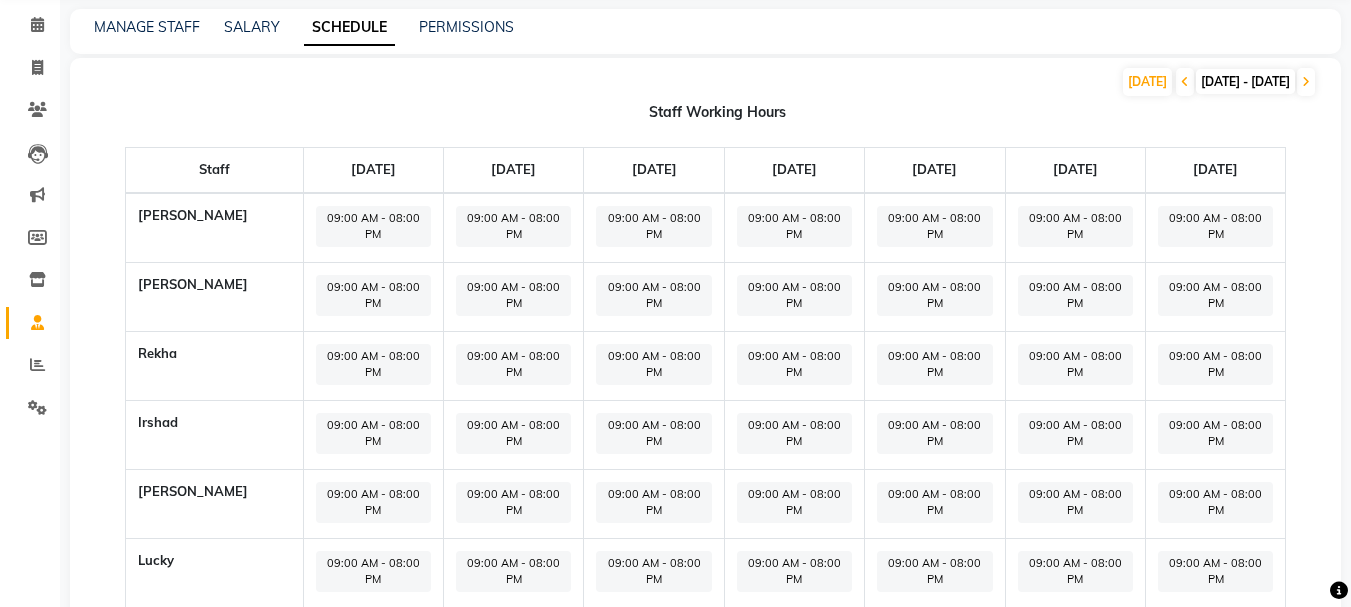 scroll, scrollTop: 100, scrollLeft: 0, axis: vertical 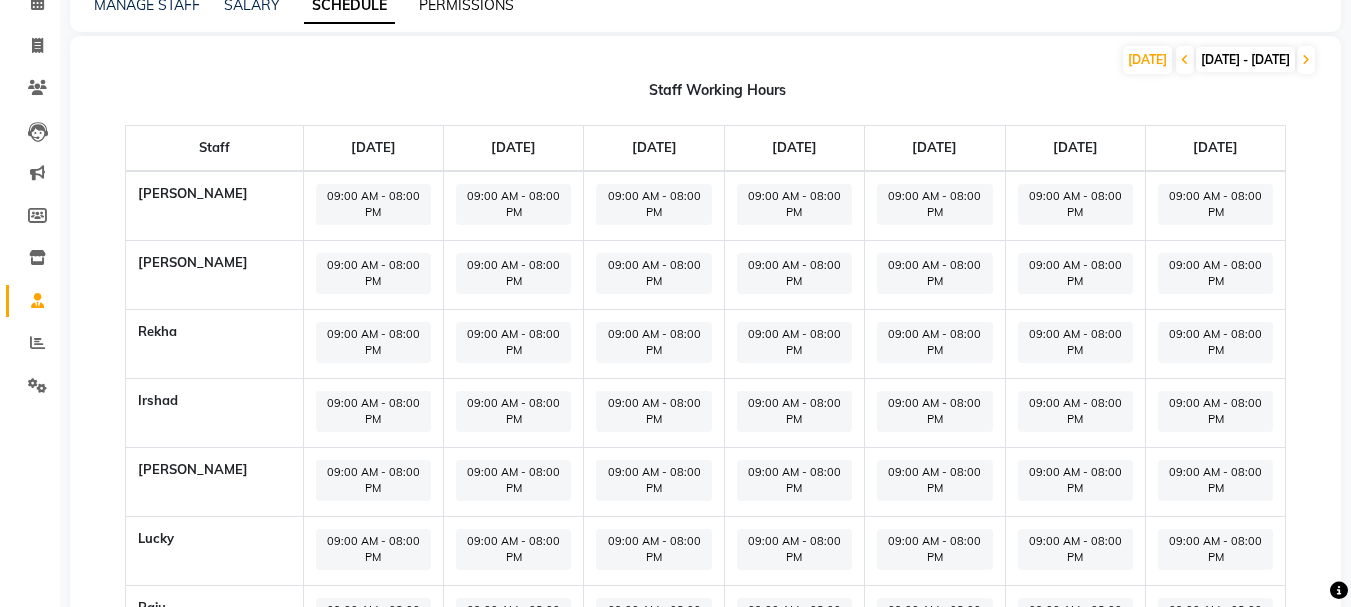 click on "PERMISSIONS" 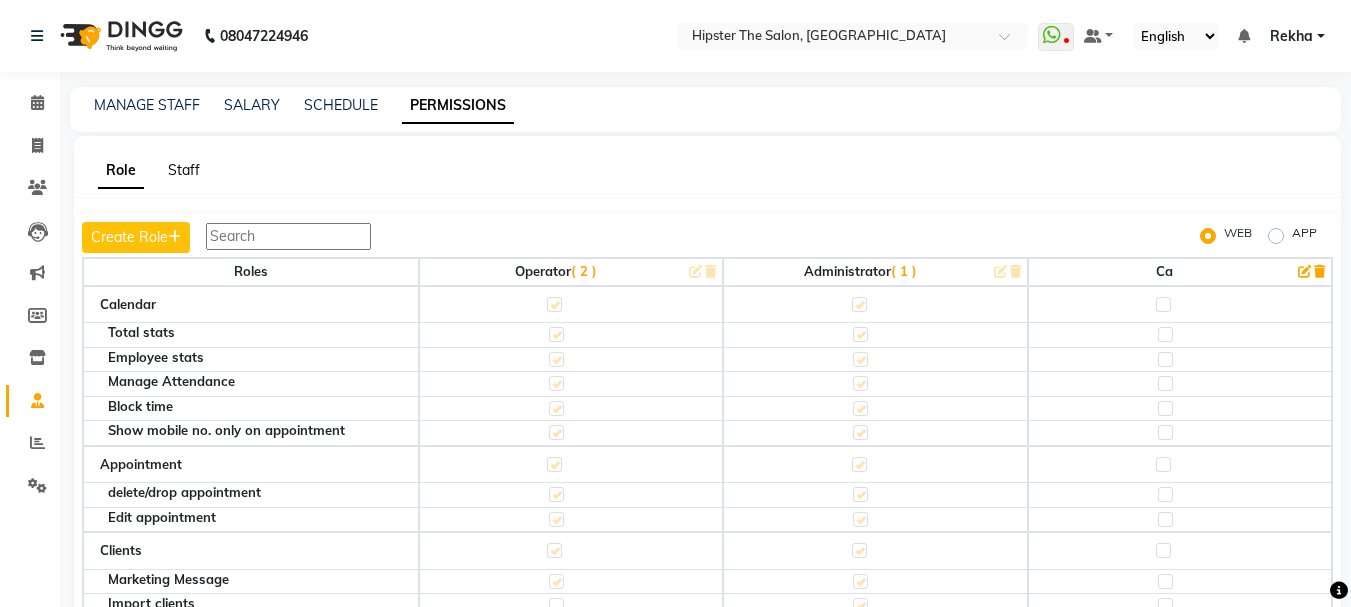 click on "Staff" 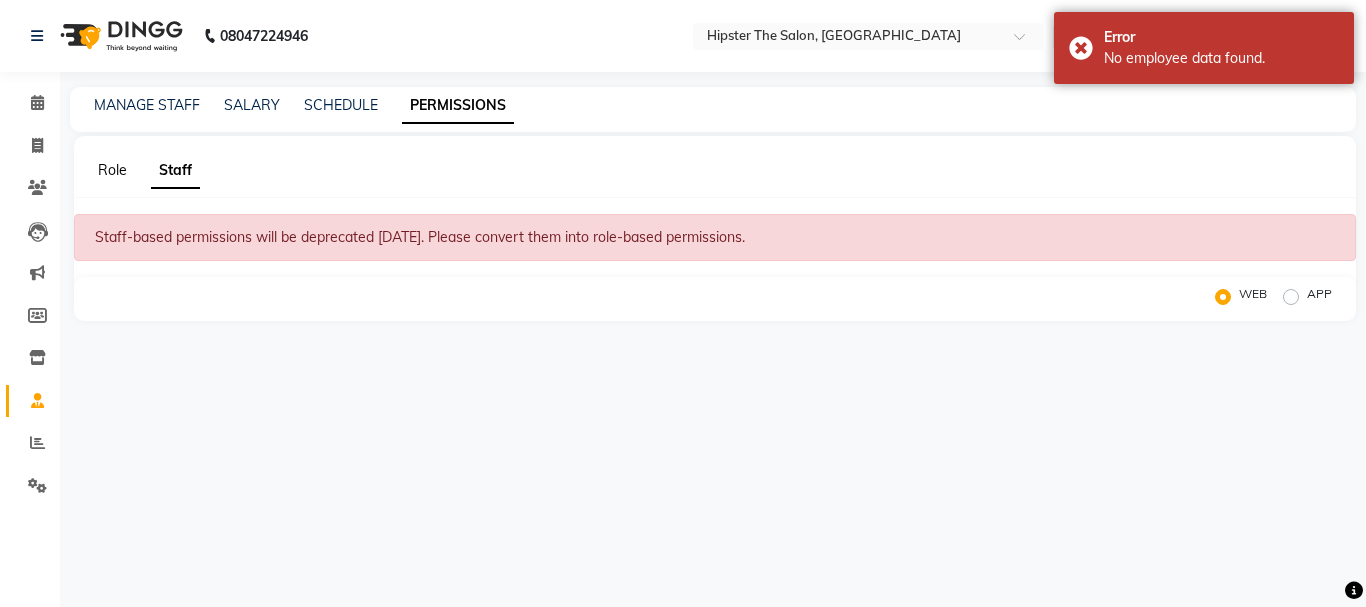 click on "Role" 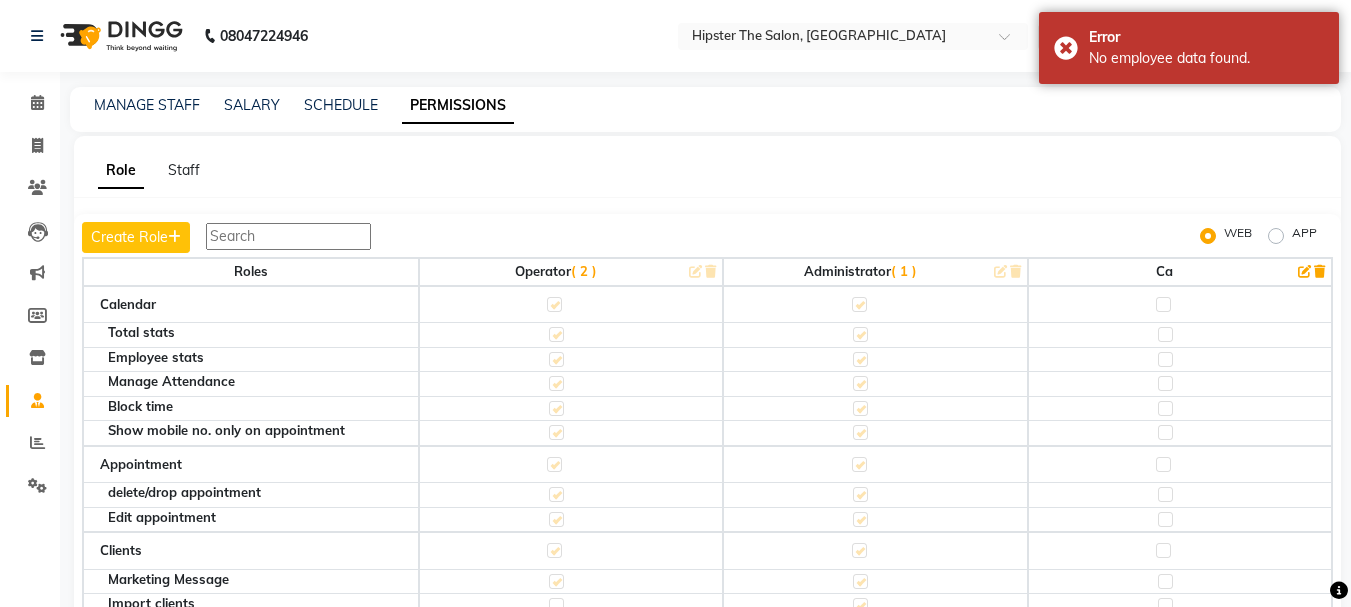 click on "Role" 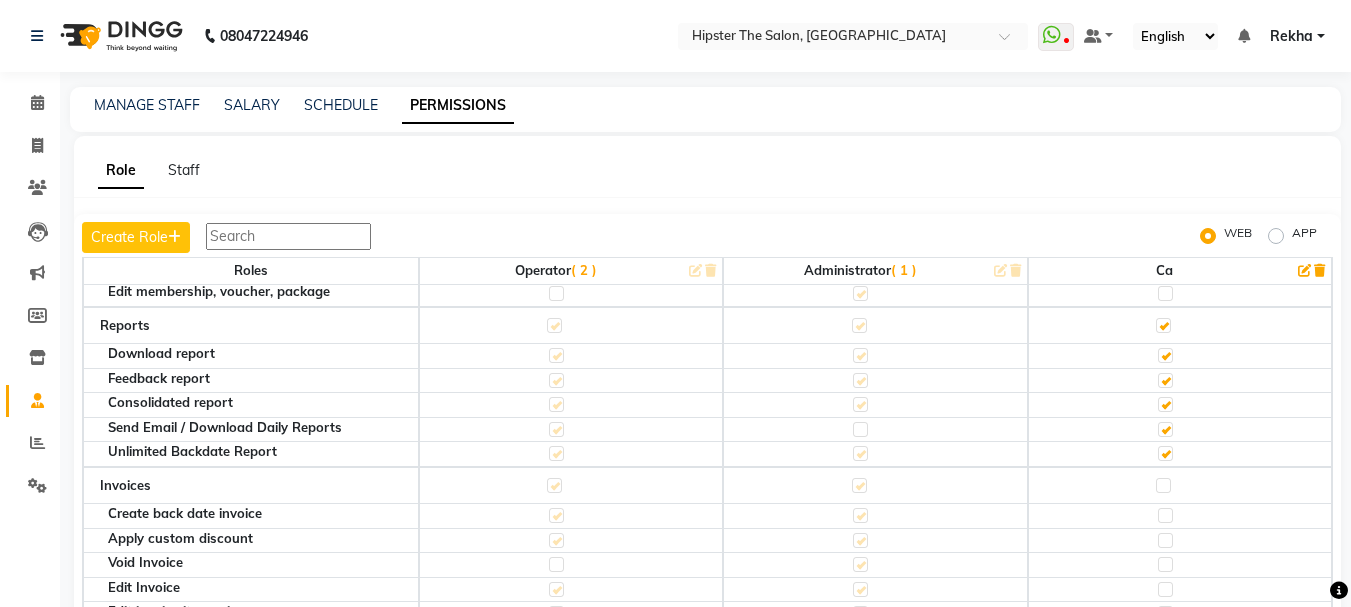 scroll, scrollTop: 0, scrollLeft: 0, axis: both 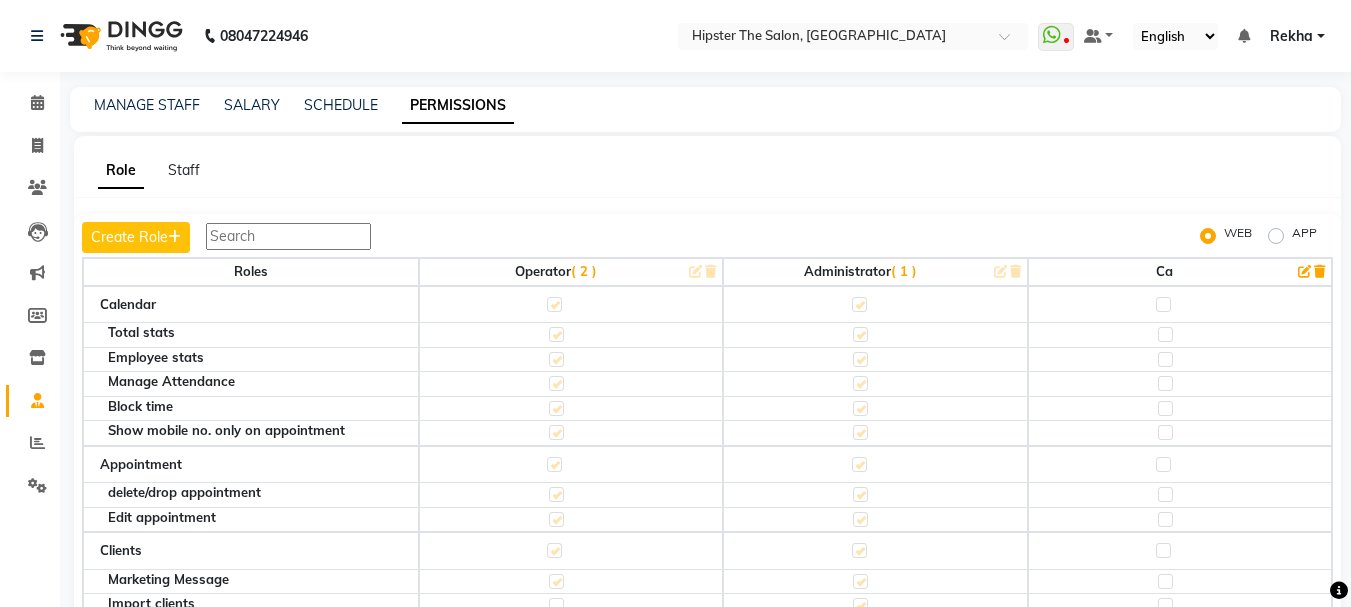 click on "Create Role  WEB APP Roles Operator   ( 2 ) Administrator   ( 1 ) Ca  Calendar Total stats Employee stats Manage Attendance Block time Show mobile no. only on appointment Appointment delete/drop appointment Edit appointment Clients Marketing Message Import clients Edit client Edit membership, voucher, package Reports Download report Feedback report Consolidated report Send Email / Download Daily Reports Unlimited Backdate Report Invoices Create back date invoice Apply custom discount Void Invoice Edit Invoice Edit invoice item price Receive due payment Previous Invoices Change payment mode Split service amount Change invoice prefix Register logs Change invoice staff Show Product Stock Quantity in Invoice Export Invoices Manage Bill Status Settings Invoice Configurations - Invoice Configuration Business Setup - Business Hours Business Setup - Services Manage Product Manage Memberships - Vouchers and Prepaid Manage Memberships - Package Manage Stylist Manage Memberships - Membership Business Setup - Feedback" 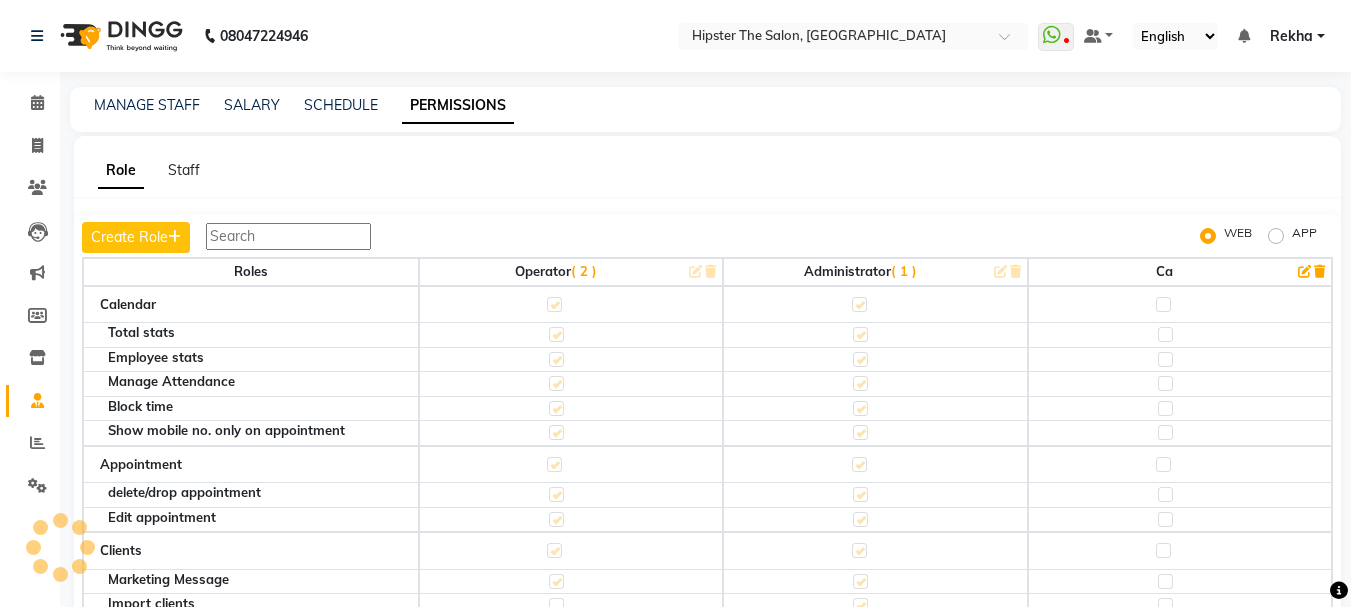 click at bounding box center (288, 236) 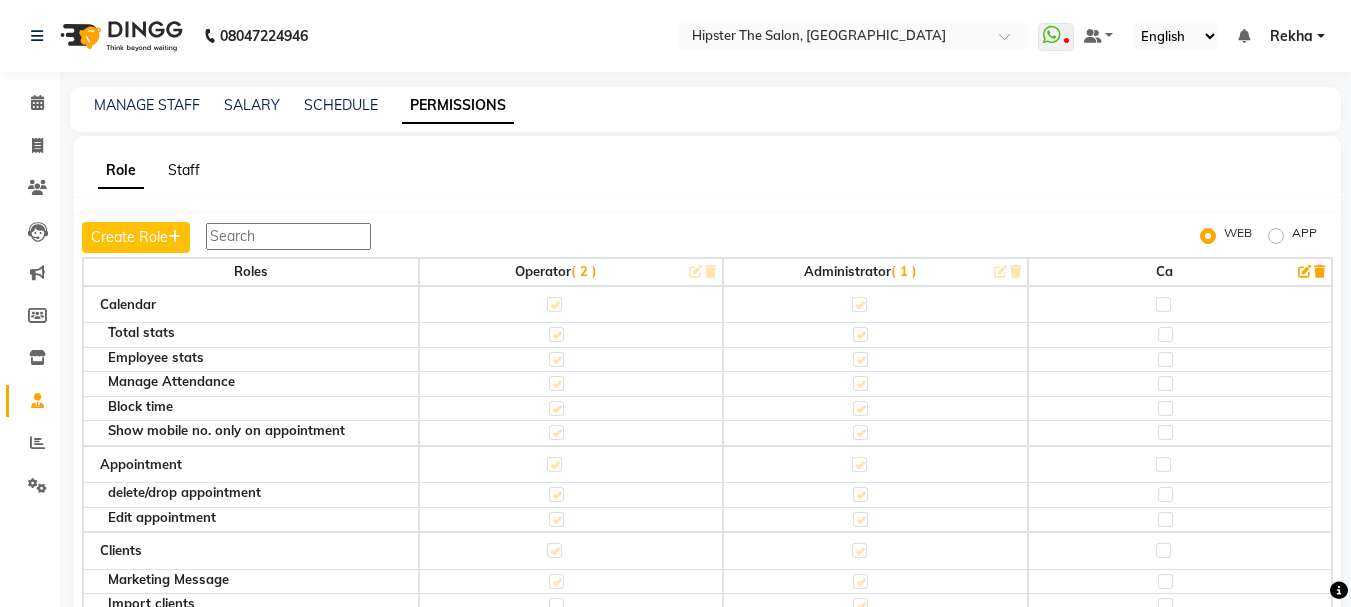 click on "Staff" 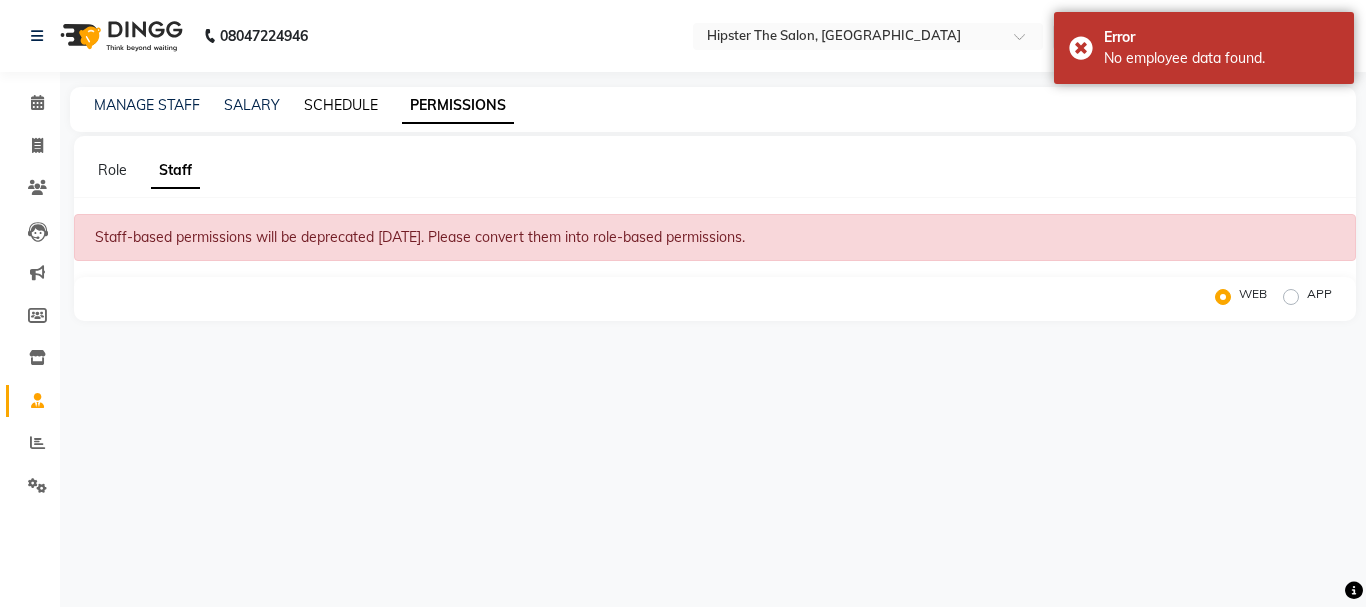 click on "SCHEDULE" 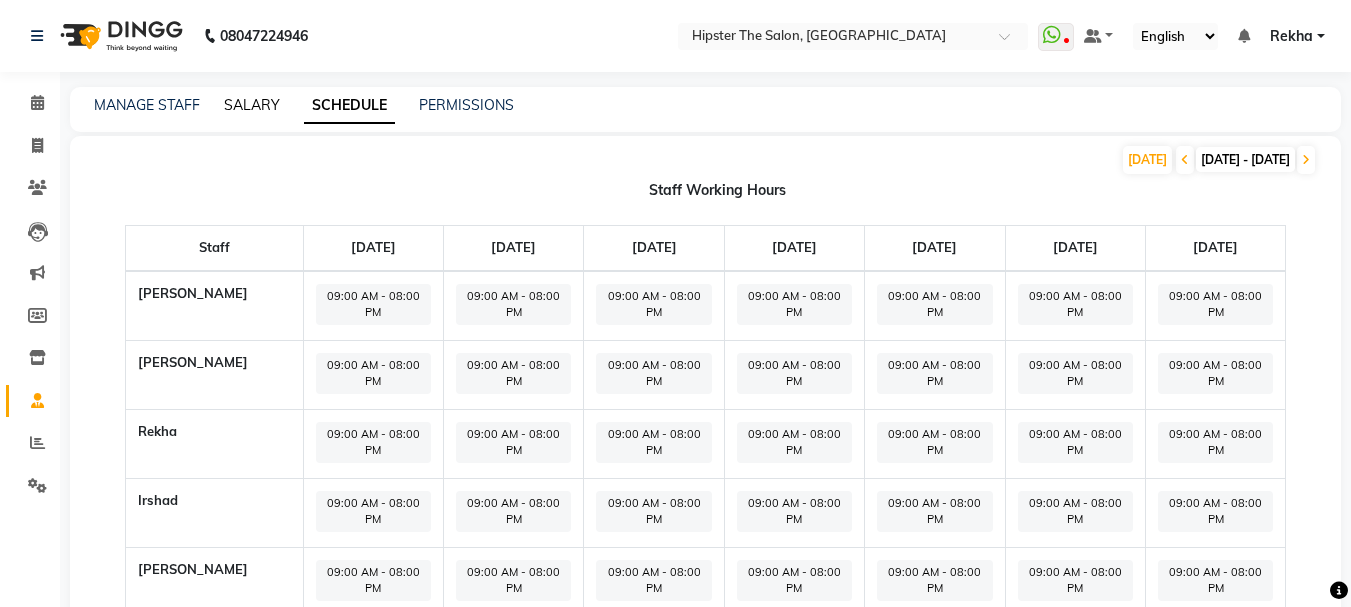 click on "SALARY" 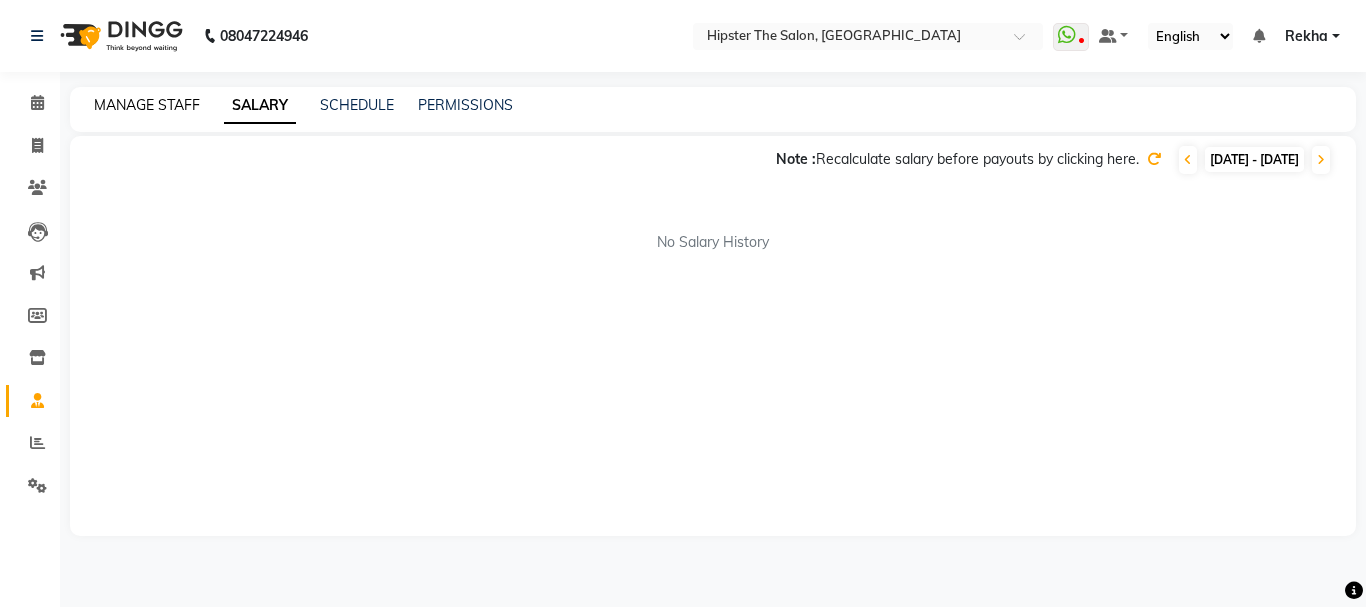 click on "MANAGE STAFF" 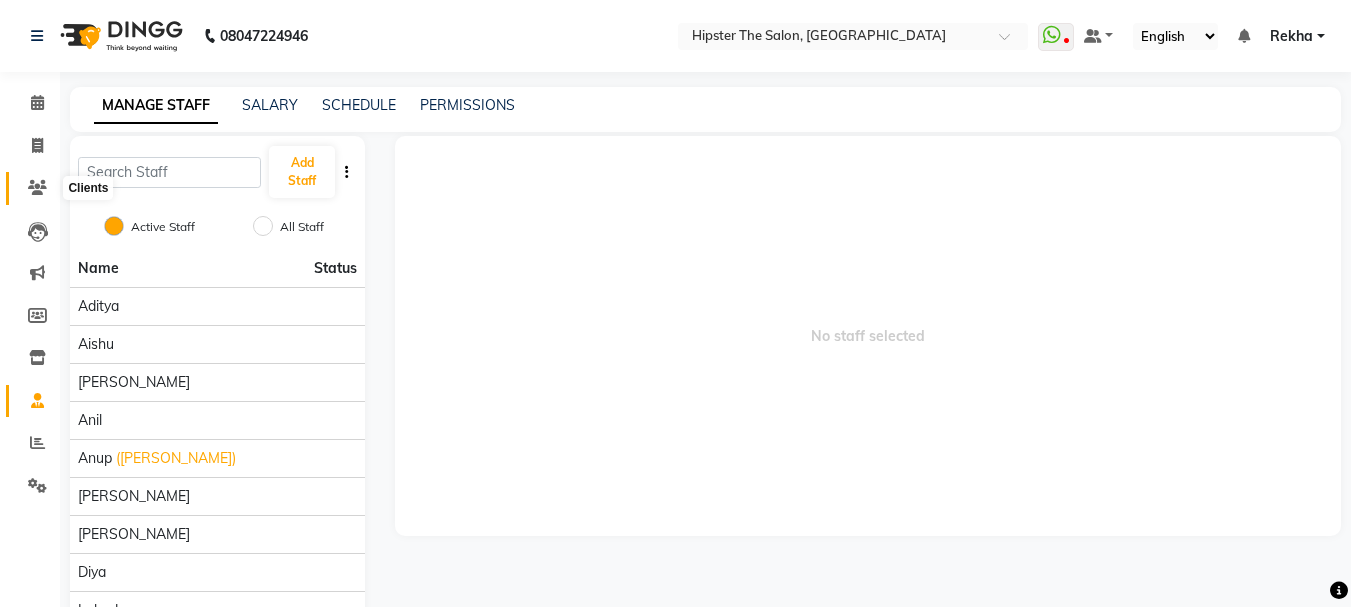 click 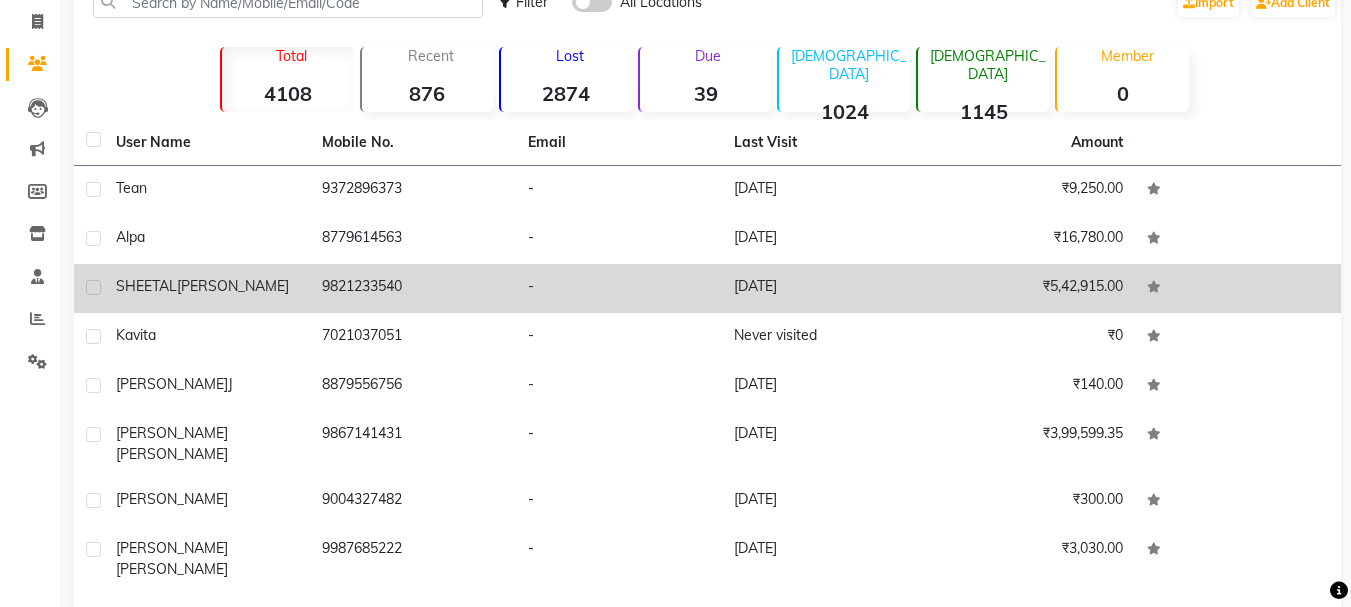 scroll, scrollTop: 0, scrollLeft: 0, axis: both 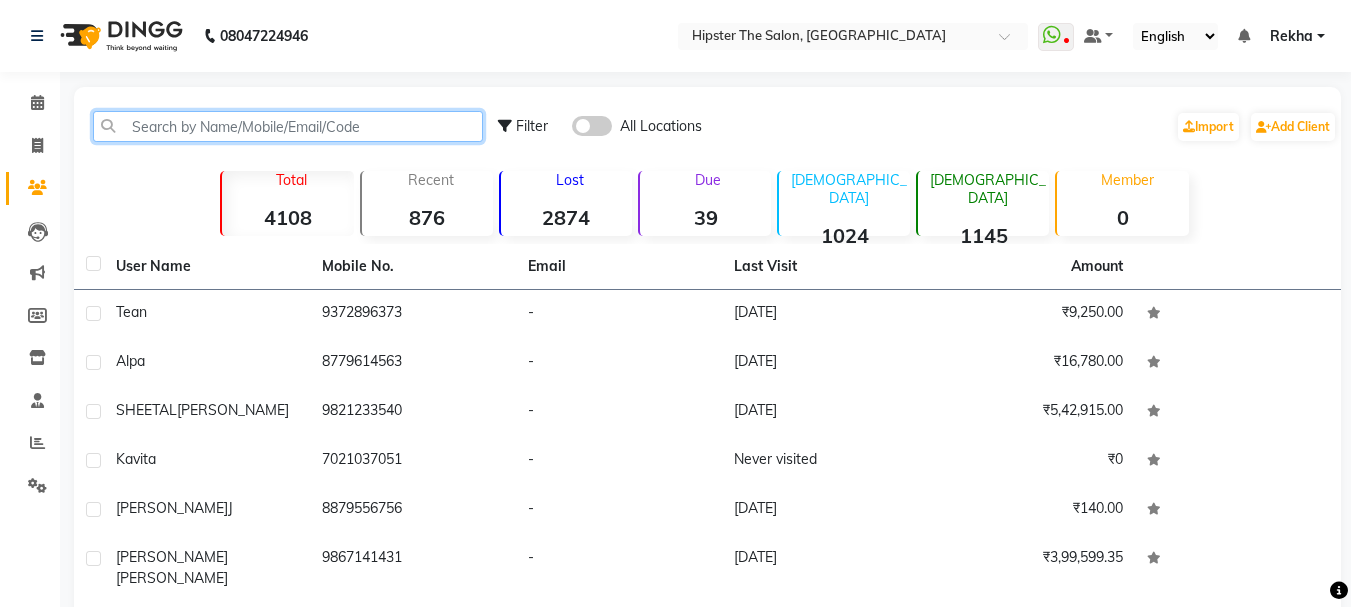 click 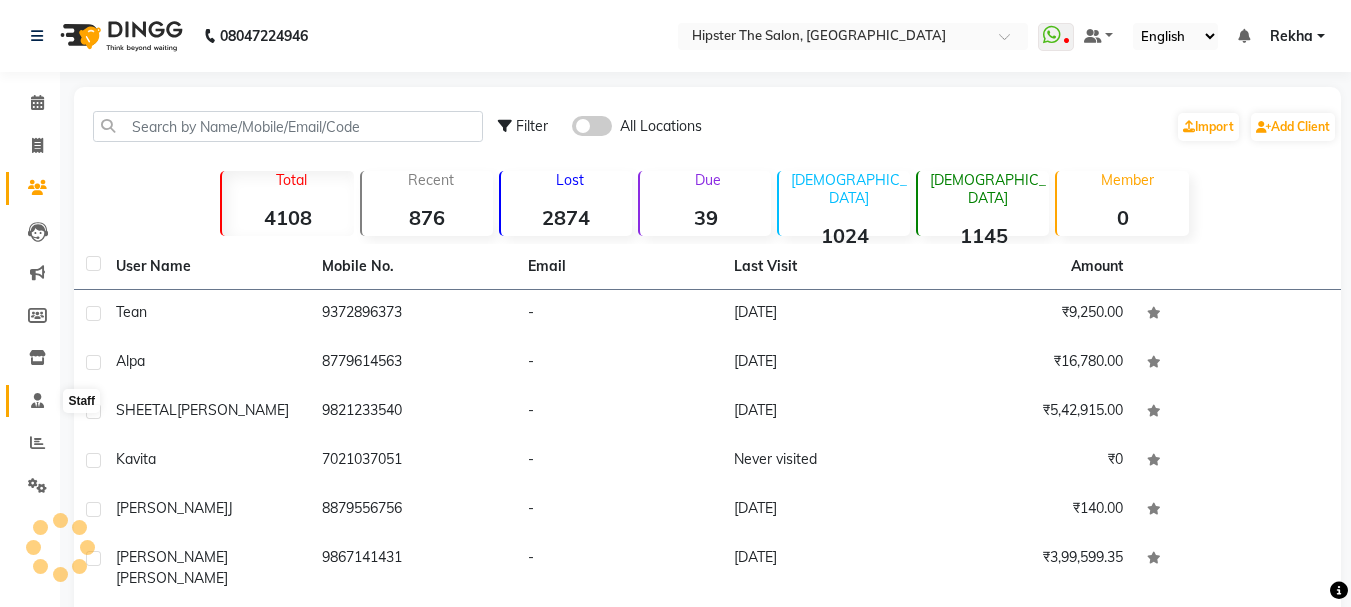click 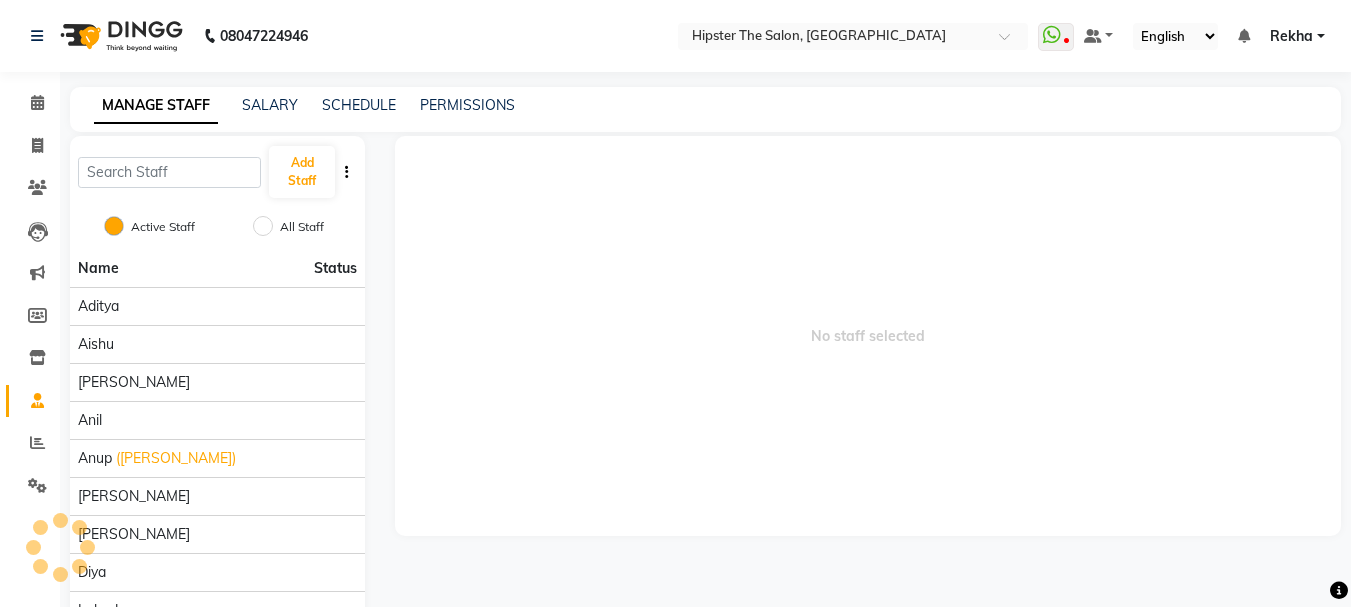 click 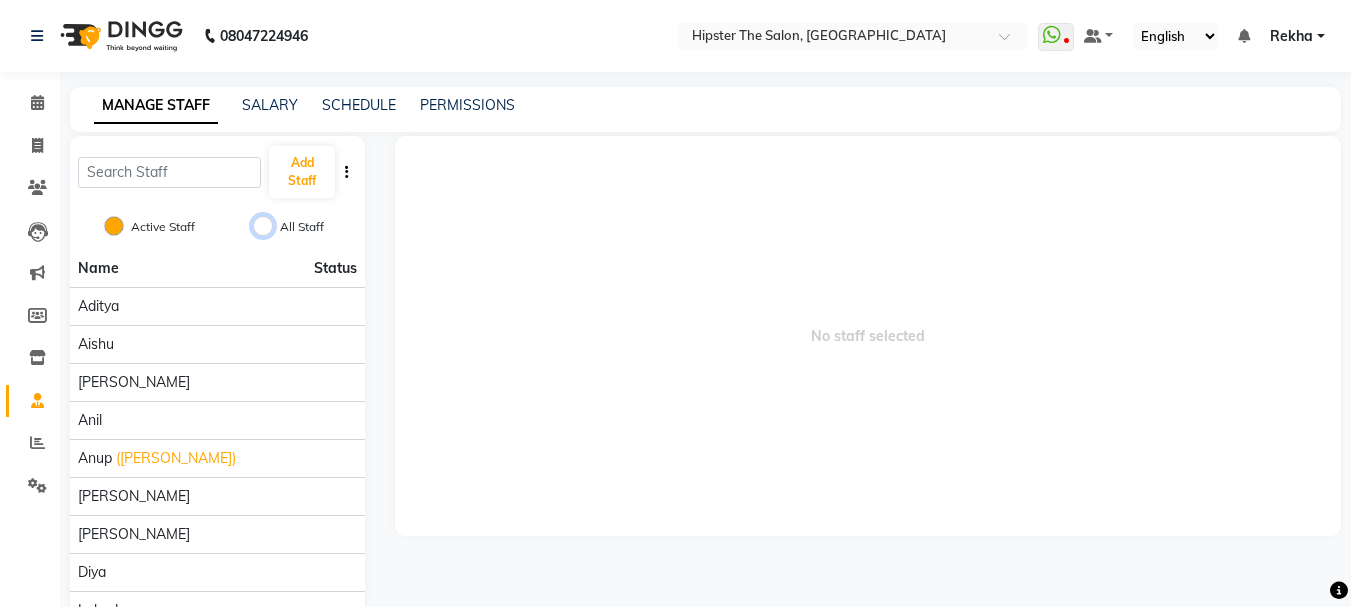 click on "All Staff" at bounding box center (263, 226) 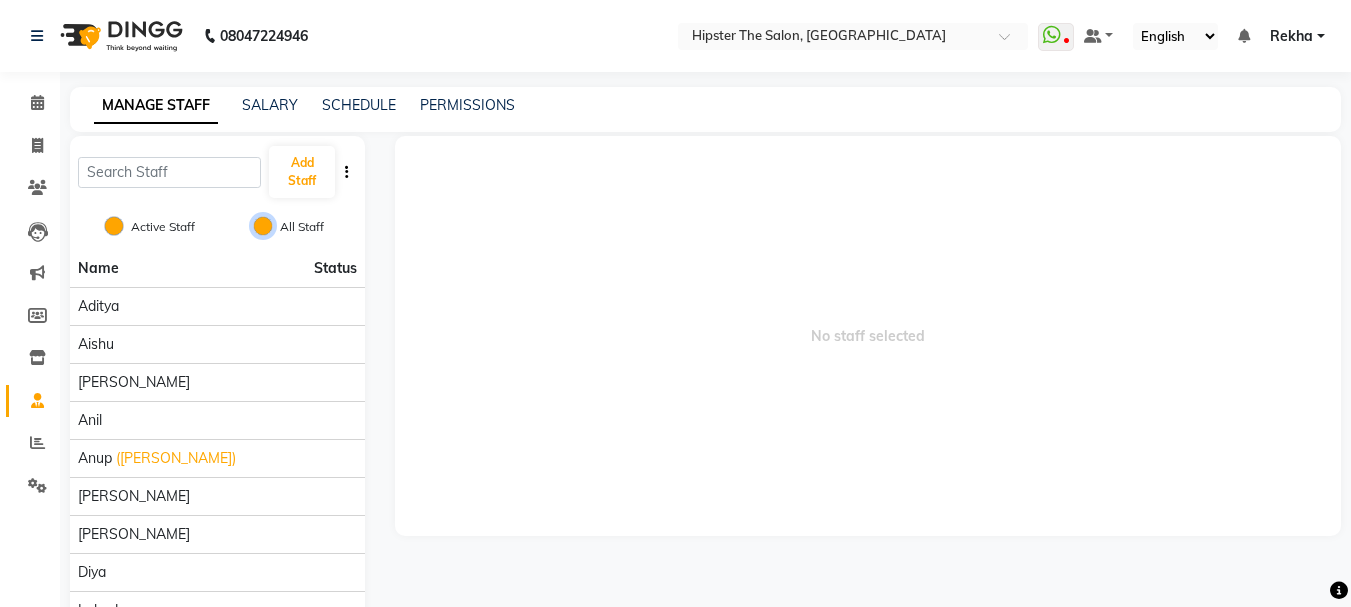 radio on "false" 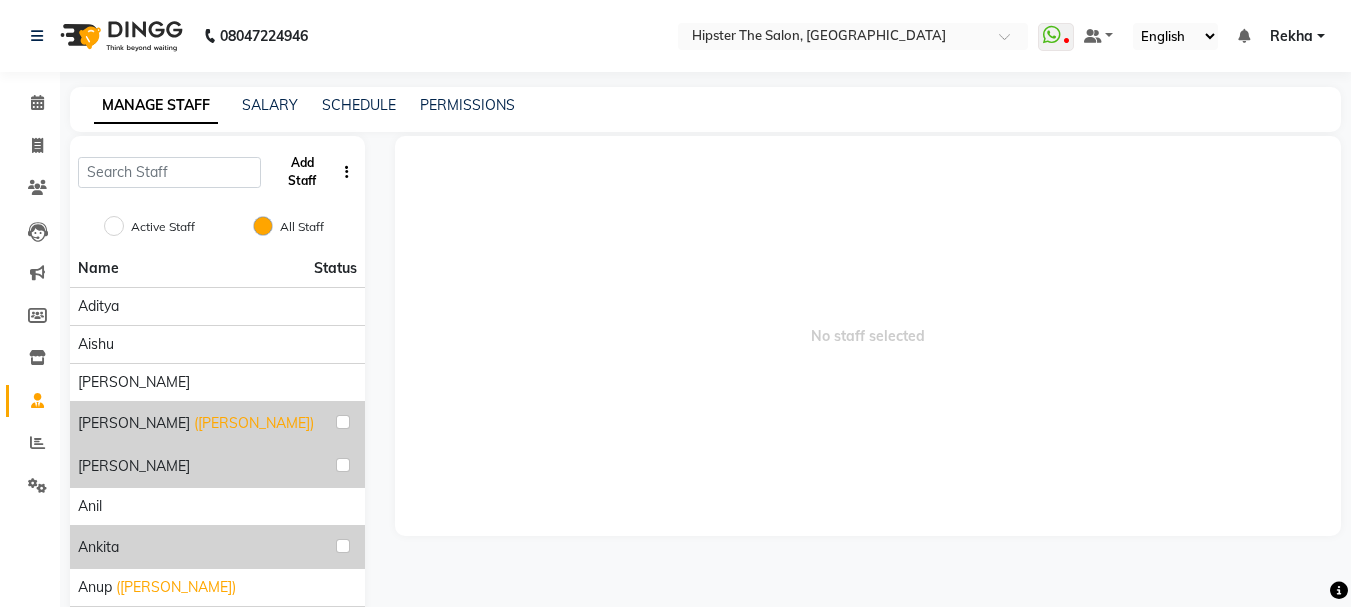 click on "Add Staff" 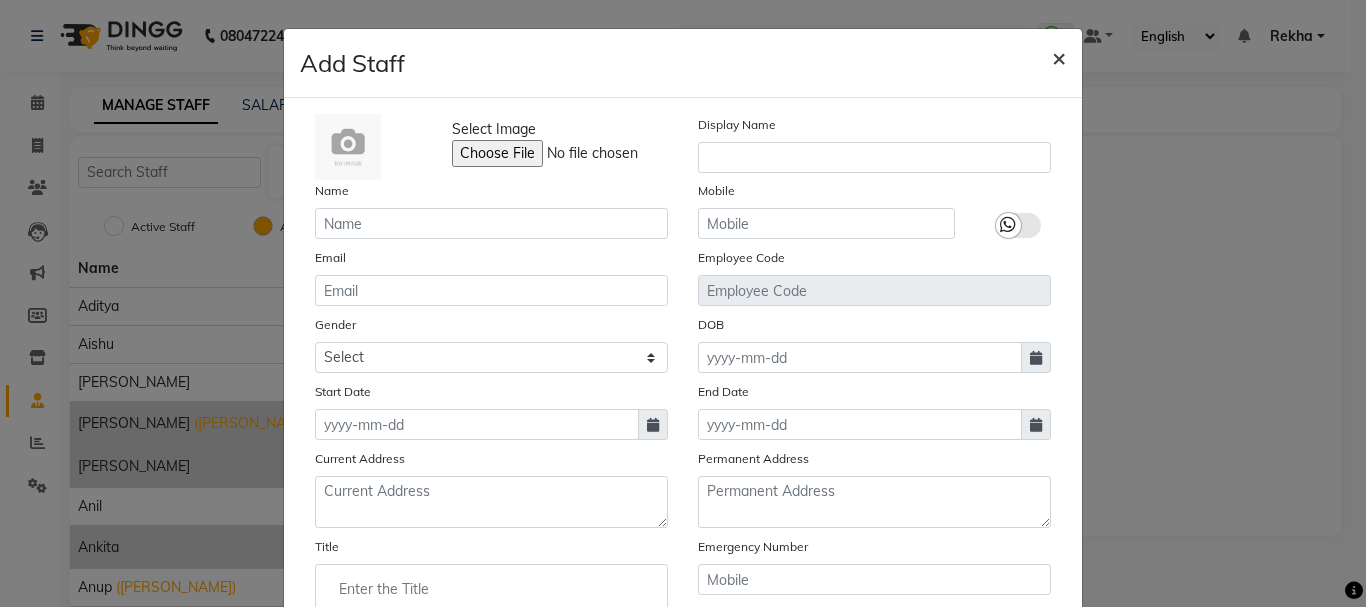 click on "×" 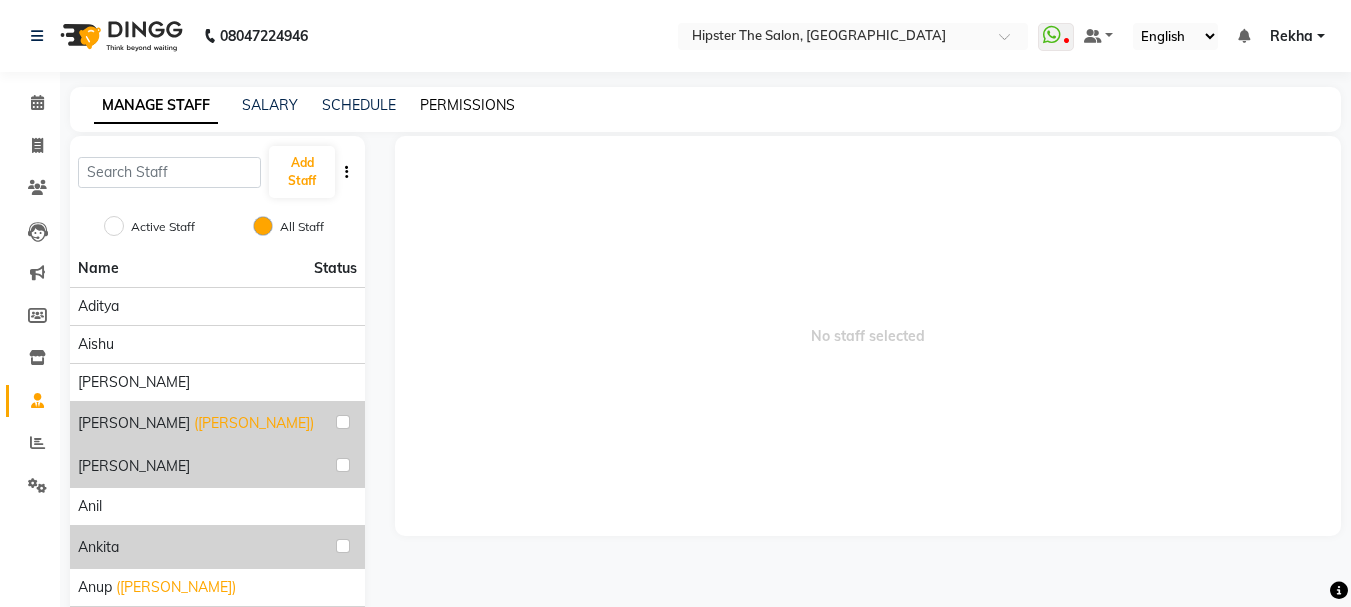 click on "PERMISSIONS" 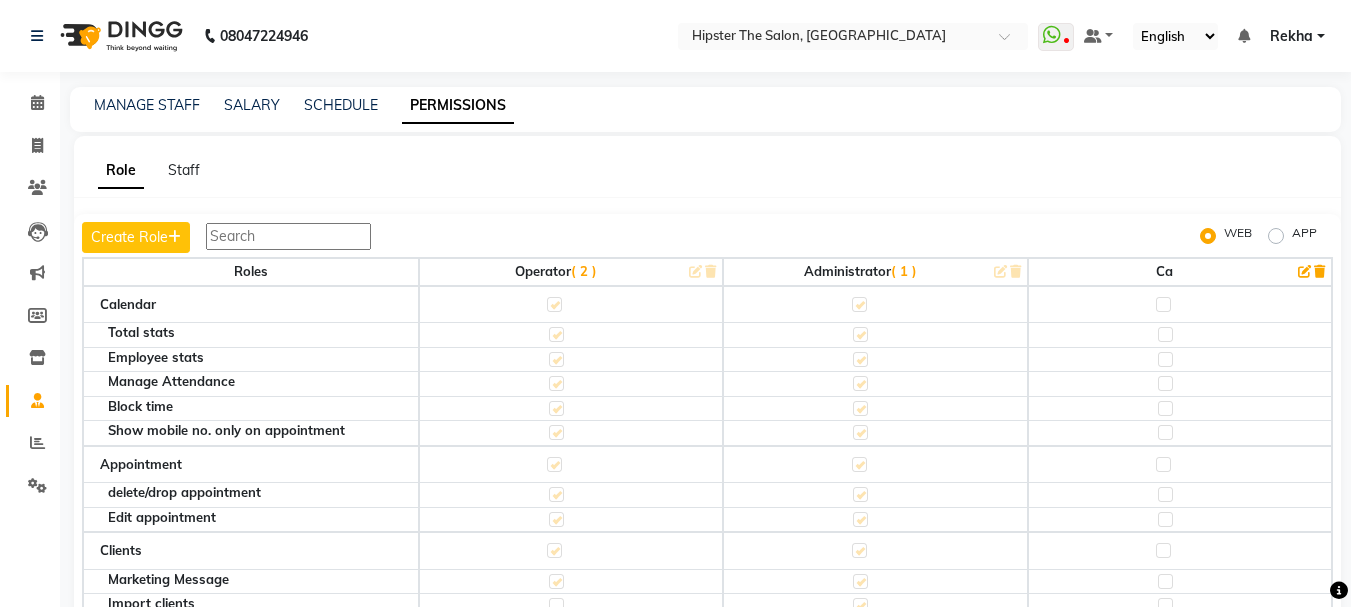 click on "Role Staff  Create Role  WEB APP Roles Operator   ( 2 ) Administrator   ( 1 ) Ca  Calendar Total stats Employee stats Manage Attendance Block time Show mobile no. only on appointment Appointment delete/drop appointment Edit appointment Clients Marketing Message Import clients Edit client Edit membership, voucher, package Reports Download report Feedback report Consolidated report Send Email / Download Daily Reports Unlimited Backdate Report Invoices Create back date invoice Apply custom discount Void Invoice Edit Invoice Edit invoice item price Receive due payment Previous Invoices Change payment mode Split service amount Change invoice prefix Register logs Change invoice staff Show Product Stock Quantity in Invoice Export Invoices Manage Bill Status Settings Invoice Configurations - Invoice Configuration Business Setup - Business Hours Business Setup - Services Manage Product Manage Memberships - Vouchers and Prepaid Manage Memberships - Package Manage Stylist Manage Memberships - Membership Other Setting" 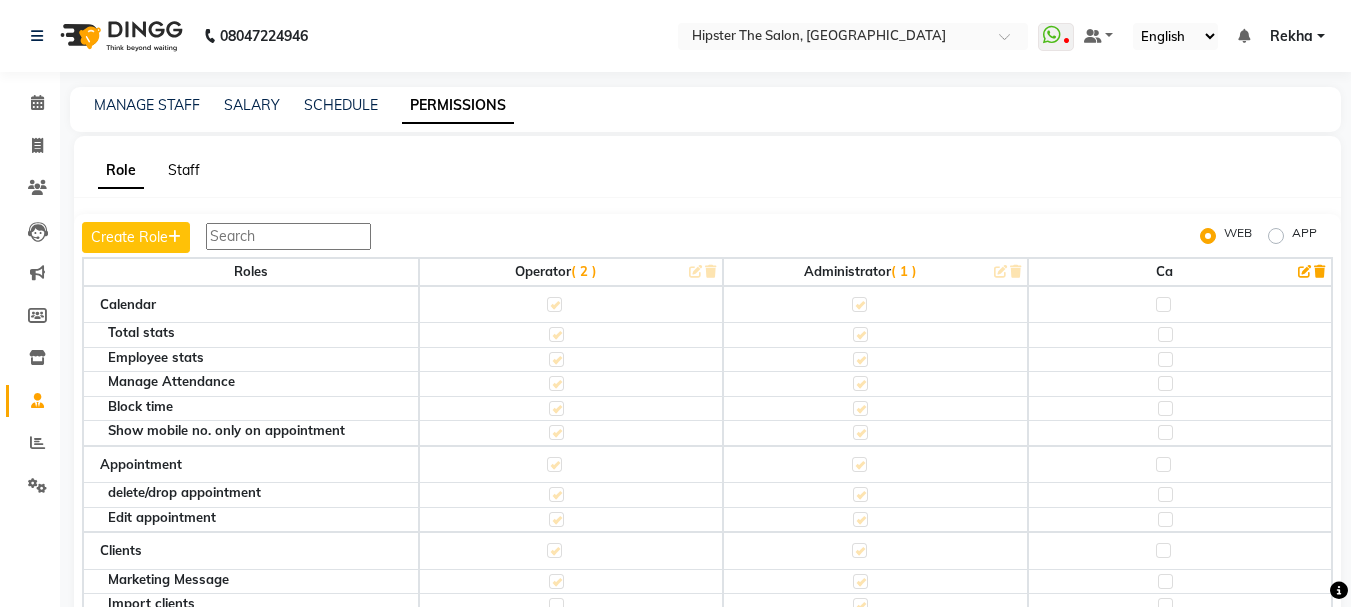click on "Staff" 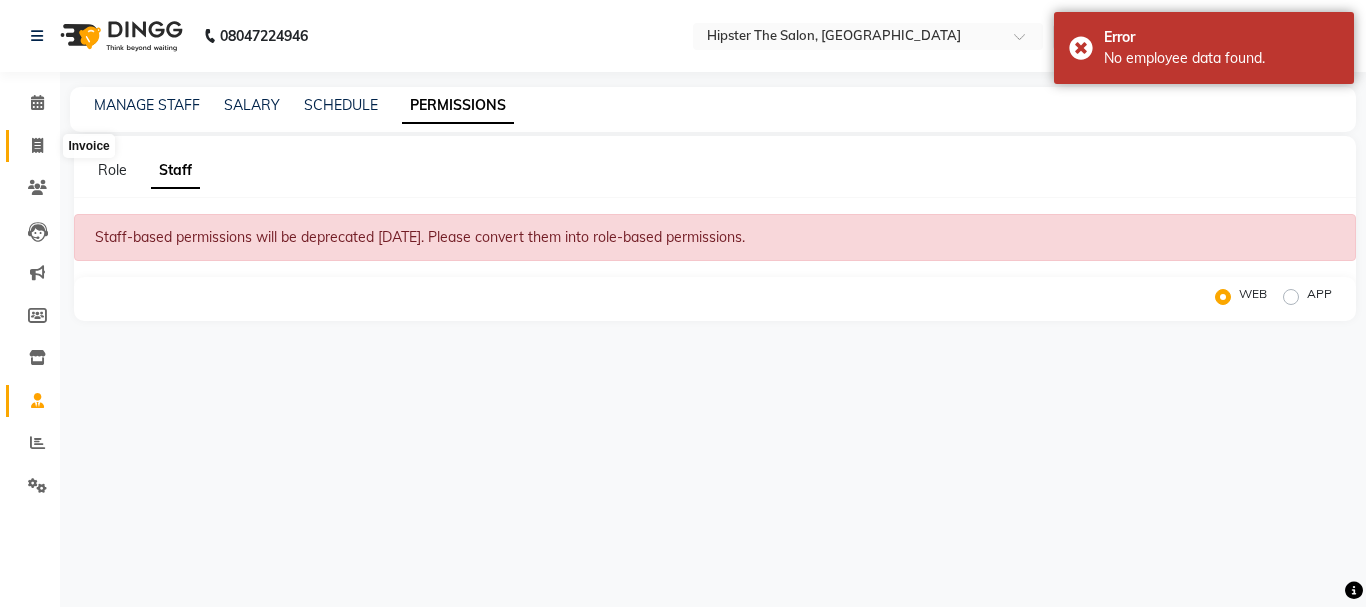click 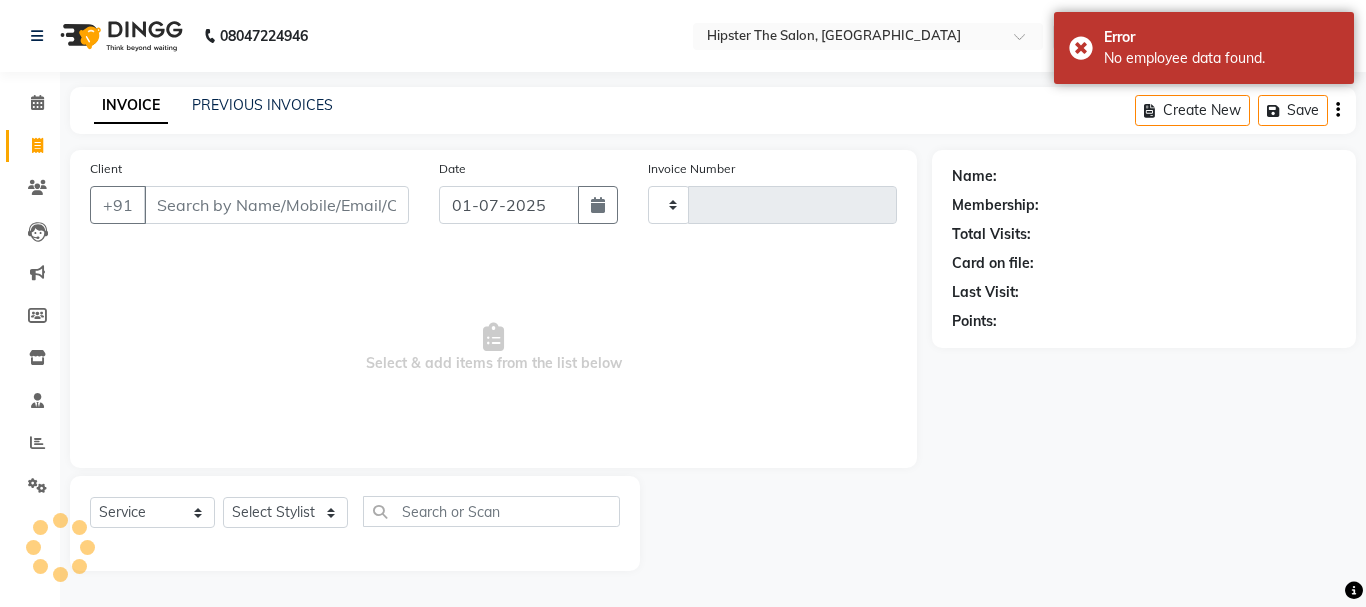 type on "1592" 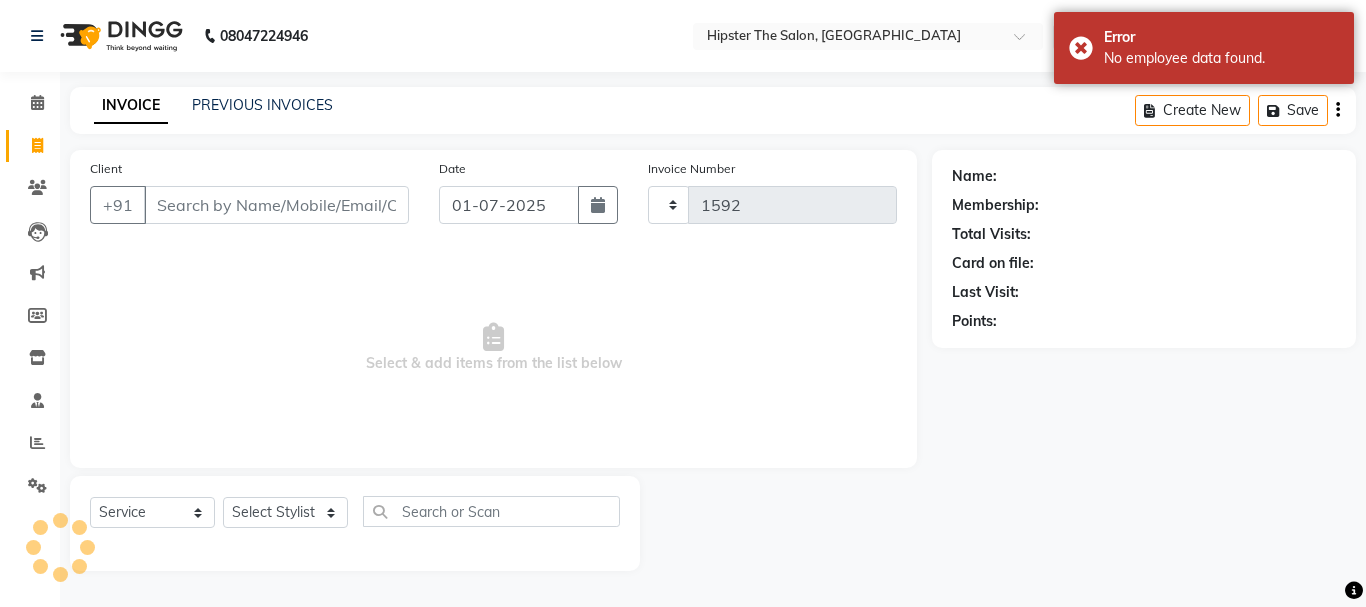 select on "5125" 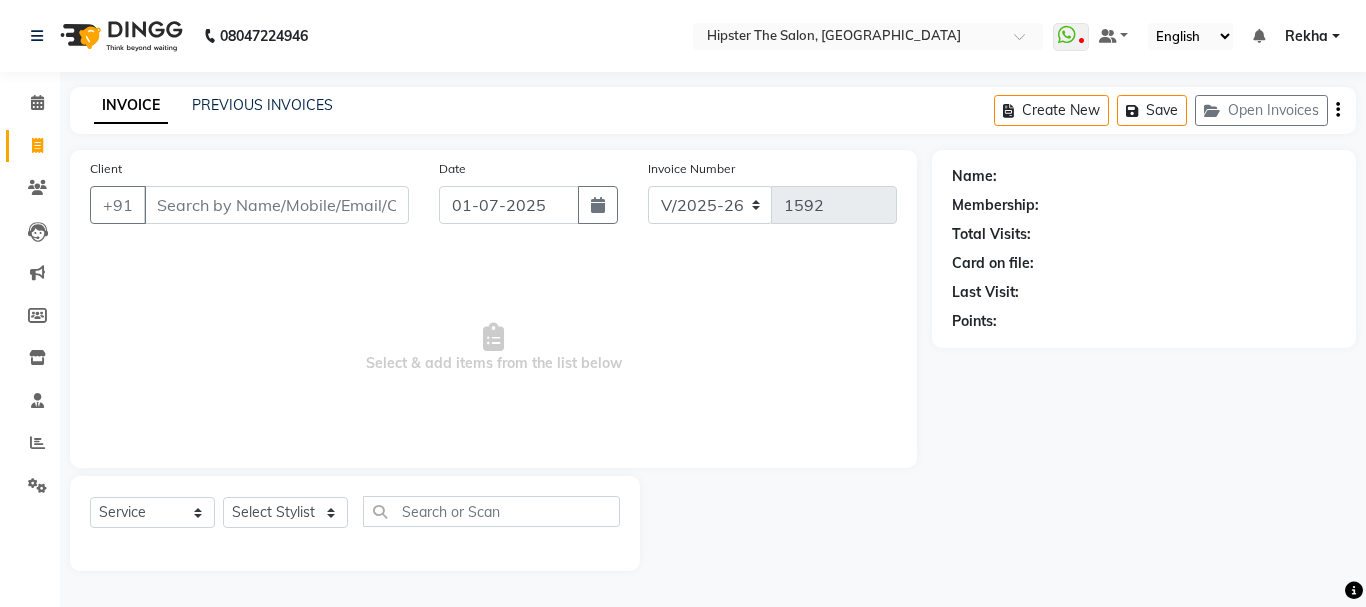 click on "INVOICE PREVIOUS INVOICES Create New   Save   Open Invoices" 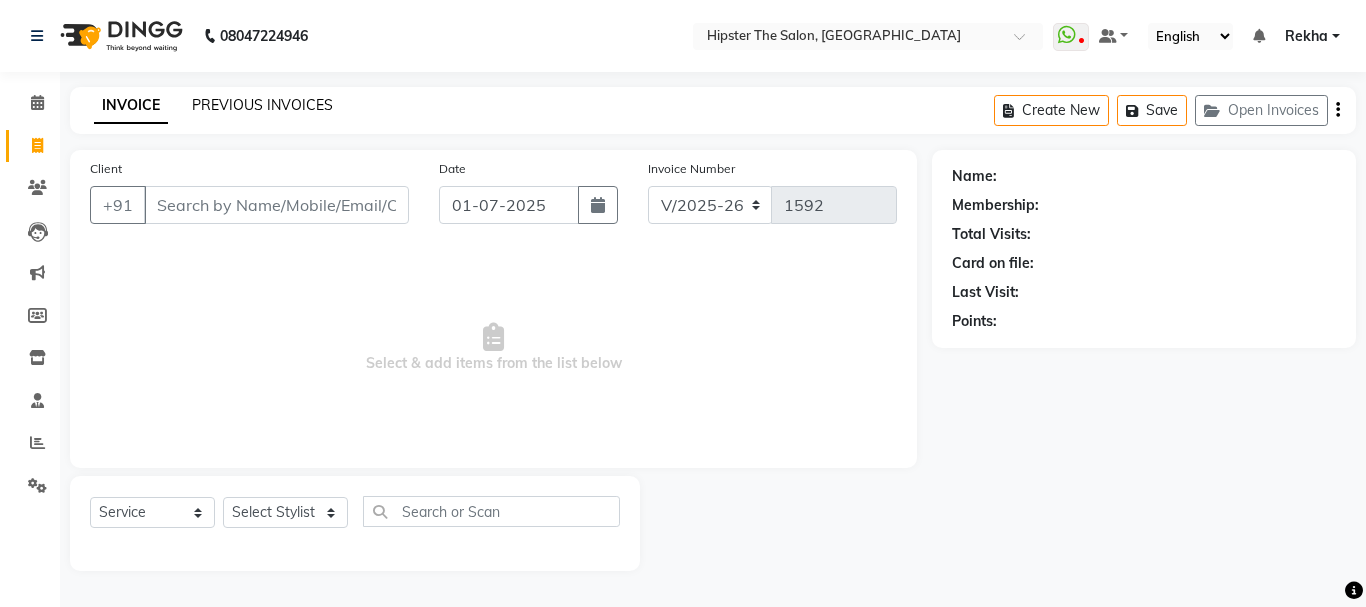 click on "PREVIOUS INVOICES" 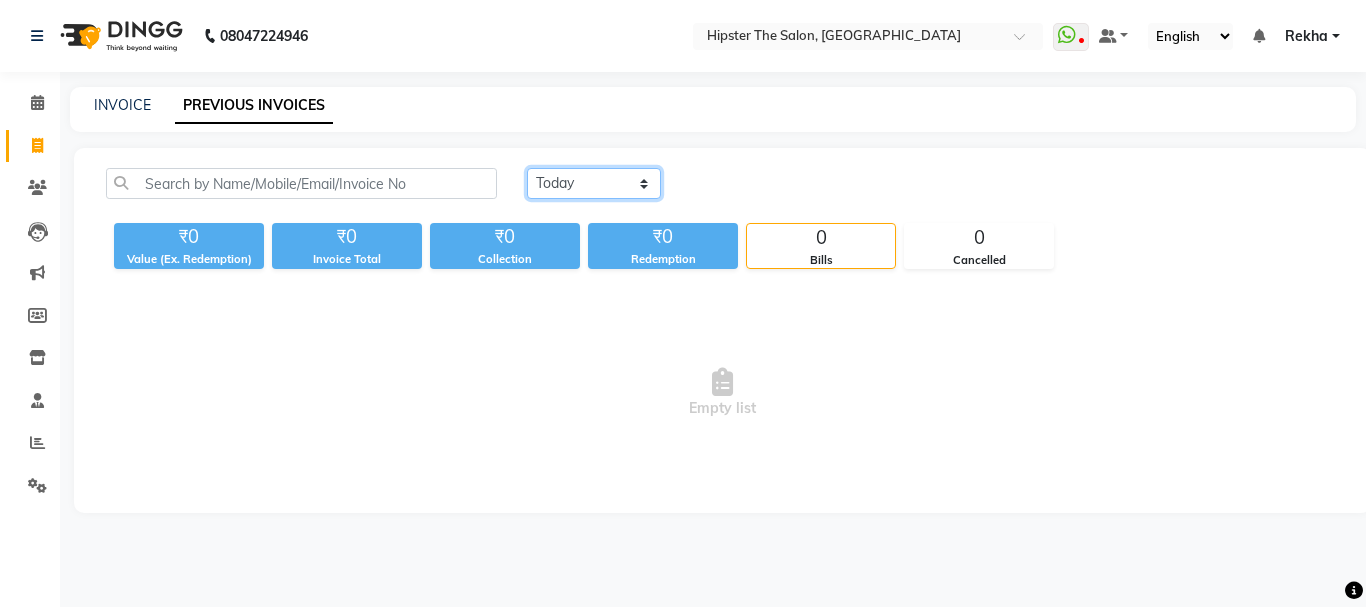 click on "[DATE] [DATE] Custom Range" 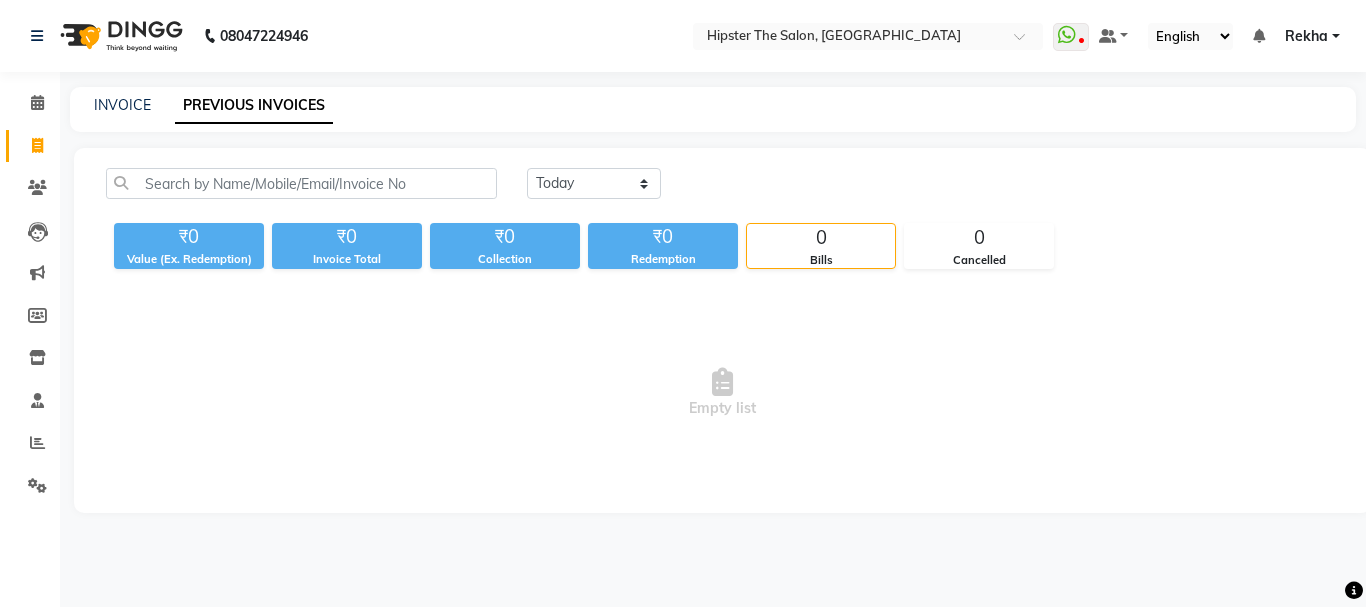 click on "[DATE] [DATE] Custom Range ₹0 Value (Ex. Redemption) ₹0 Invoice Total  ₹0 Collection ₹0 Redemption 0 Bills 0 Cancelled  Empty list" 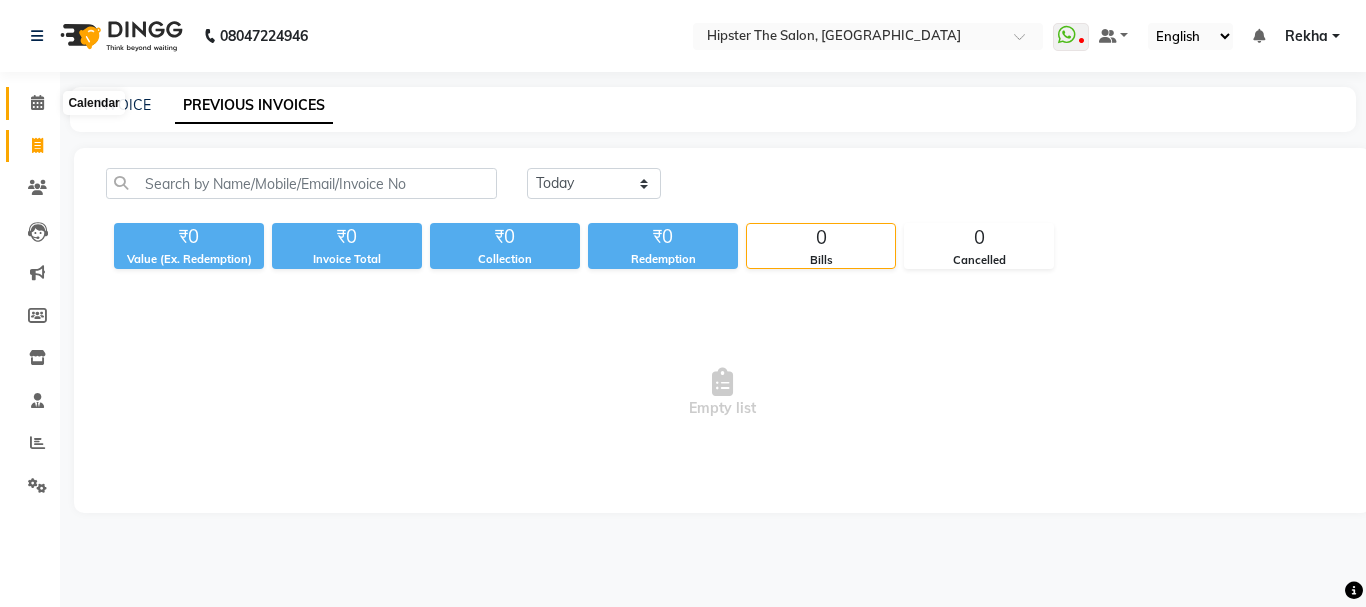 click 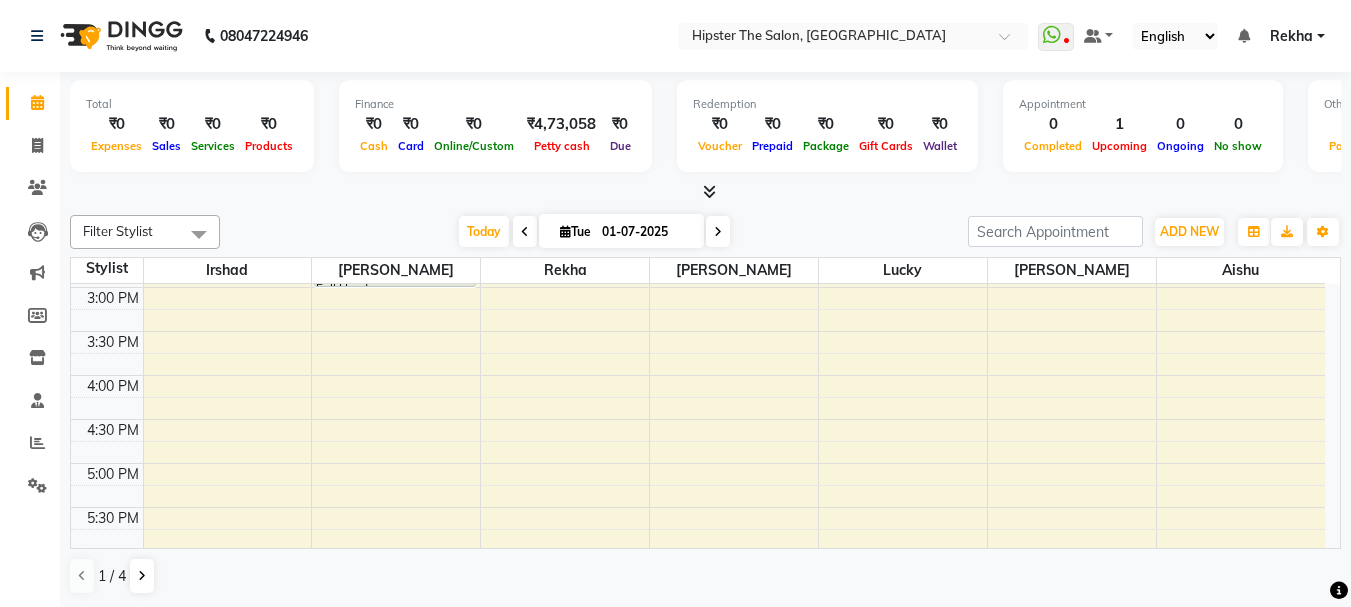 scroll, scrollTop: 615, scrollLeft: 0, axis: vertical 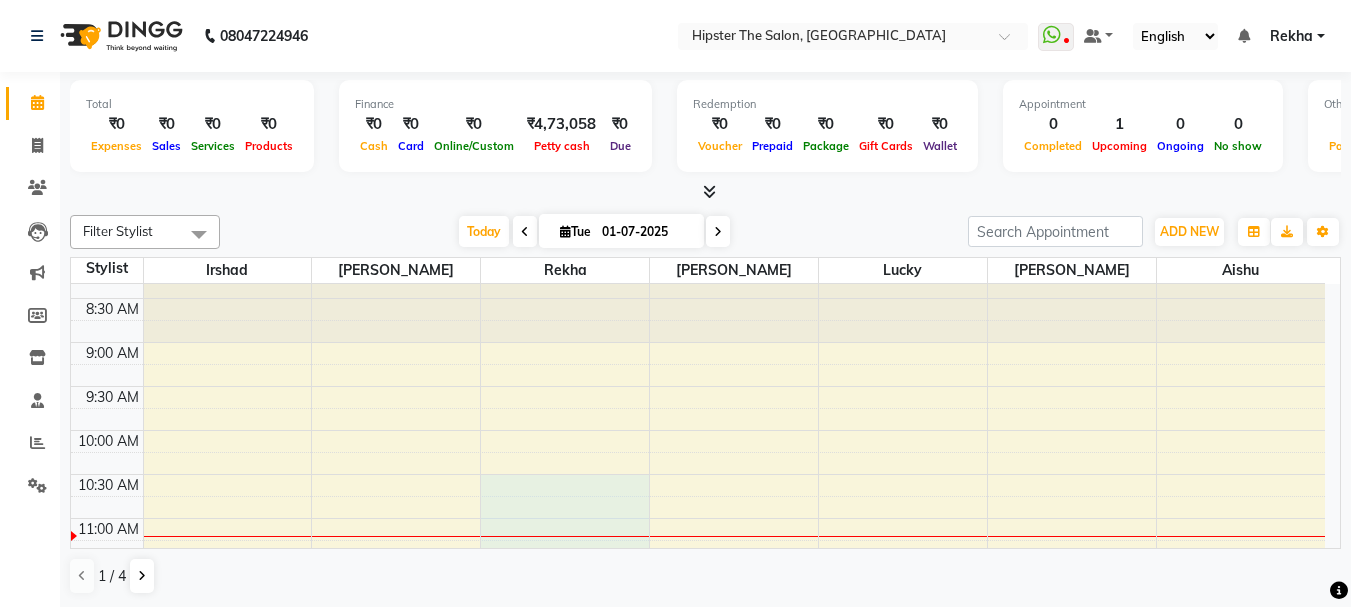 click on "8:00 AM 8:30 AM 9:00 AM 9:30 AM 10:00 AM 10:30 AM 11:00 AM 11:30 AM 12:00 PM 12:30 PM 1:00 PM 1:30 PM 2:00 PM 2:30 PM 3:00 PM 3:30 PM 4:00 PM 4:30 PM 5:00 PM 5:30 PM 6:00 PM 6:30 PM 7:00 PM 7:30 PM 8:00 PM 8:30 PM 9:00 PM 9:30 PM 10:00 PM 10:30 PM             [GEOGRAPHIC_DATA], TK01, 02:00 PM-03:00 PM, Technical Services (Stylist ) - Classic Highlights Full Head" at bounding box center [698, 914] 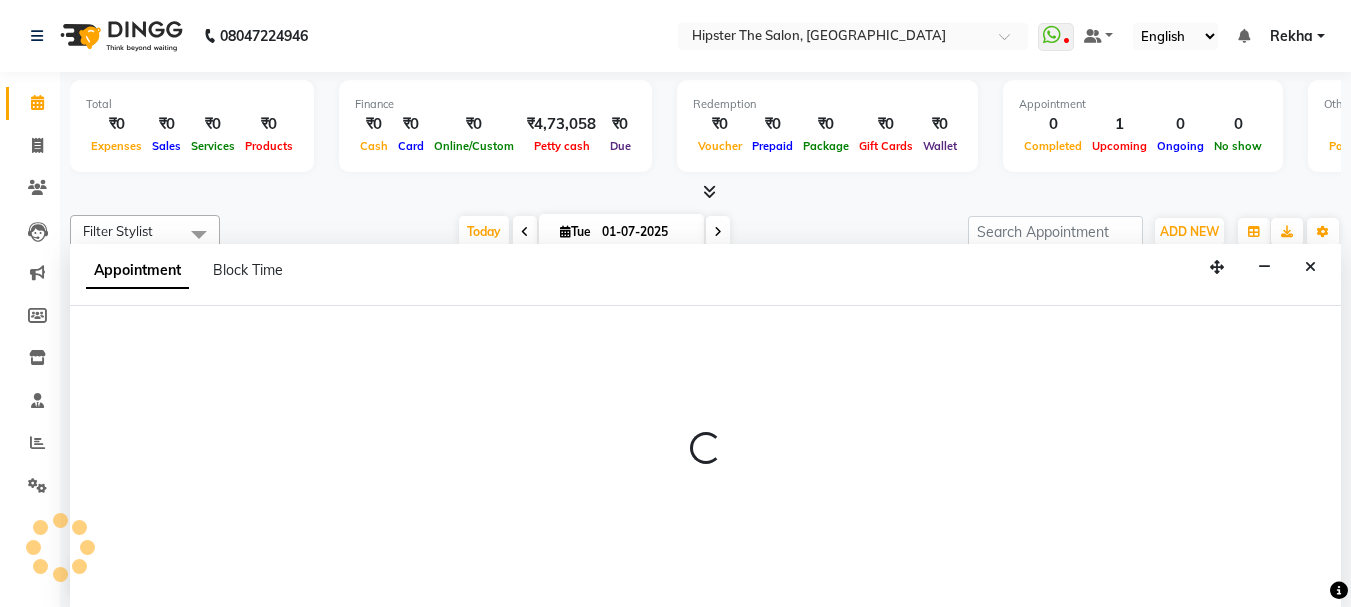 scroll, scrollTop: 0, scrollLeft: 0, axis: both 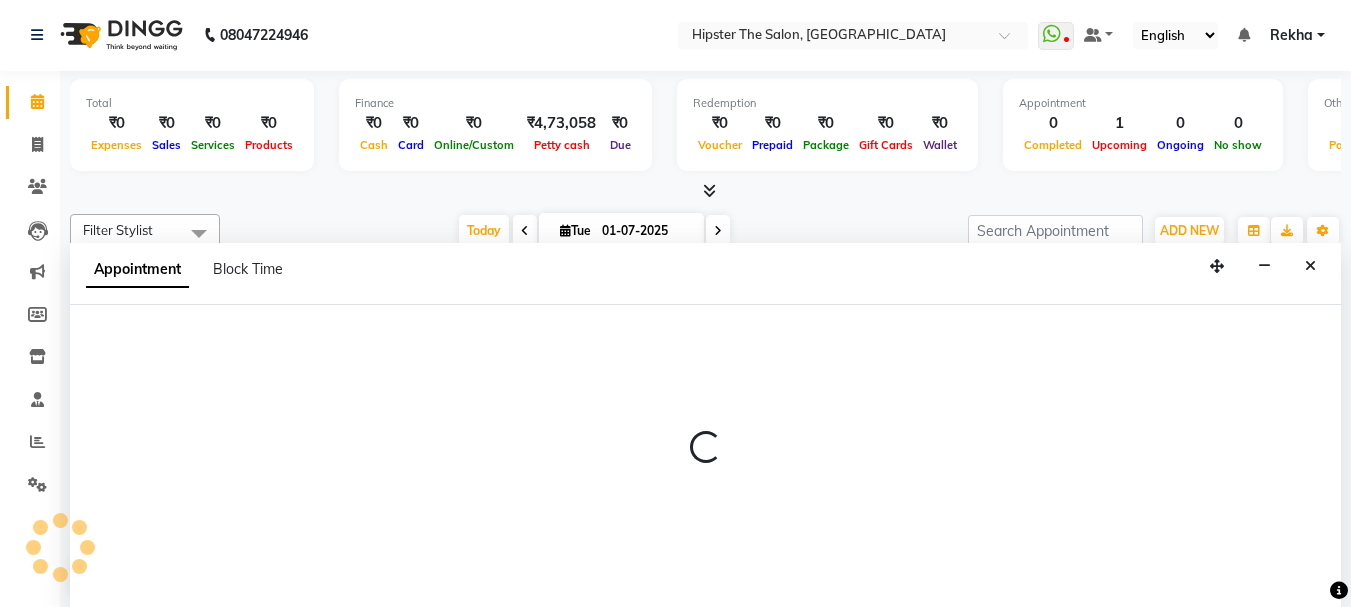 select on "32386" 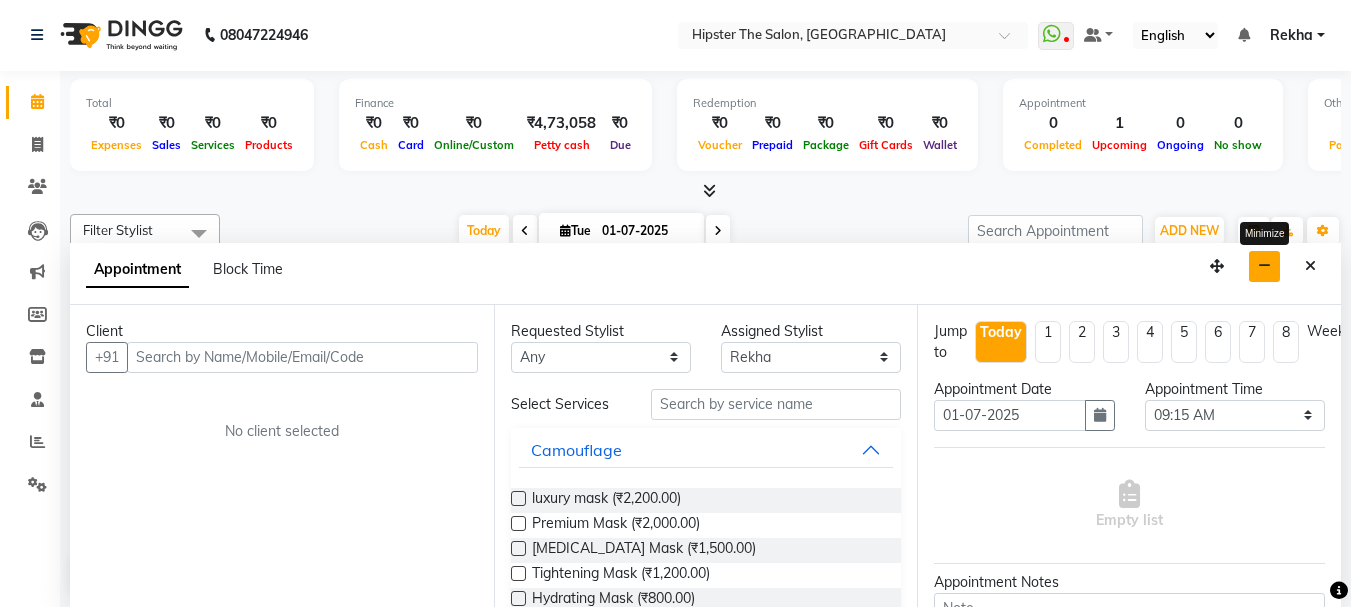 click at bounding box center (1264, 266) 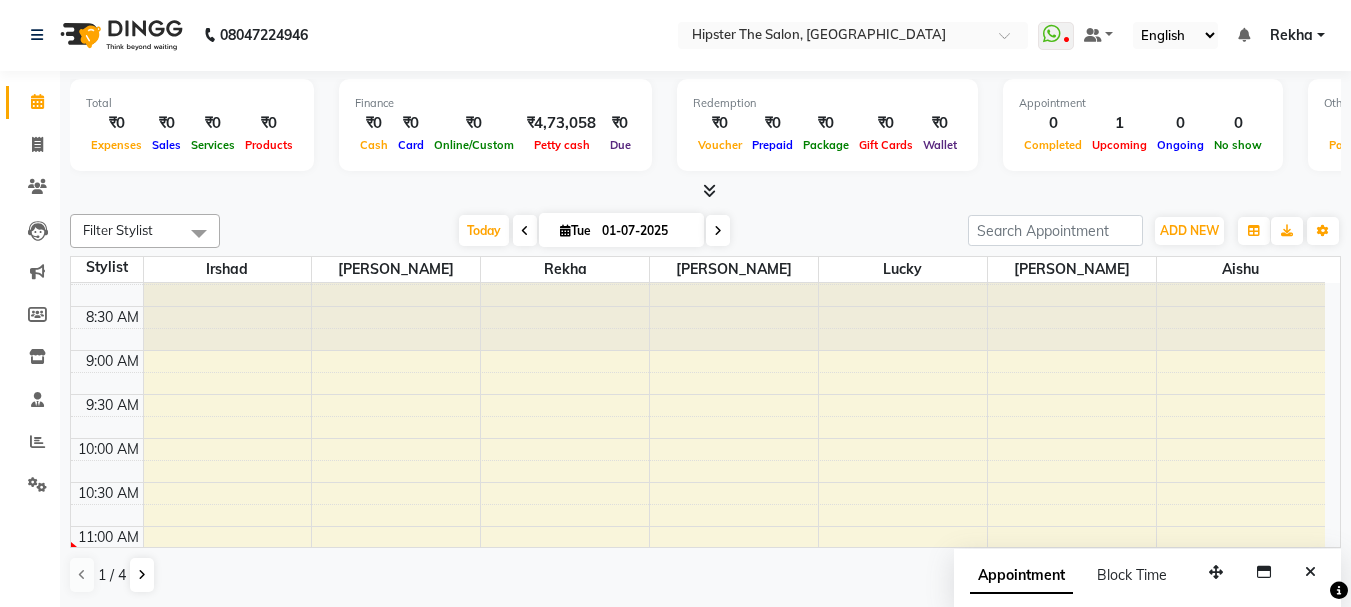 scroll, scrollTop: 0, scrollLeft: 0, axis: both 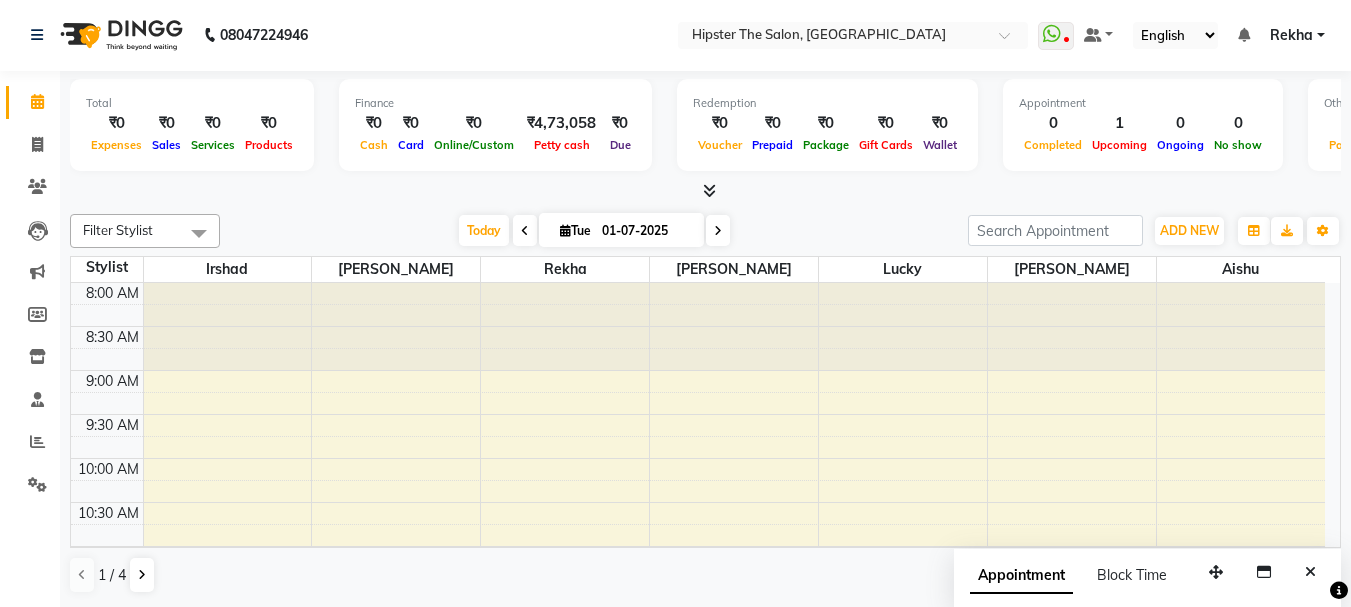 click at bounding box center [199, 233] 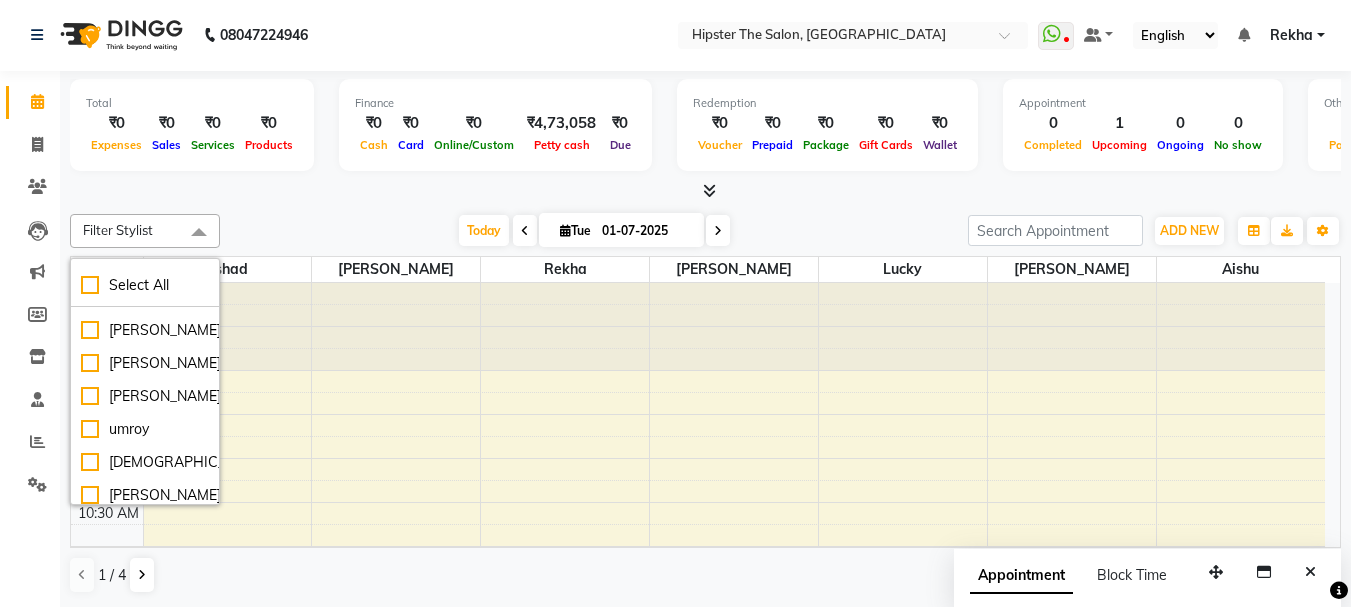 scroll, scrollTop: 595, scrollLeft: 0, axis: vertical 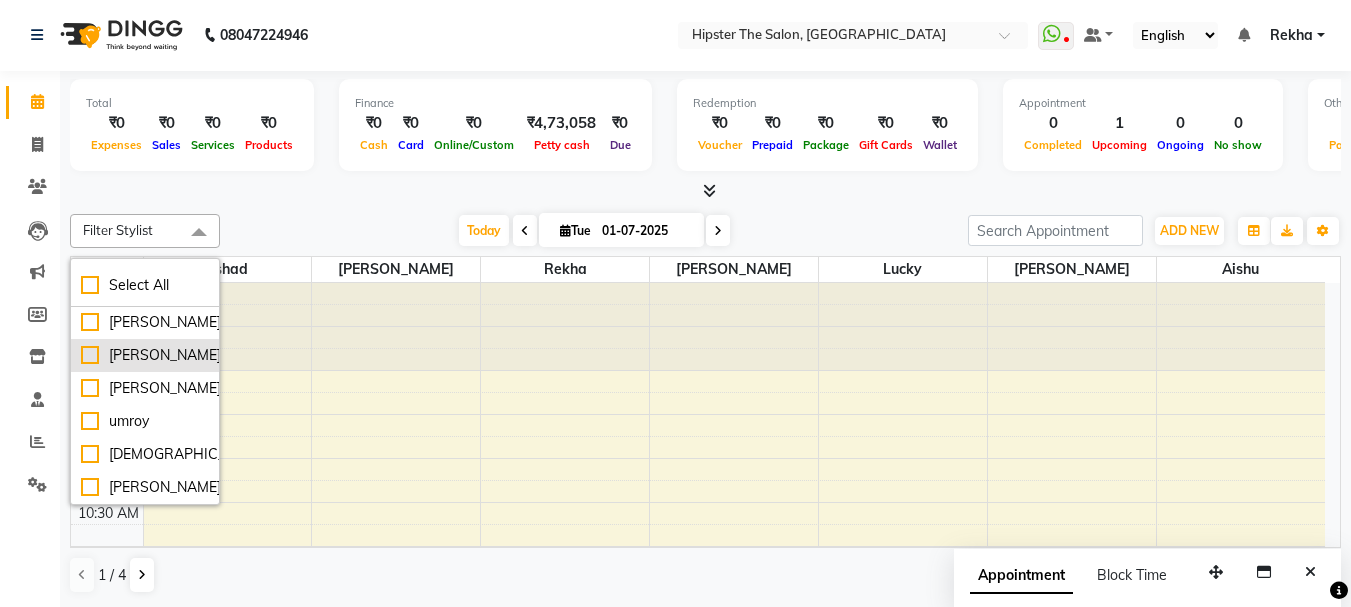 click on "[PERSON_NAME]" at bounding box center [145, 355] 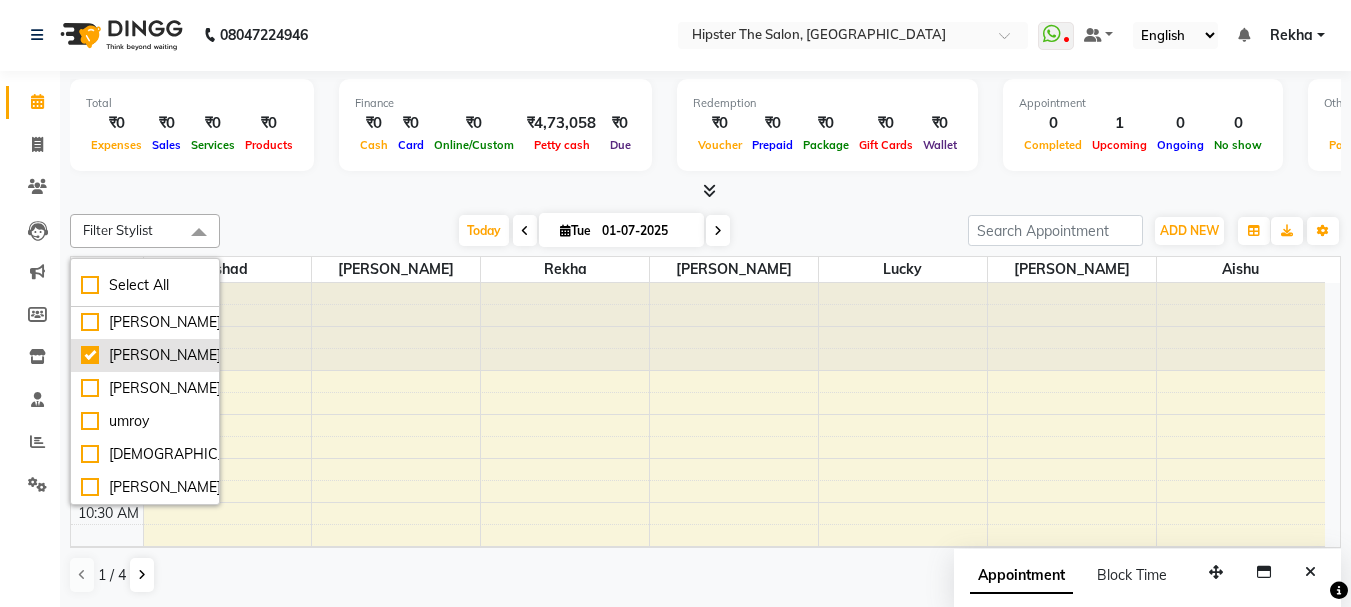 checkbox on "true" 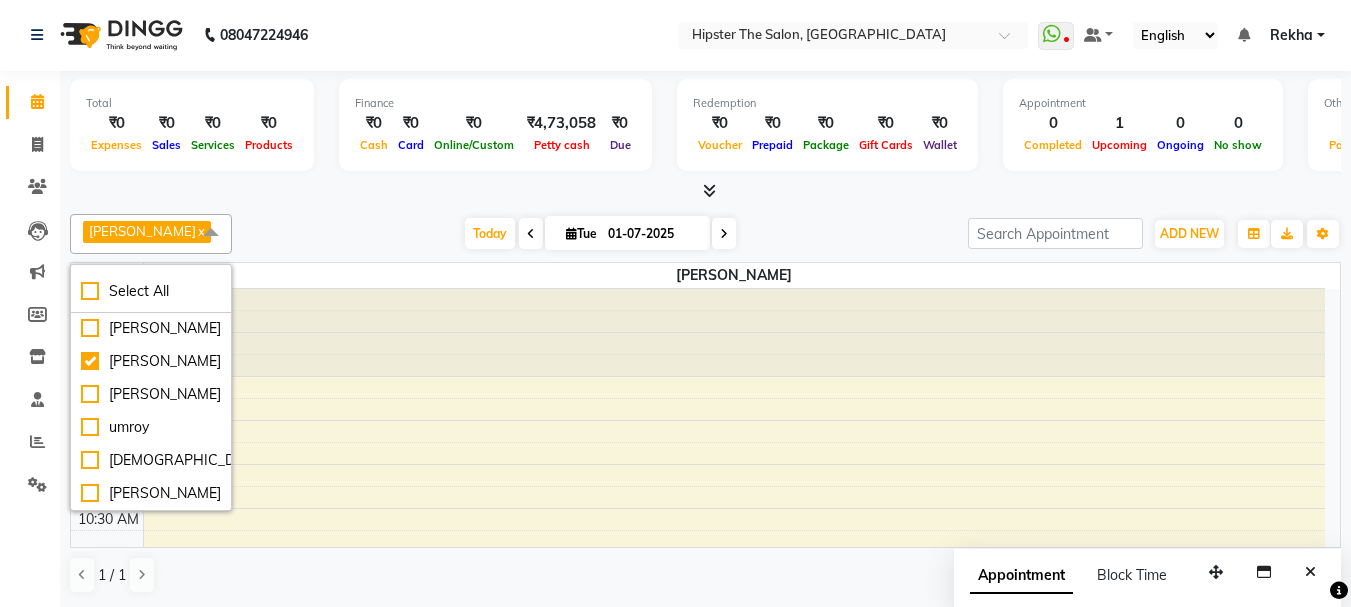 click at bounding box center (735, 333) 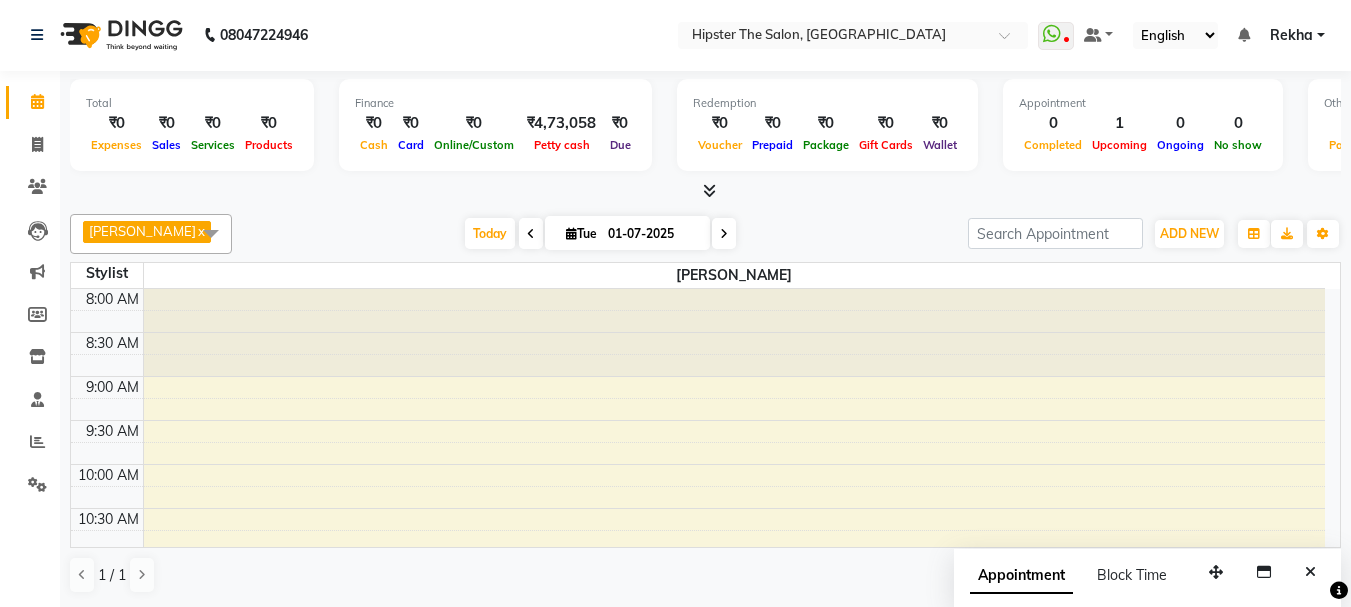 click at bounding box center (735, 333) 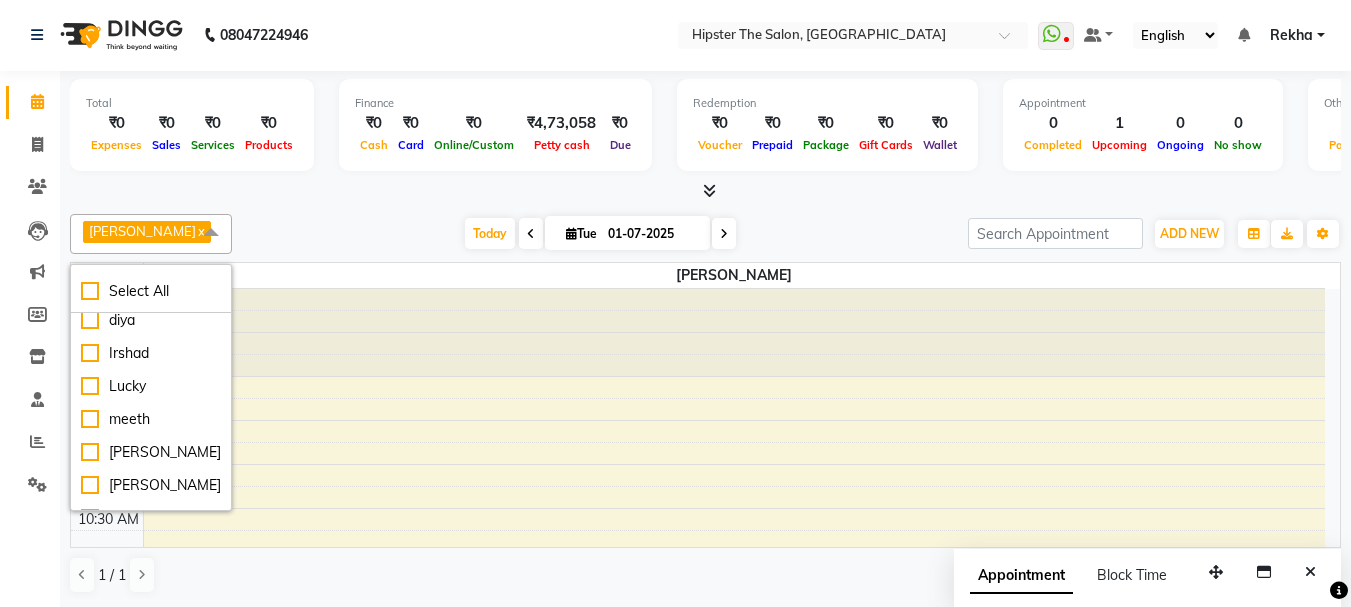 scroll, scrollTop: 228, scrollLeft: 0, axis: vertical 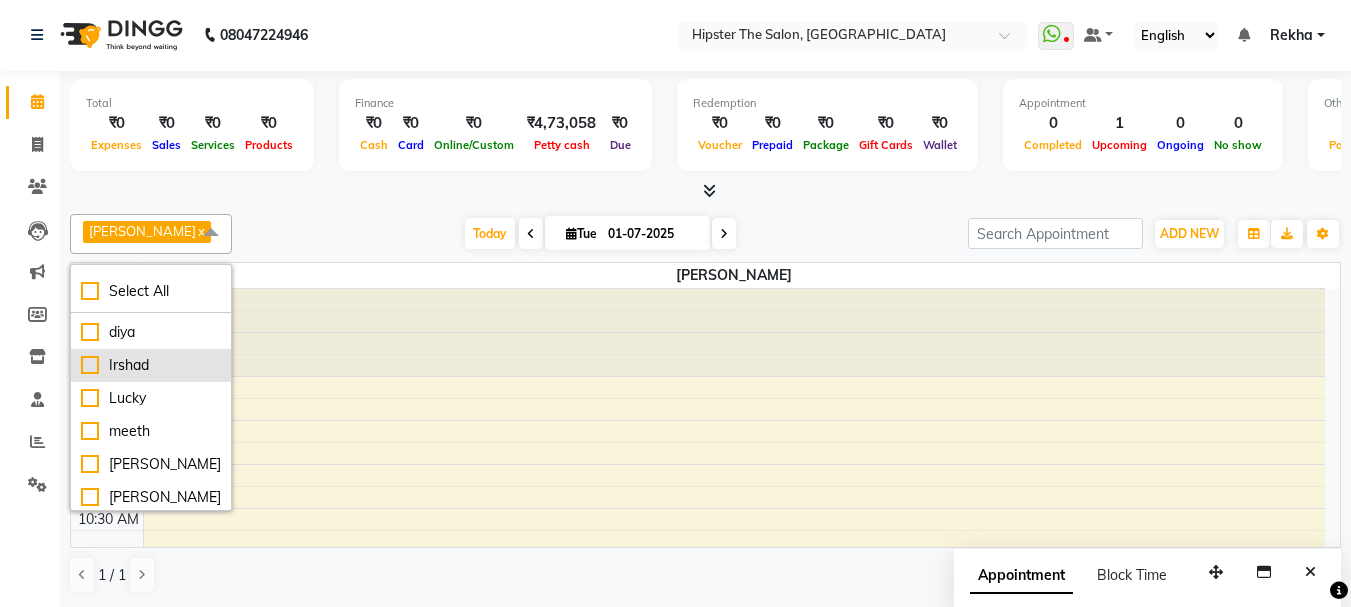 click on "Irshad" at bounding box center (151, 365) 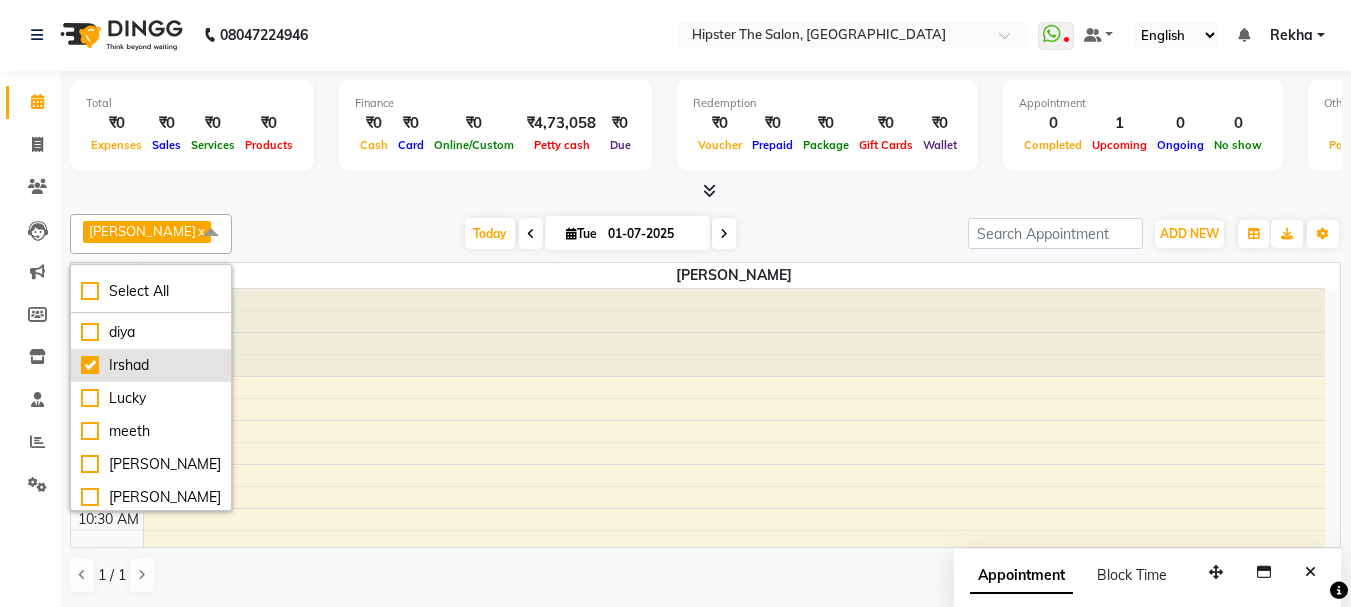 checkbox on "true" 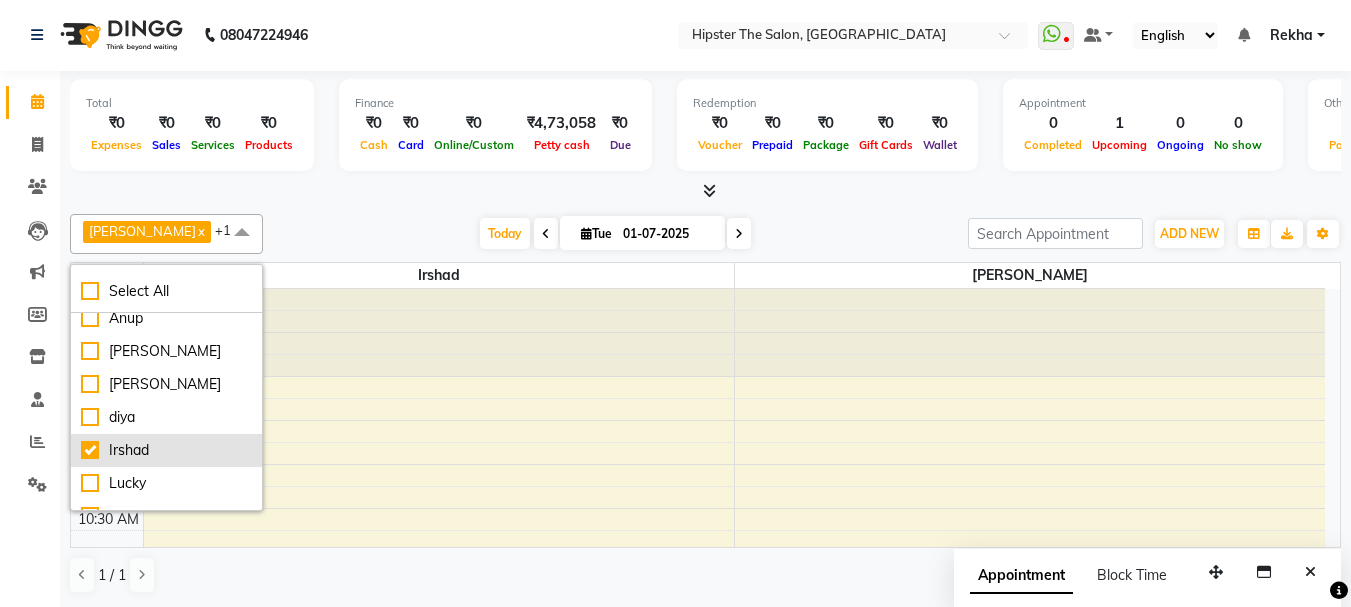 scroll, scrollTop: 128, scrollLeft: 0, axis: vertical 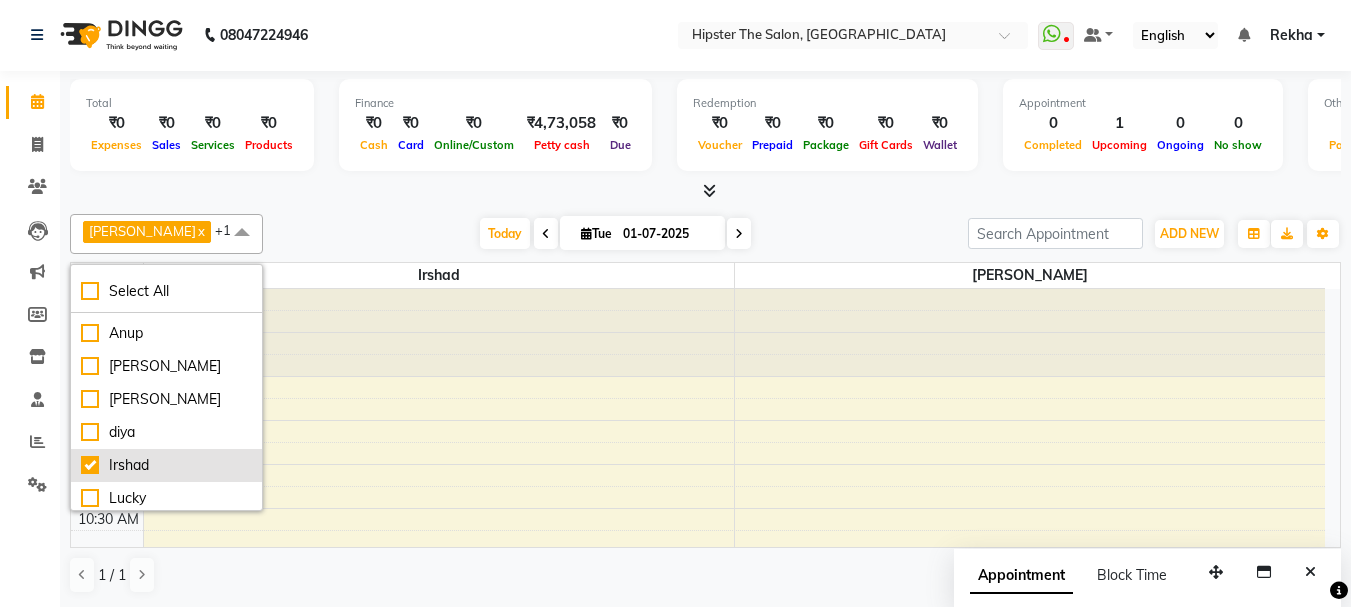 click on "[PERSON_NAME]" at bounding box center [166, 366] 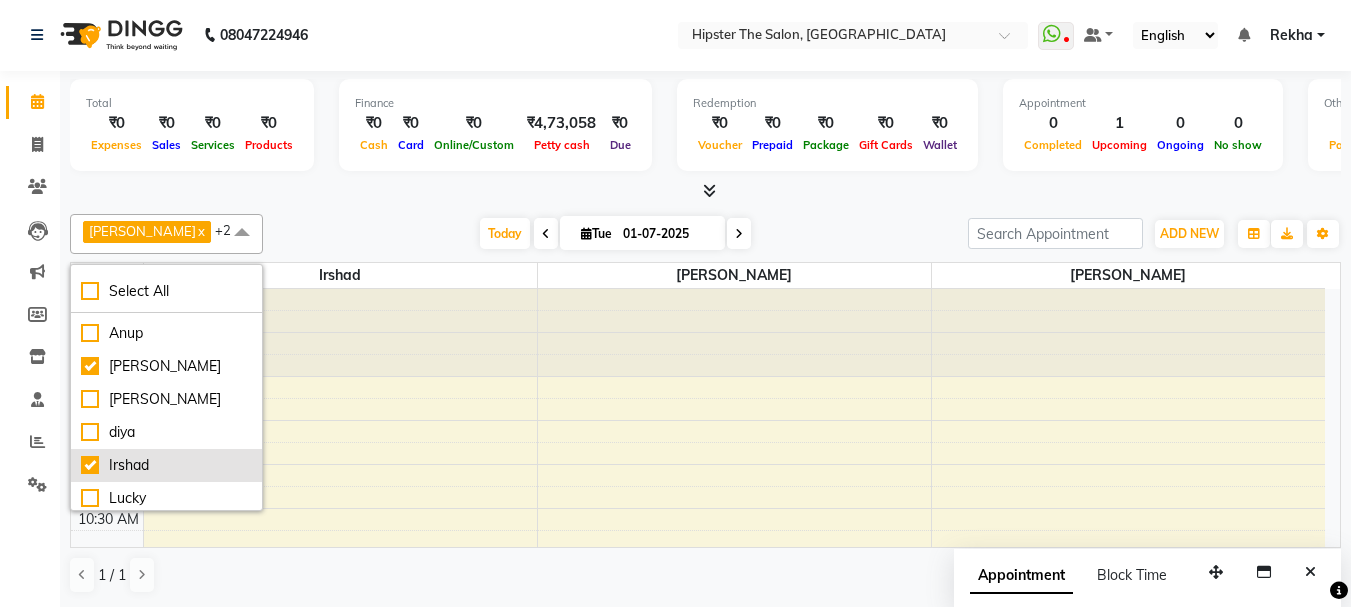click on "[PERSON_NAME]" at bounding box center [166, 366] 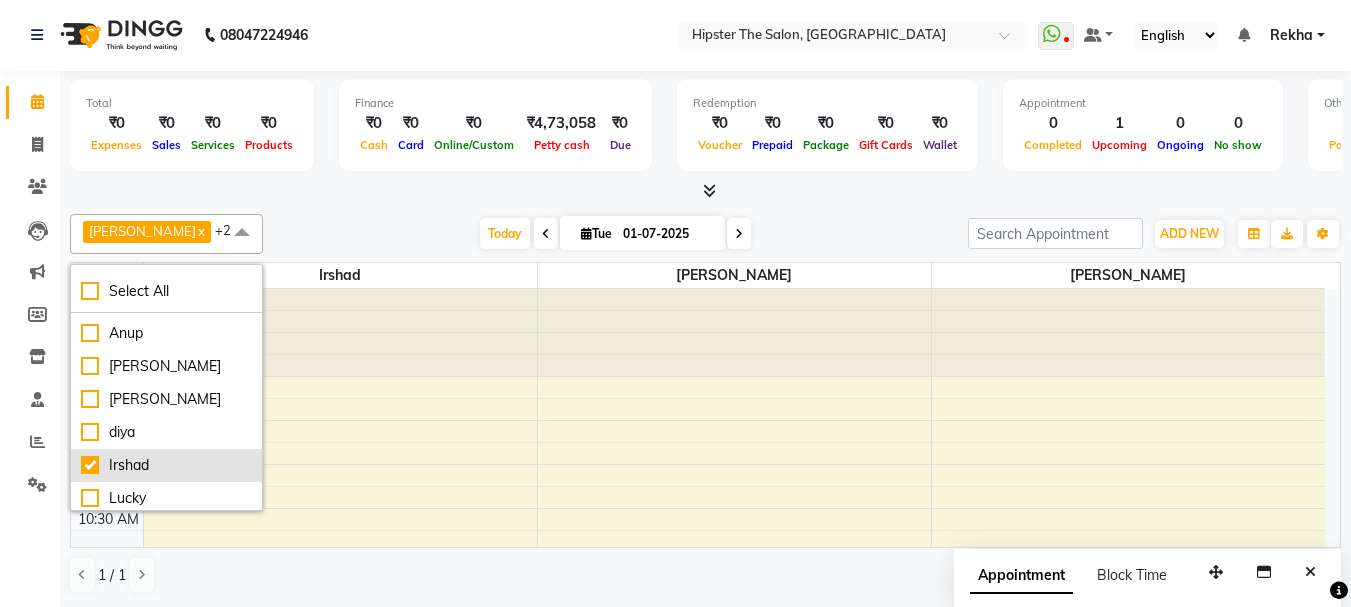 checkbox on "false" 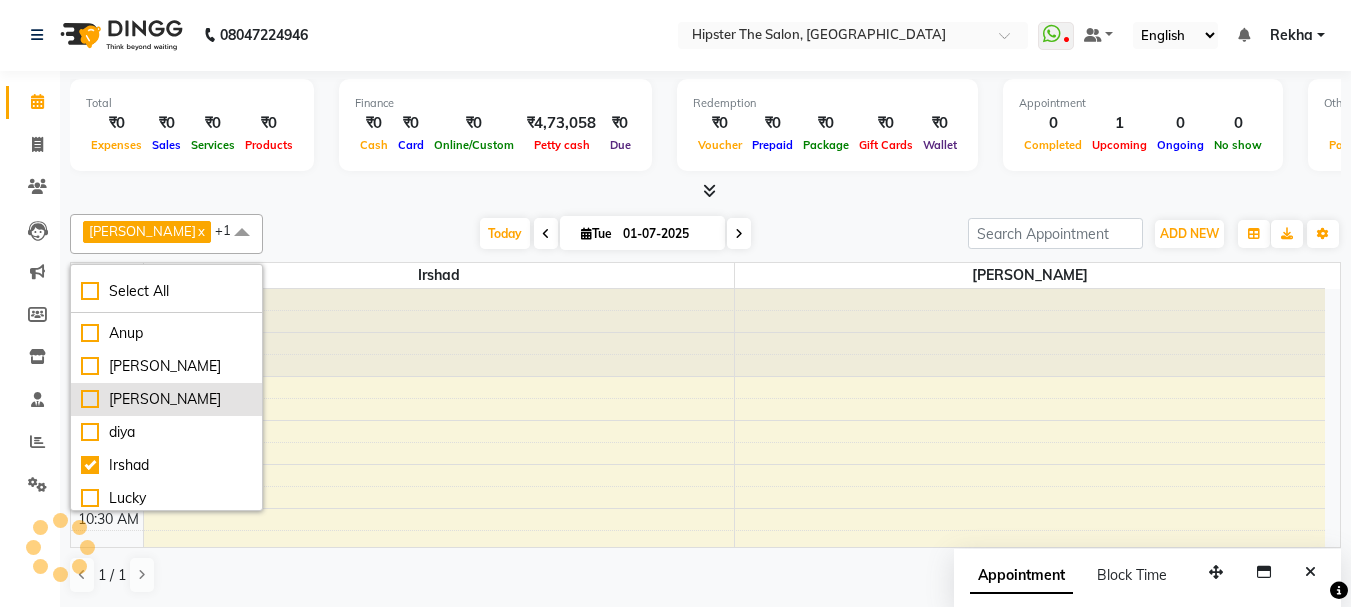 click on "[PERSON_NAME]" at bounding box center [166, 399] 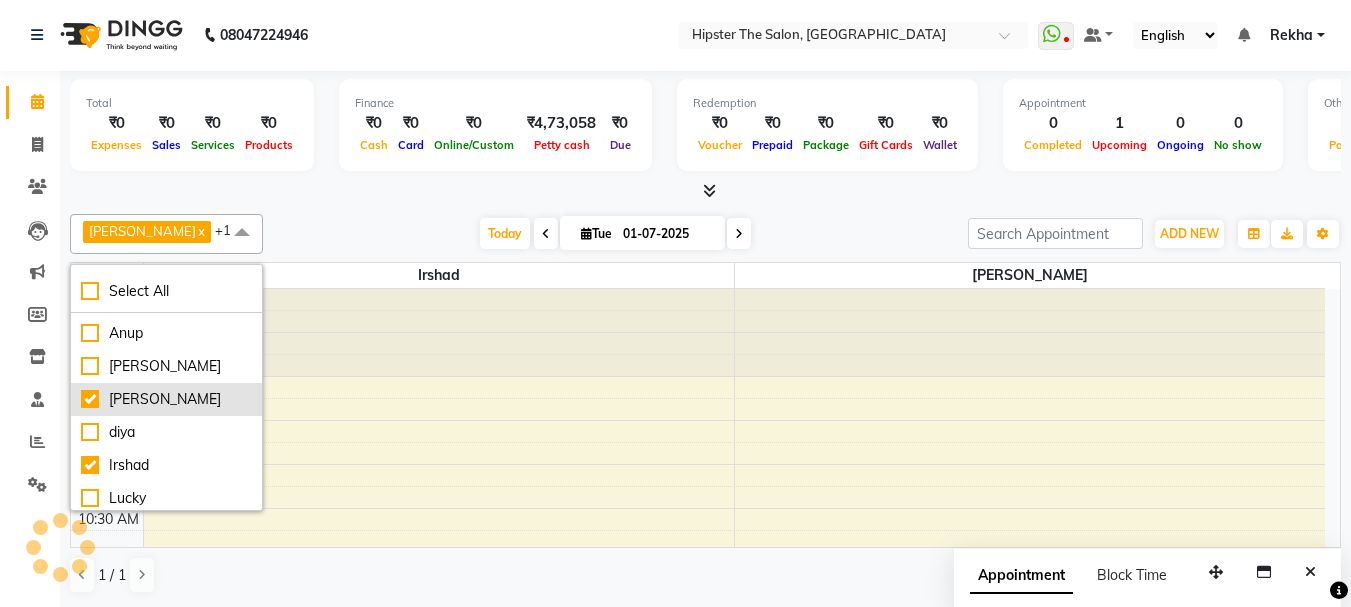 checkbox on "true" 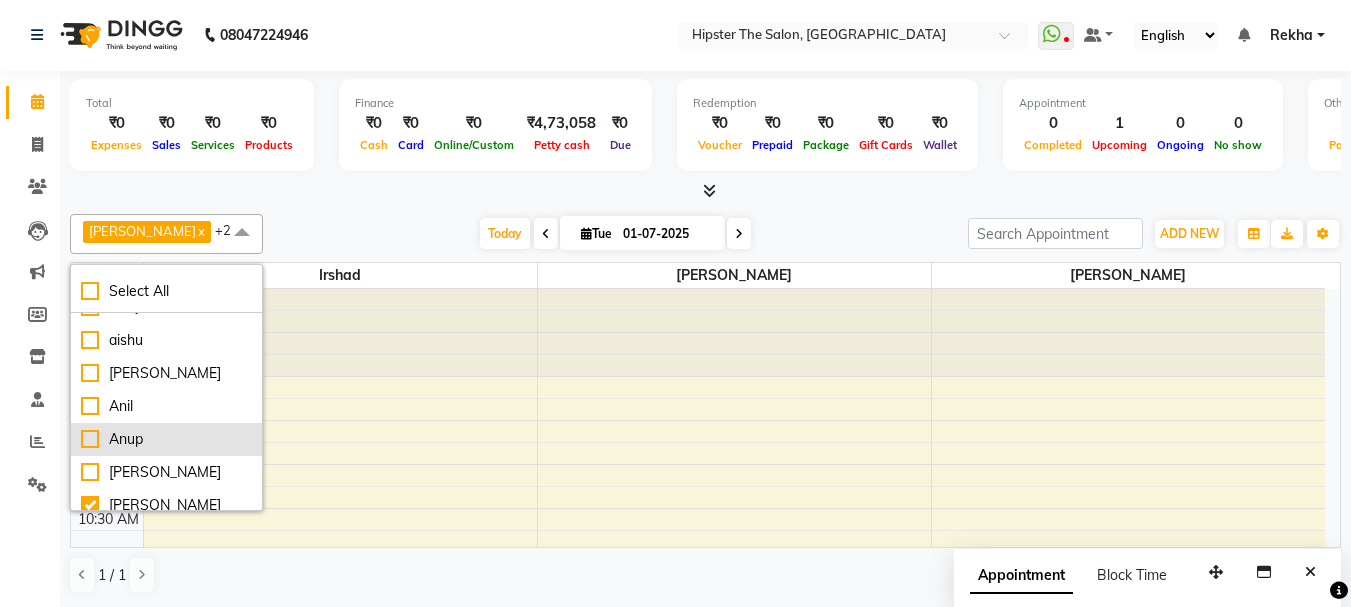 scroll, scrollTop: 0, scrollLeft: 0, axis: both 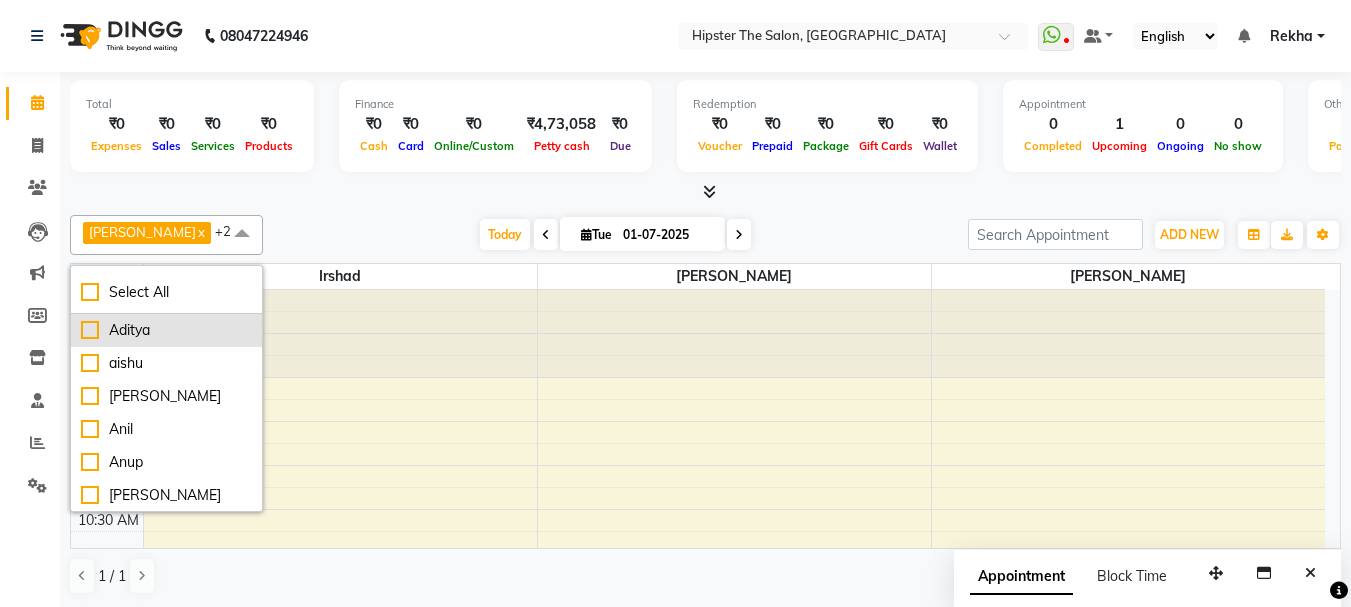 click on "Aditya" at bounding box center (166, 330) 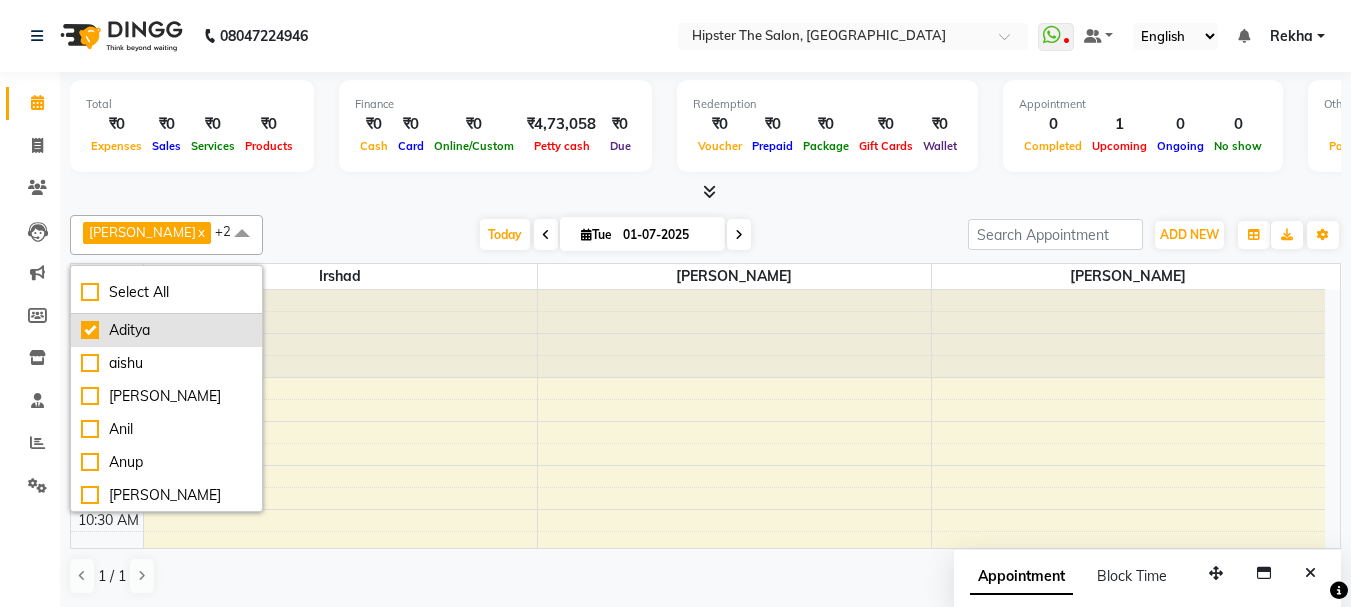 checkbox on "true" 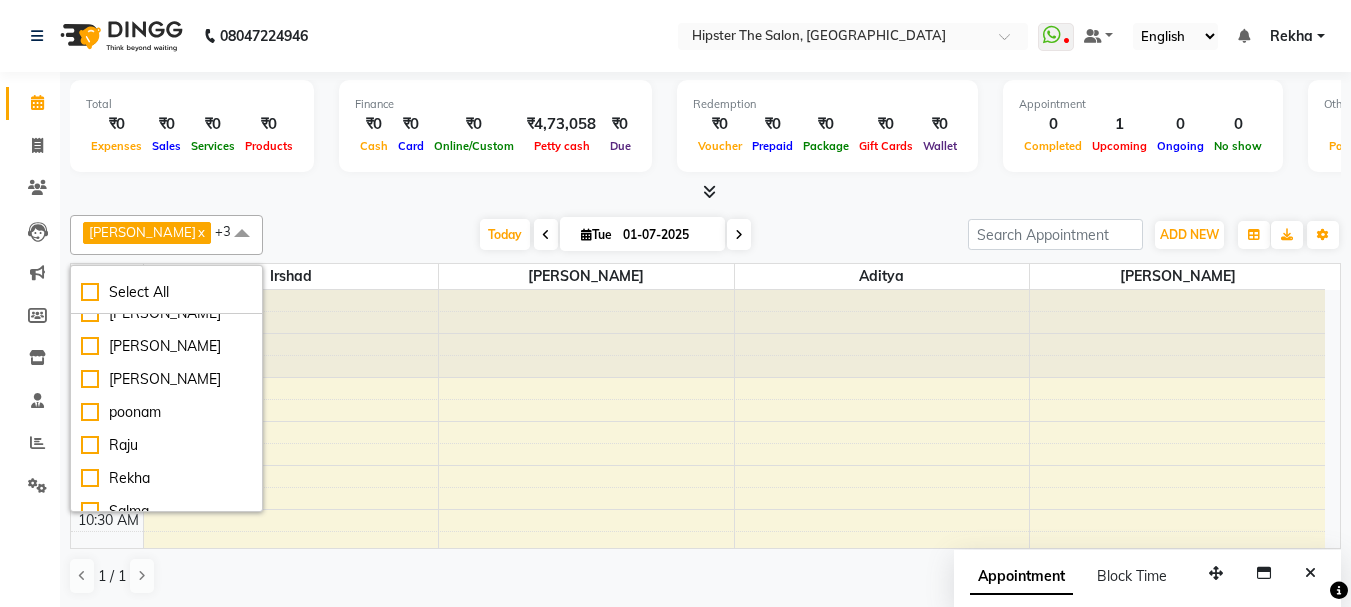 scroll, scrollTop: 333, scrollLeft: 0, axis: vertical 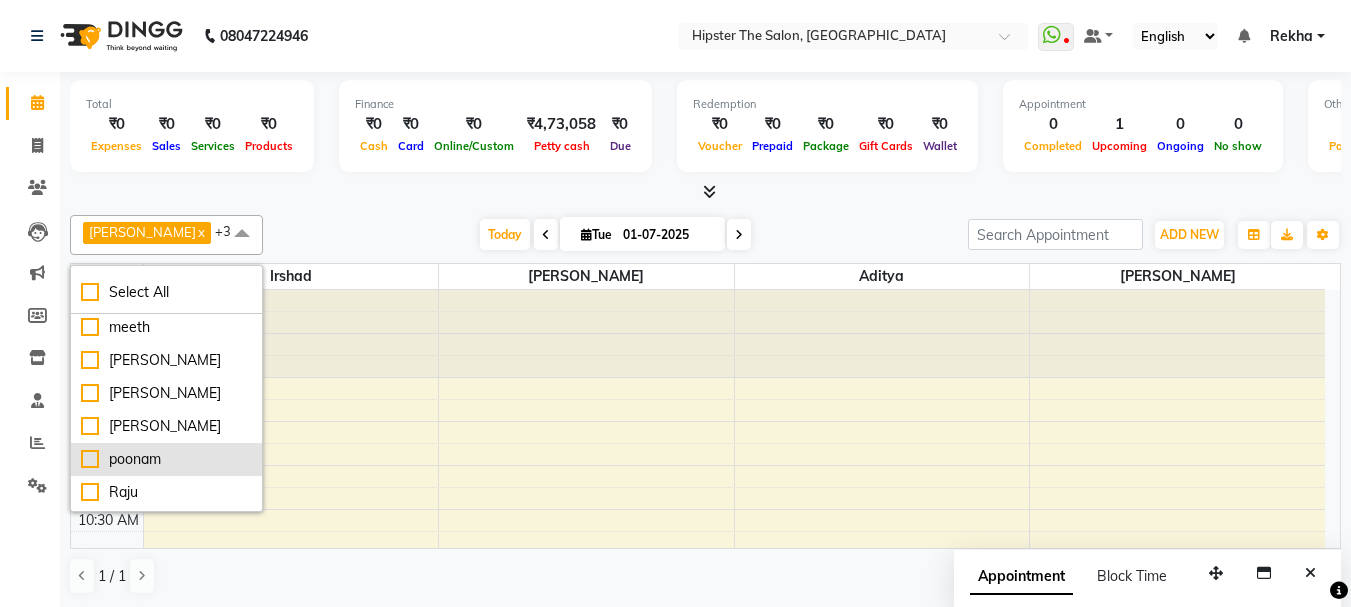 click on "poonam" at bounding box center [166, 459] 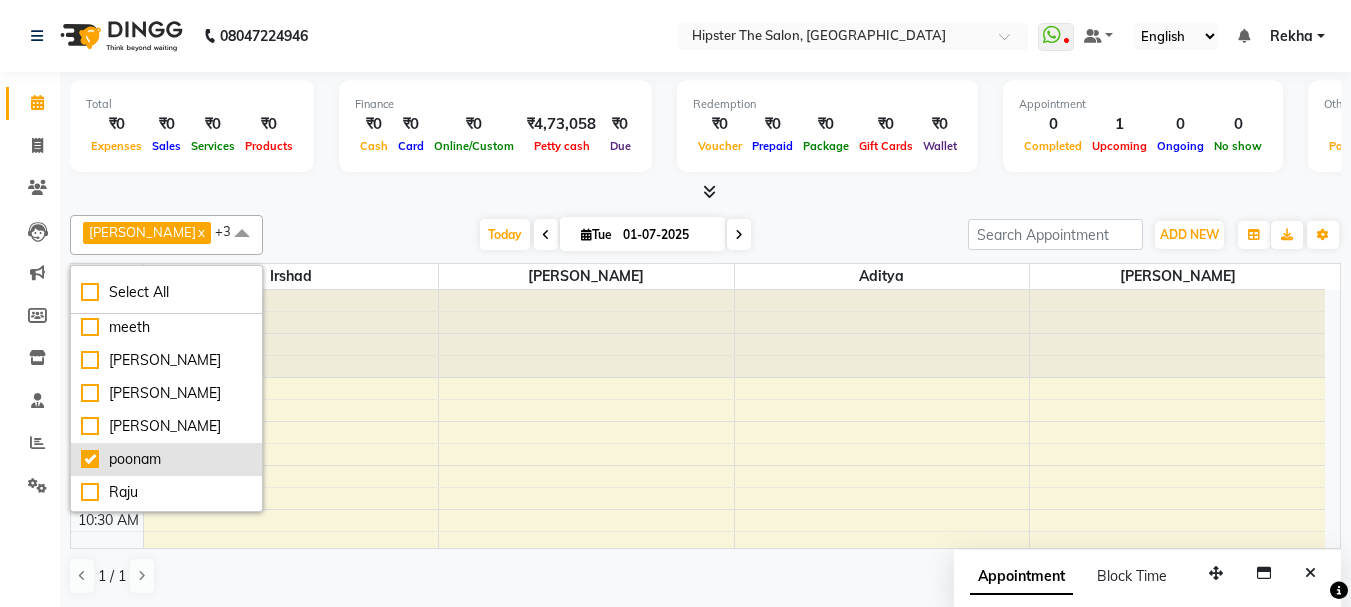 checkbox on "true" 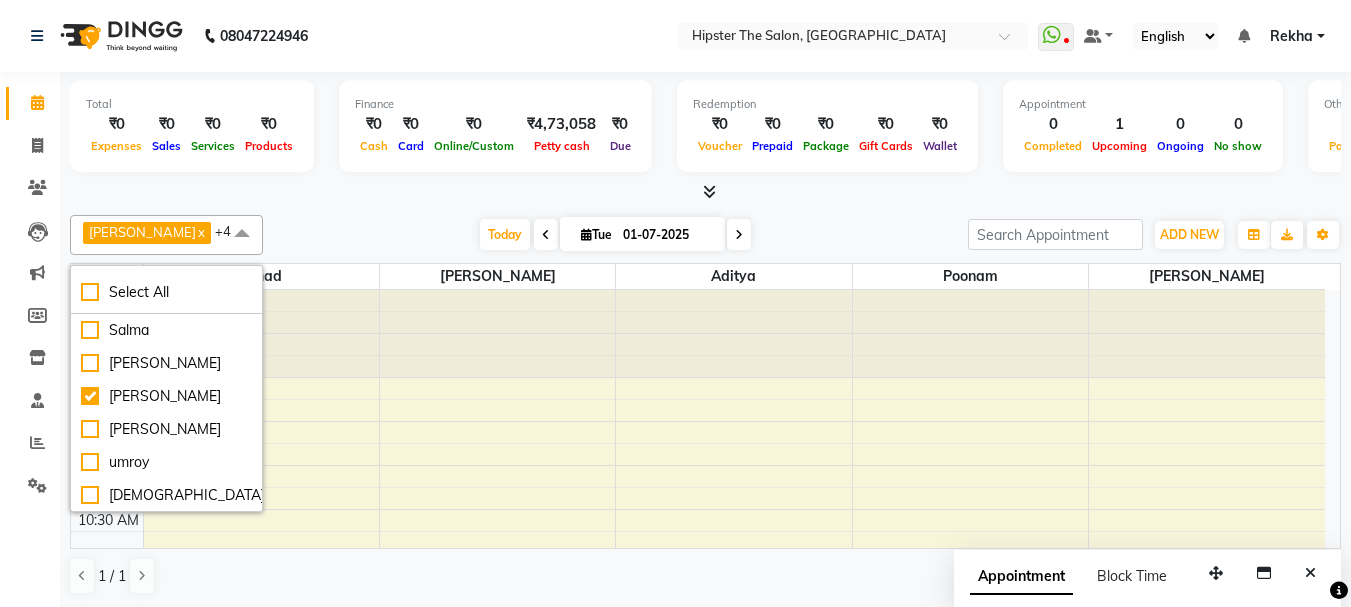 scroll, scrollTop: 595, scrollLeft: 0, axis: vertical 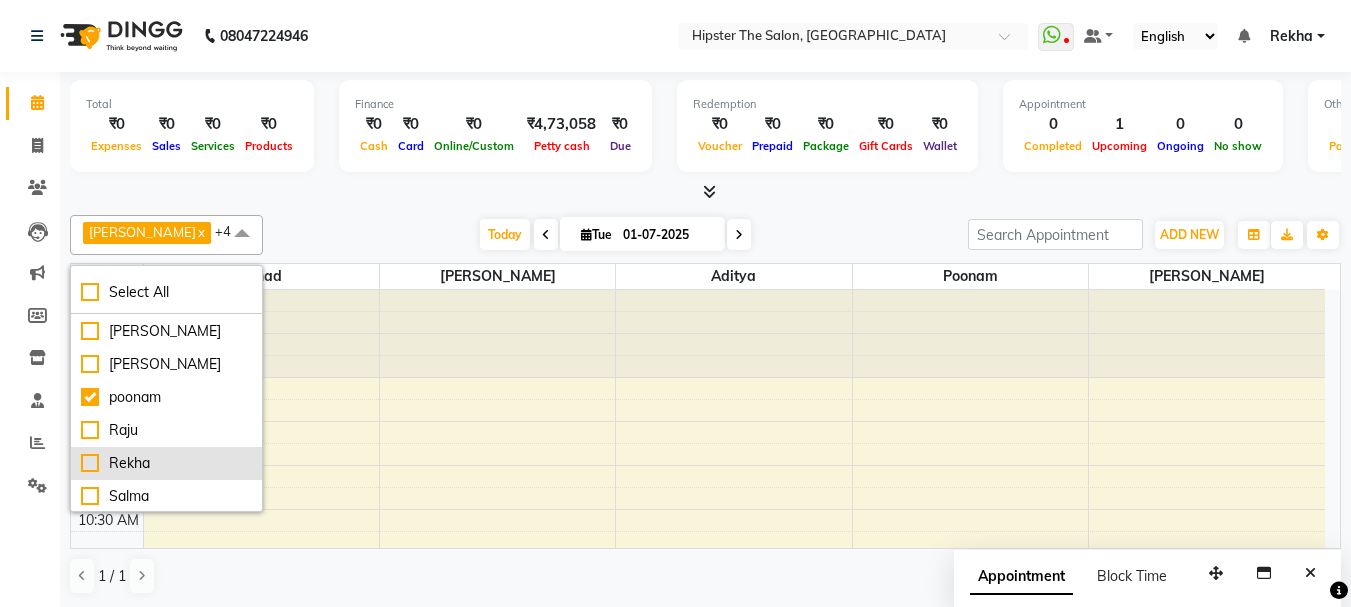 click on "Rekha" at bounding box center (166, 463) 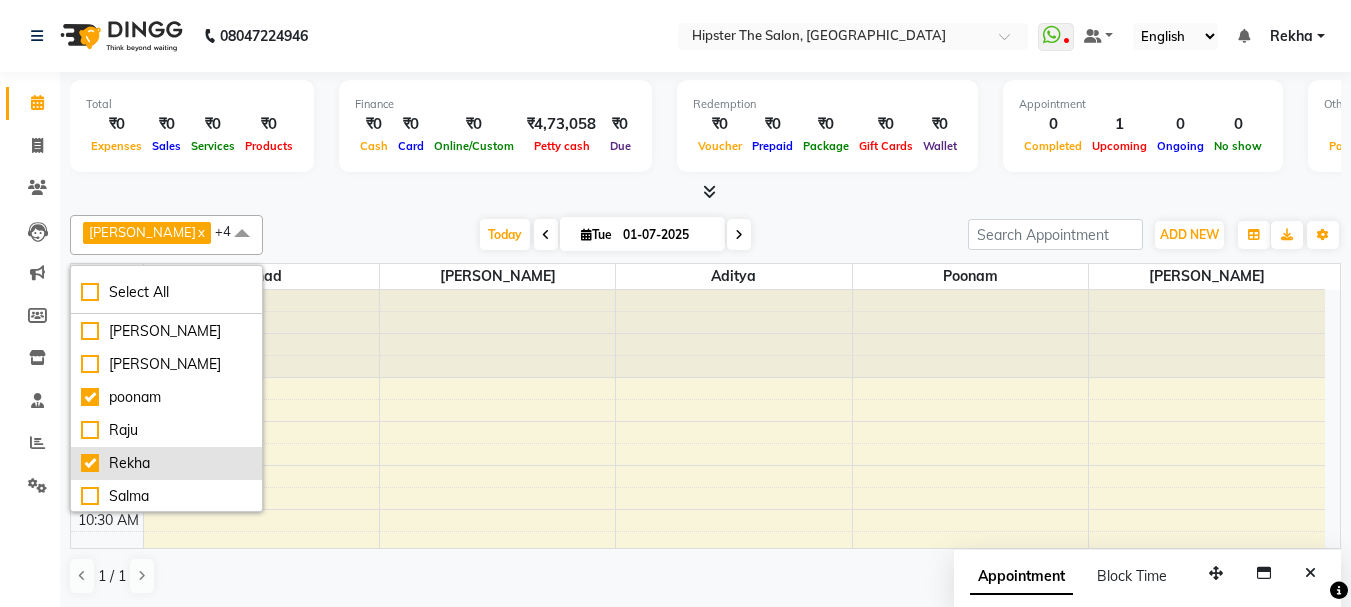 checkbox on "true" 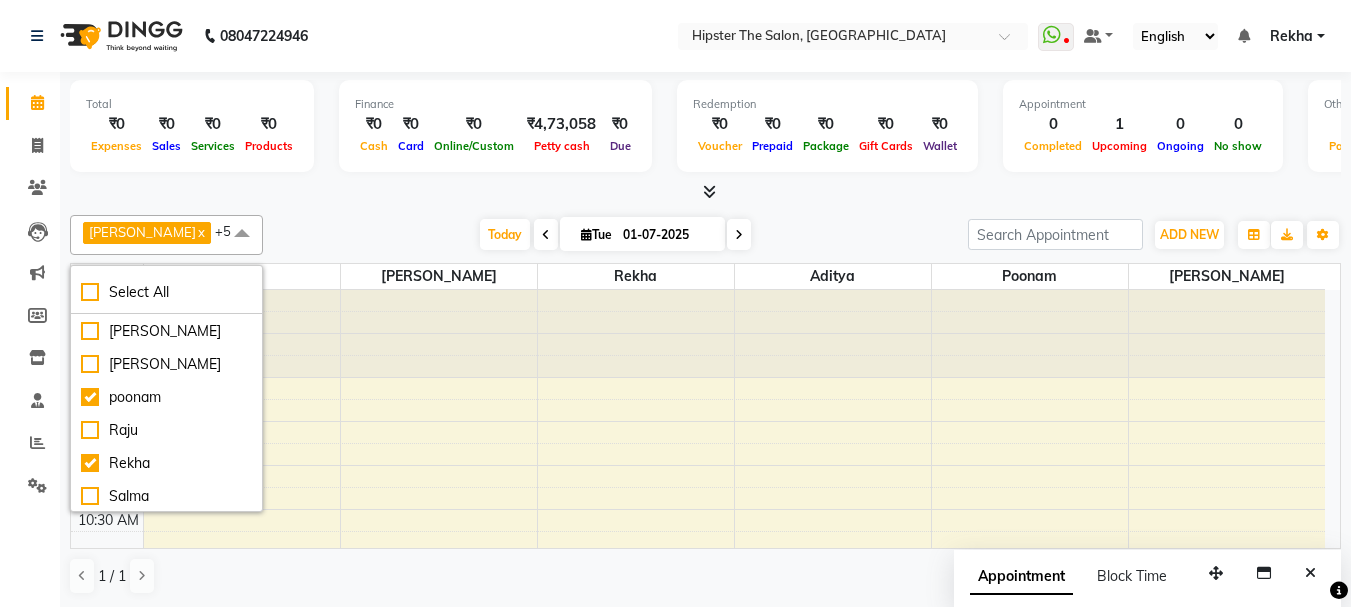 click at bounding box center [242, 234] 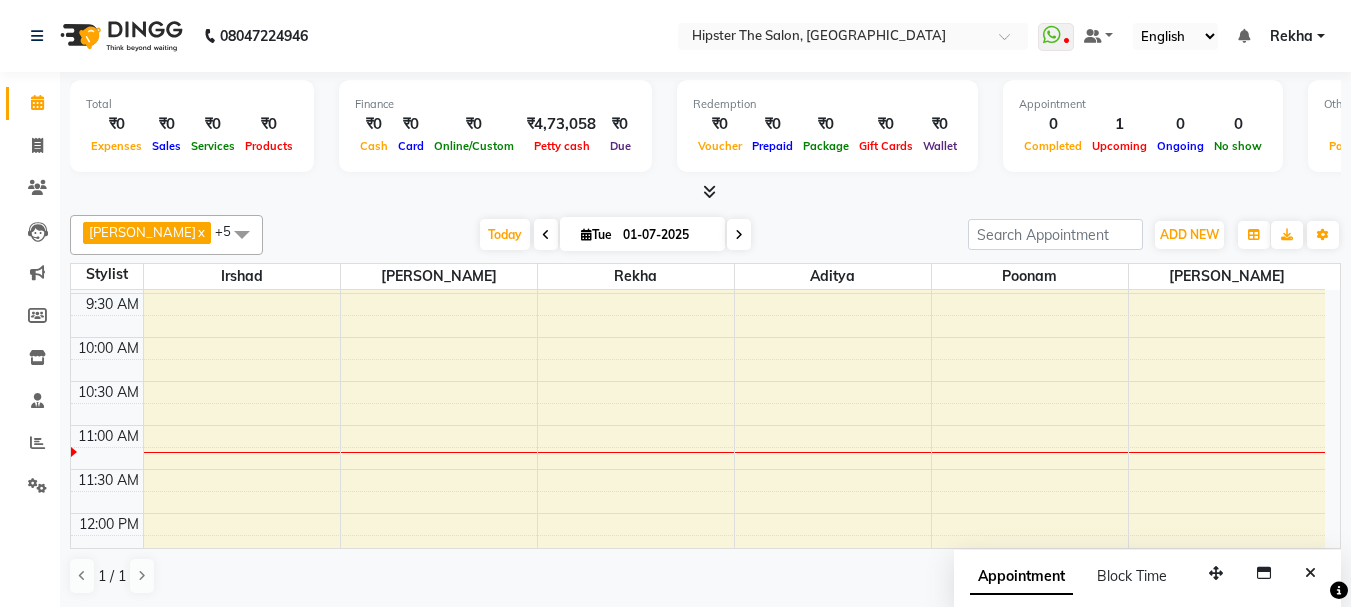 scroll, scrollTop: 167, scrollLeft: 0, axis: vertical 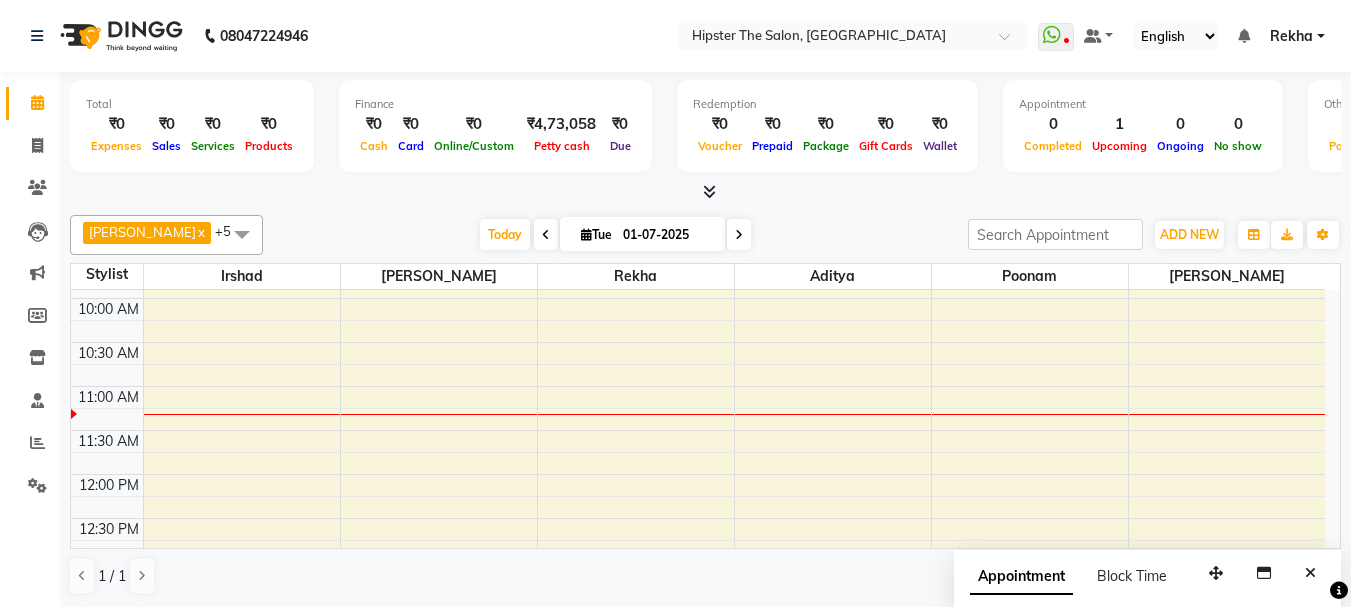 click on "8:00 AM 8:30 AM 9:00 AM 9:30 AM 10:00 AM 10:30 AM 11:00 AM 11:30 AM 12:00 PM 12:30 PM 1:00 PM 1:30 PM 2:00 PM 2:30 PM 3:00 PM 3:30 PM 4:00 PM 4:30 PM 5:00 PM 5:30 PM 6:00 PM 6:30 PM 7:00 PM 7:30 PM 8:00 PM 8:30 PM 9:00 PM 9:30 PM 10:00 PM 10:30 PM             [GEOGRAPHIC_DATA], TK01, 02:00 PM-03:00 PM, Technical Services (Stylist ) - Classic Highlights Full Head" at bounding box center [698, 782] 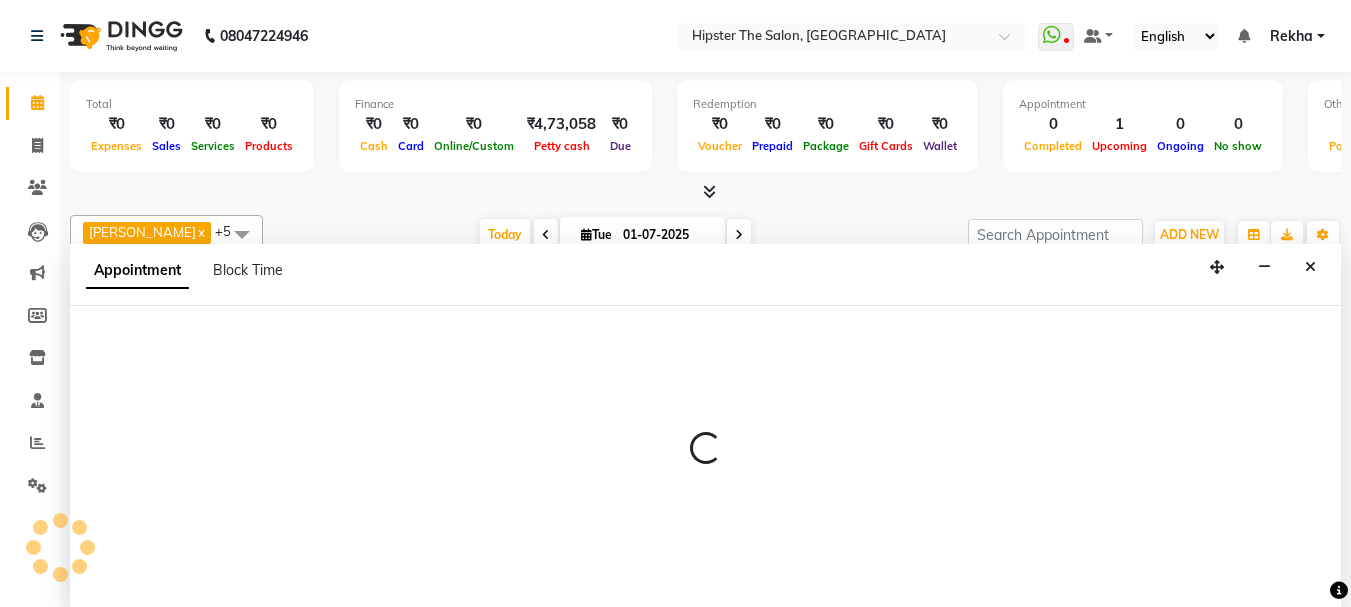 scroll, scrollTop: 1, scrollLeft: 0, axis: vertical 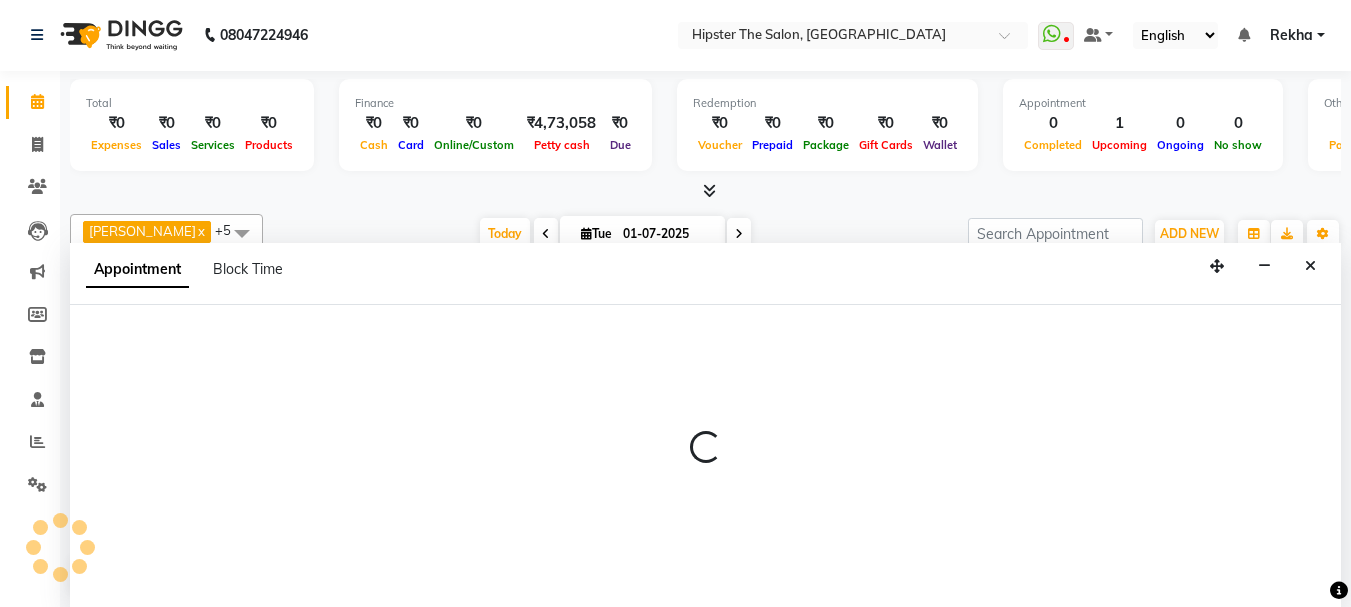 select on "84755" 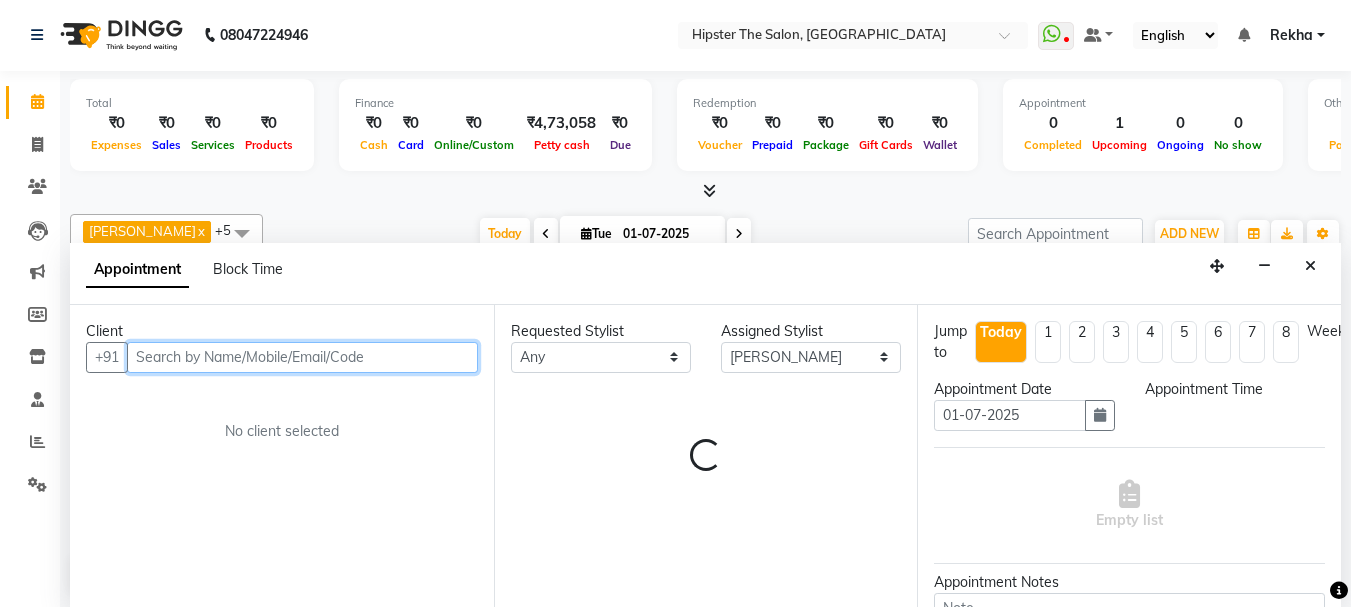 select on "615" 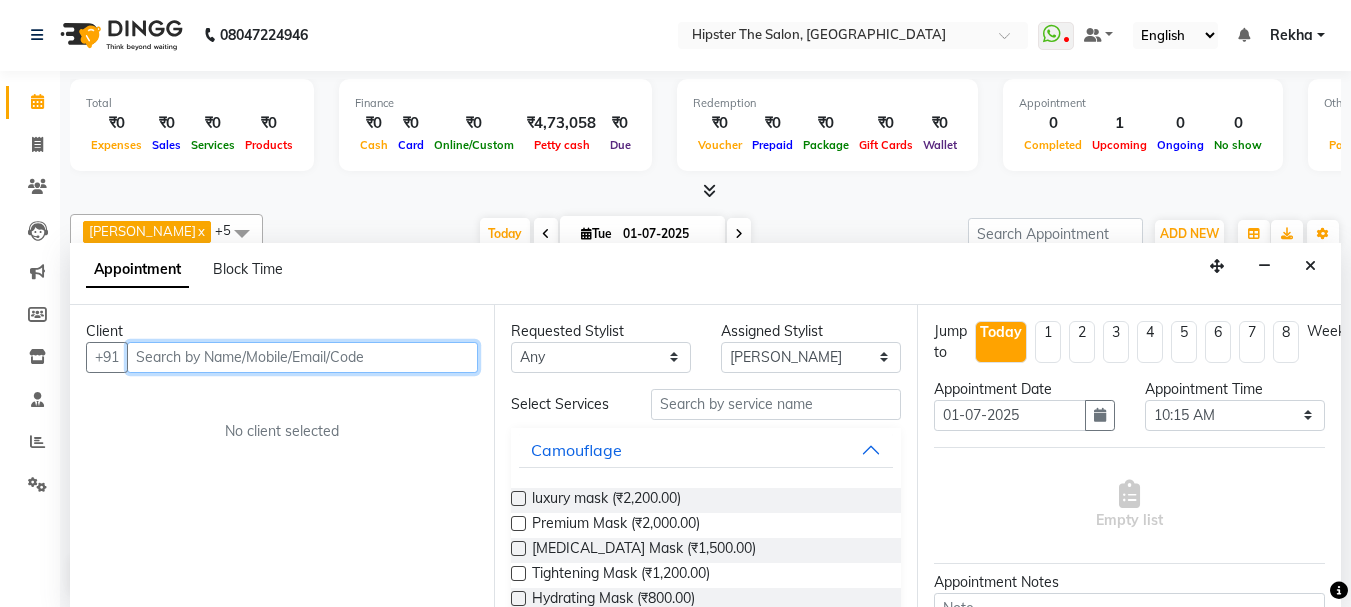 click at bounding box center [302, 357] 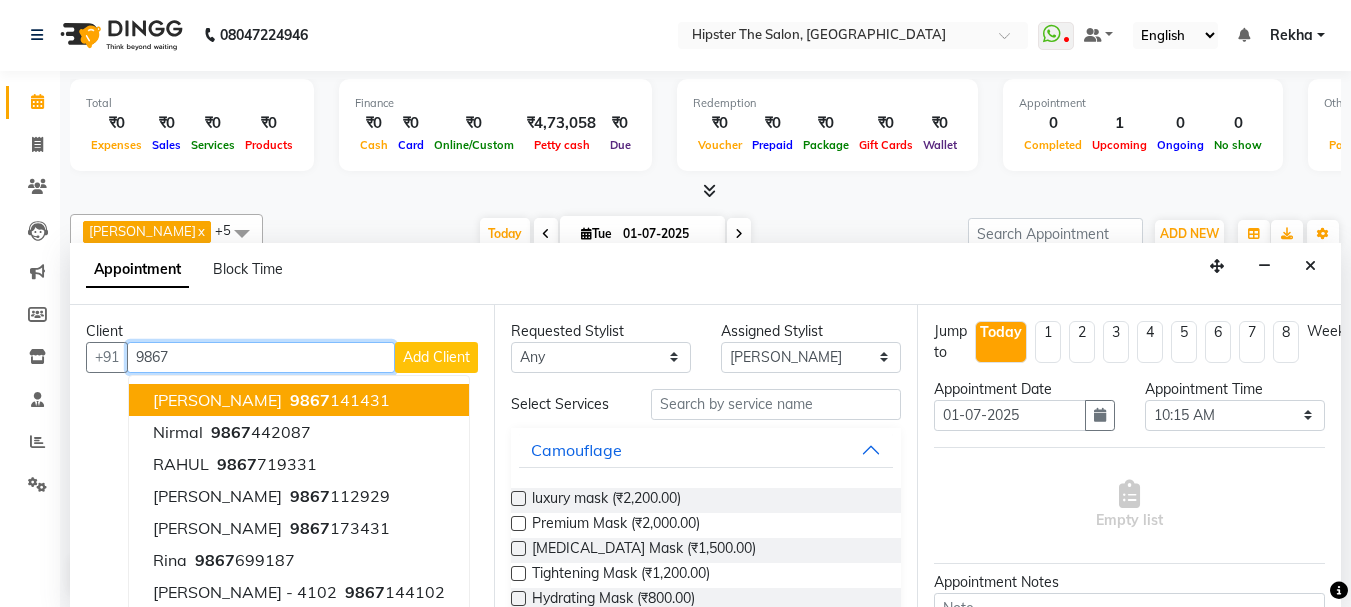 click on "9867 141431" at bounding box center [338, 400] 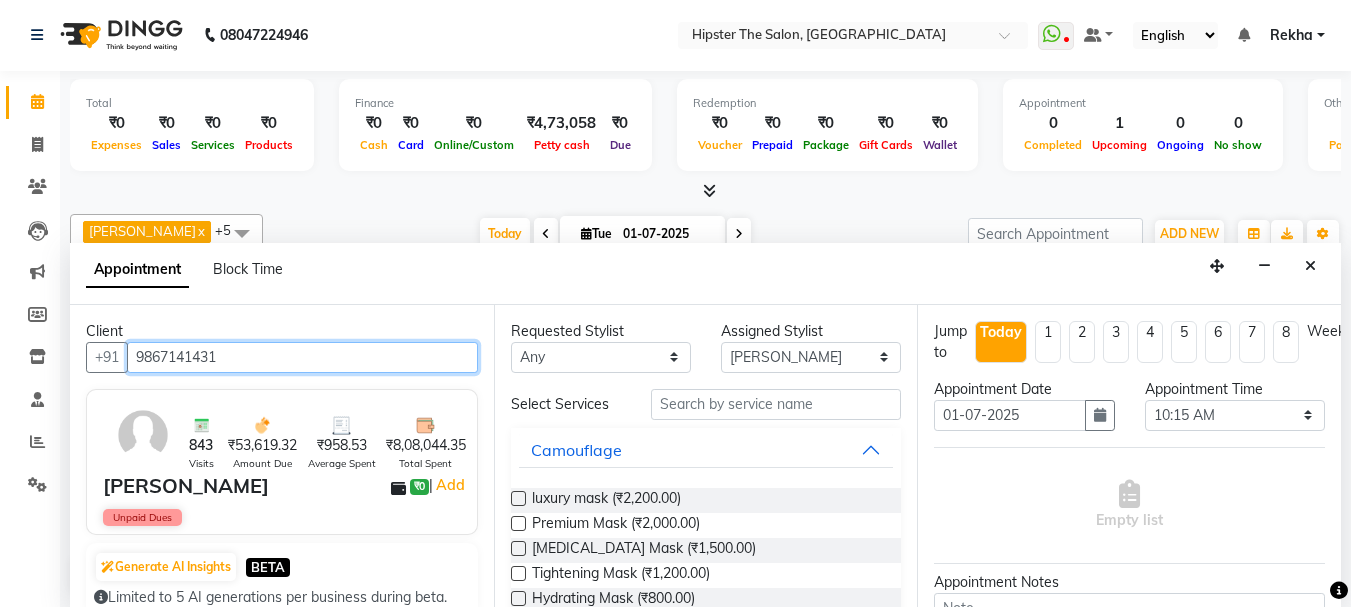 type on "9867141431" 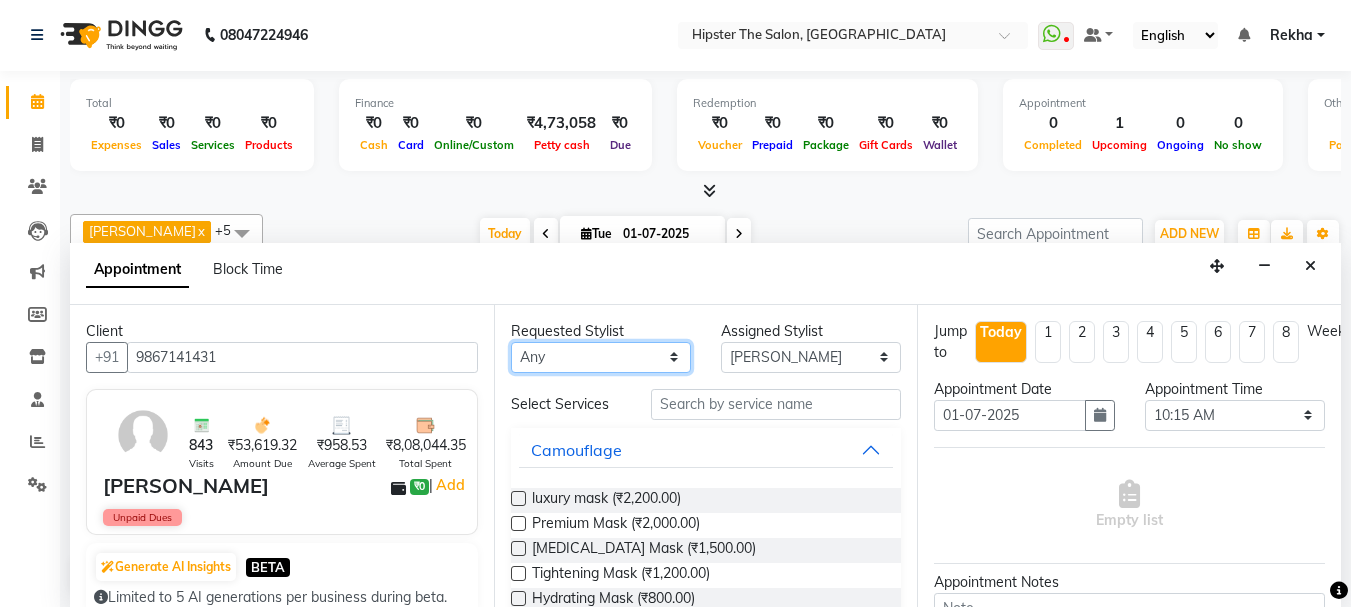click on "Any [PERSON_NAME] [PERSON_NAME] Anup [PERSON_NAME] diya [PERSON_NAME] Lucky [PERSON_NAME]  [PERSON_NAME] [PERSON_NAME] [PERSON_NAME] Rekha [PERSON_NAME] [PERSON_NAME]  umroy [PERSON_NAME] [PERSON_NAME]" at bounding box center (601, 357) 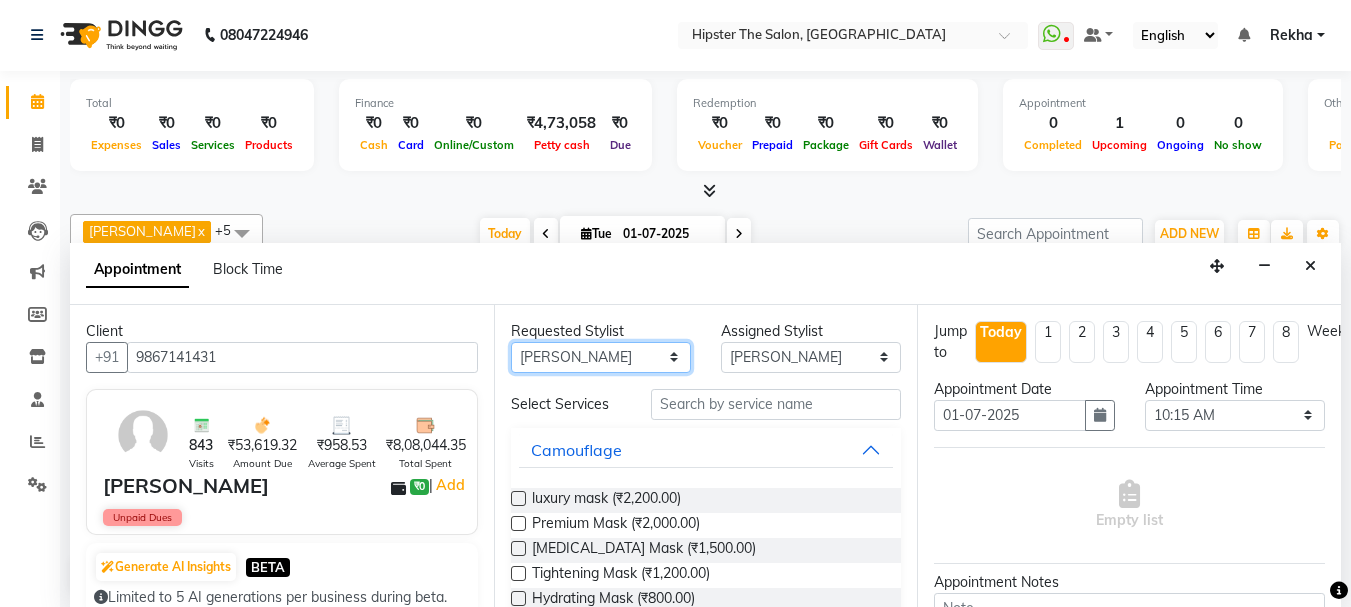click on "Any [PERSON_NAME] [PERSON_NAME] Anup [PERSON_NAME] diya [PERSON_NAME] Lucky [PERSON_NAME]  [PERSON_NAME] [PERSON_NAME] [PERSON_NAME] Rekha [PERSON_NAME] [PERSON_NAME]  umroy [PERSON_NAME] [PERSON_NAME]" at bounding box center [601, 357] 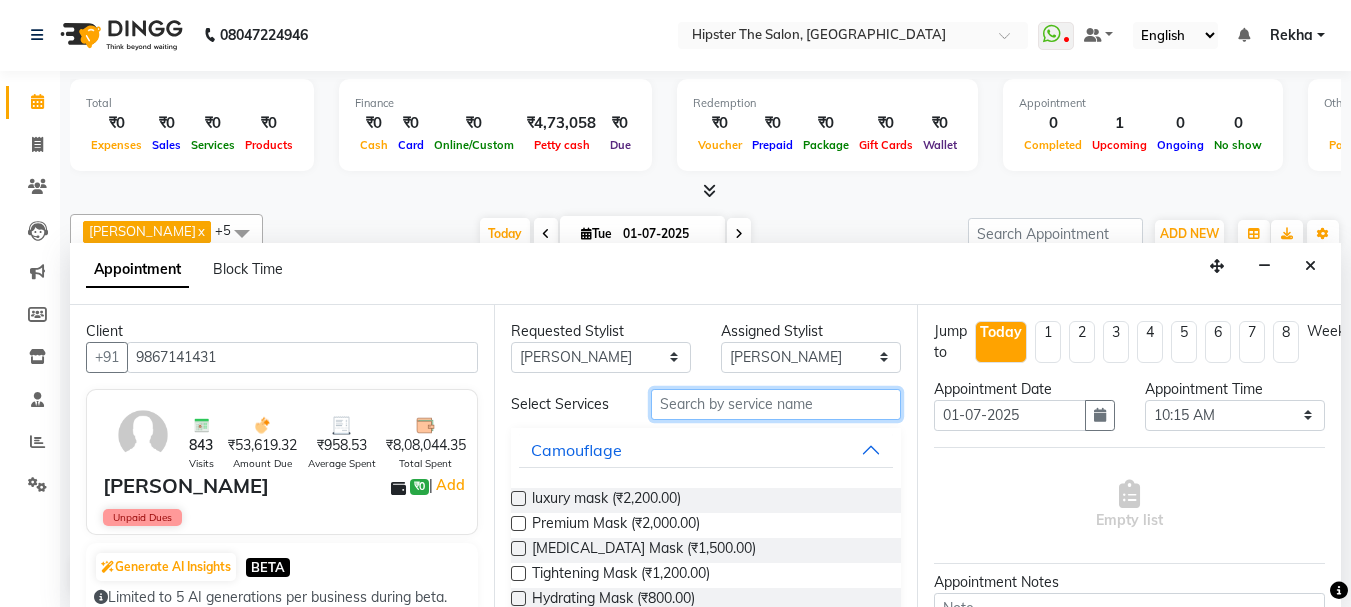 click at bounding box center (776, 404) 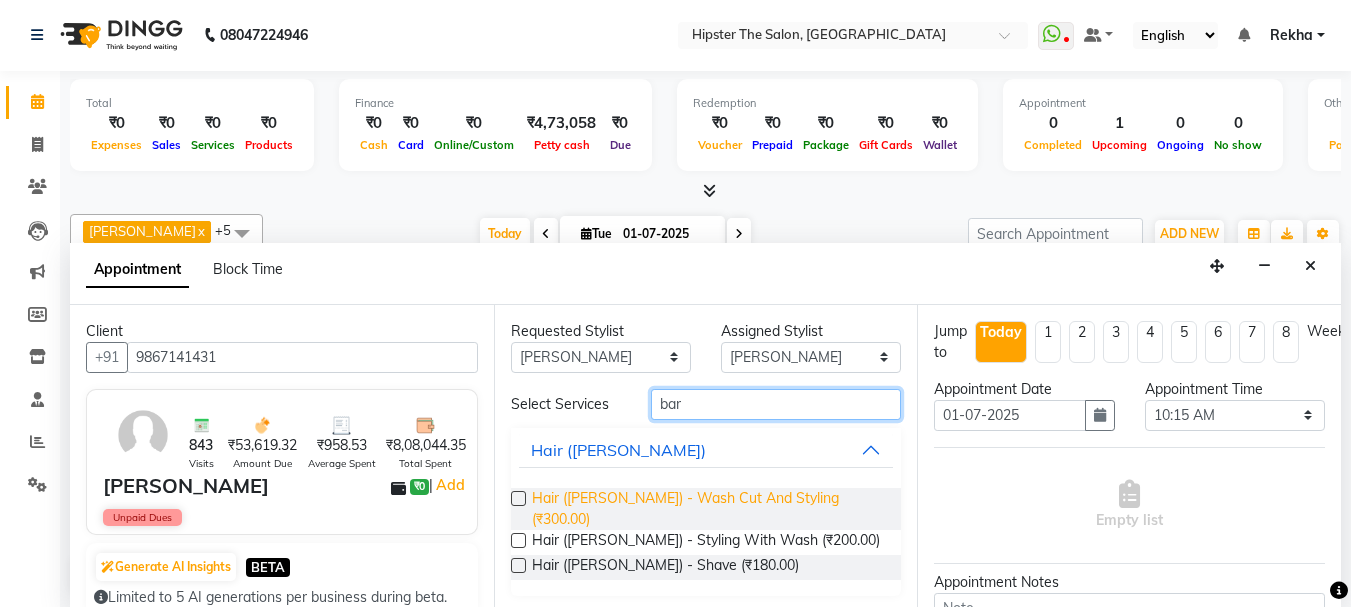 type on "bar" 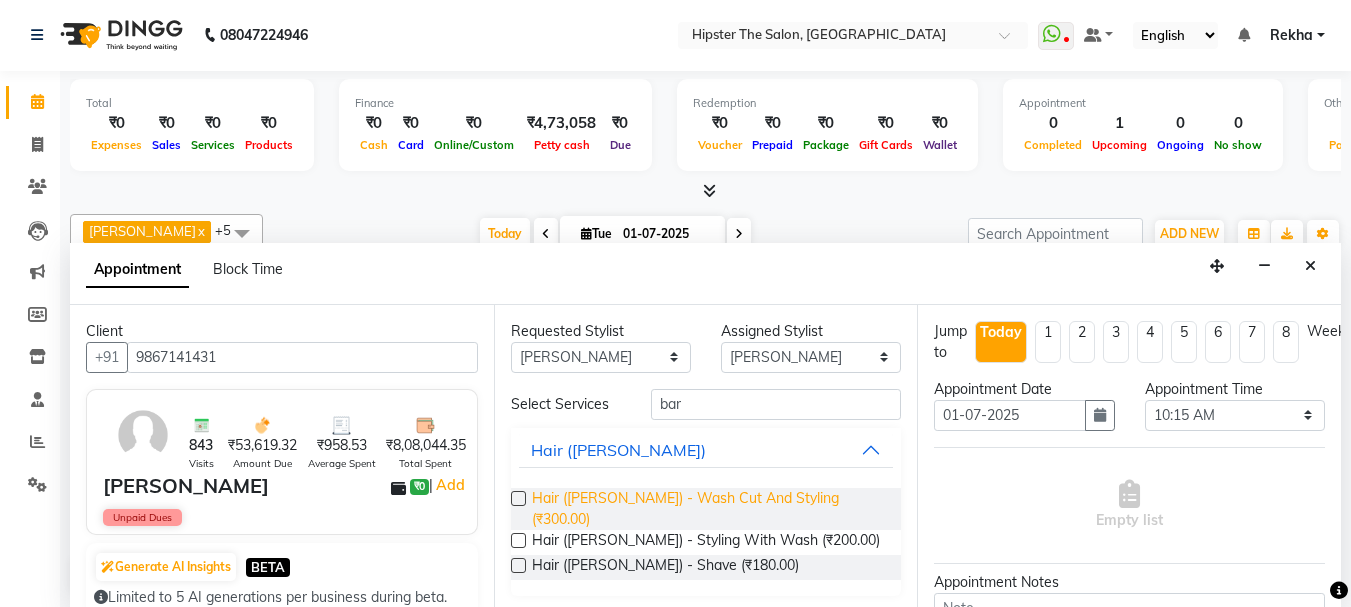 click on "Hair ([PERSON_NAME]) - Wash Cut And Styling (₹300.00)" at bounding box center [709, 509] 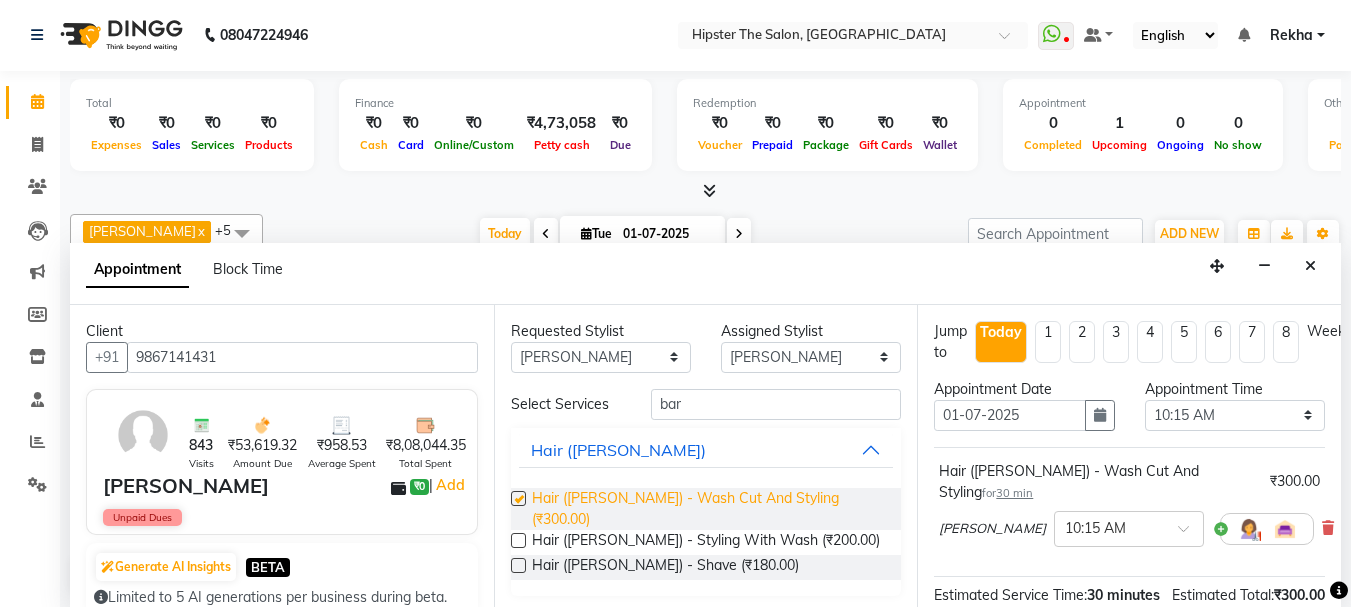checkbox on "false" 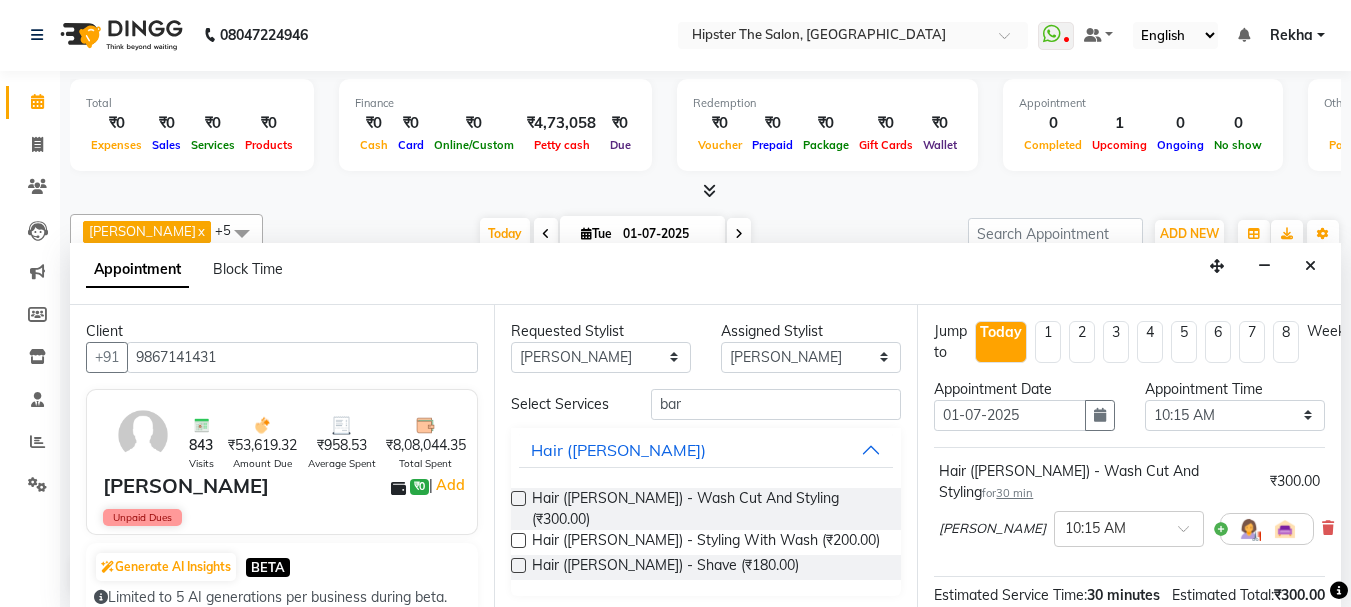 scroll, scrollTop: 260, scrollLeft: 0, axis: vertical 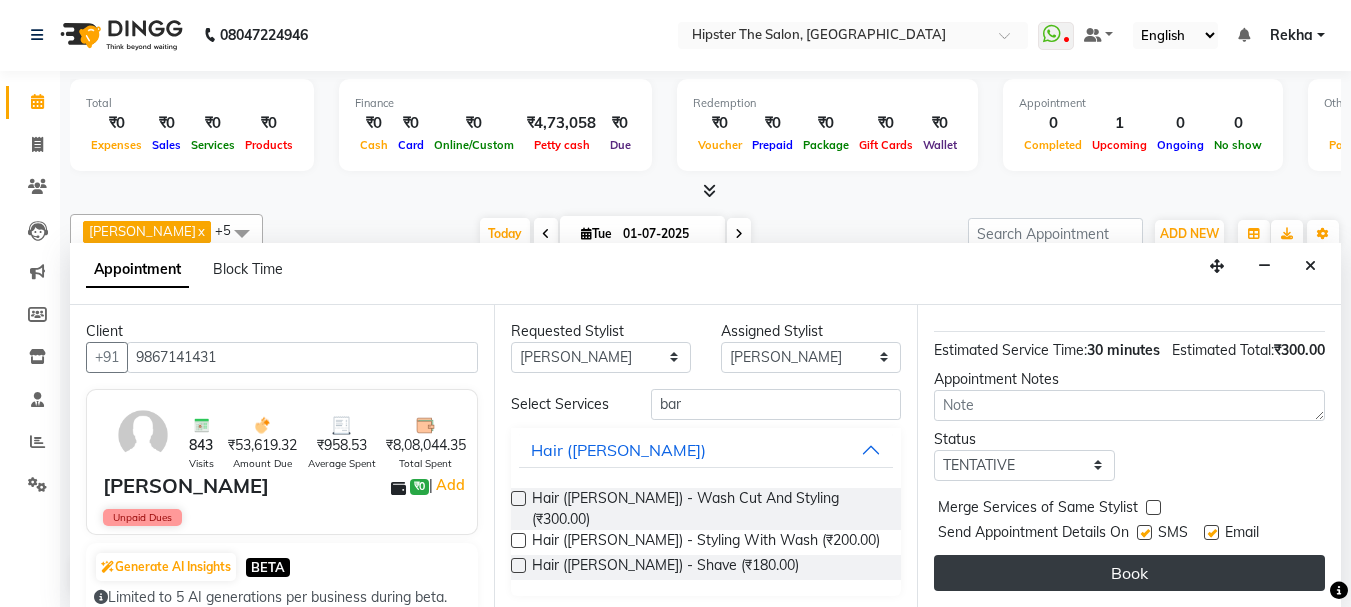 click on "Book" at bounding box center (1129, 573) 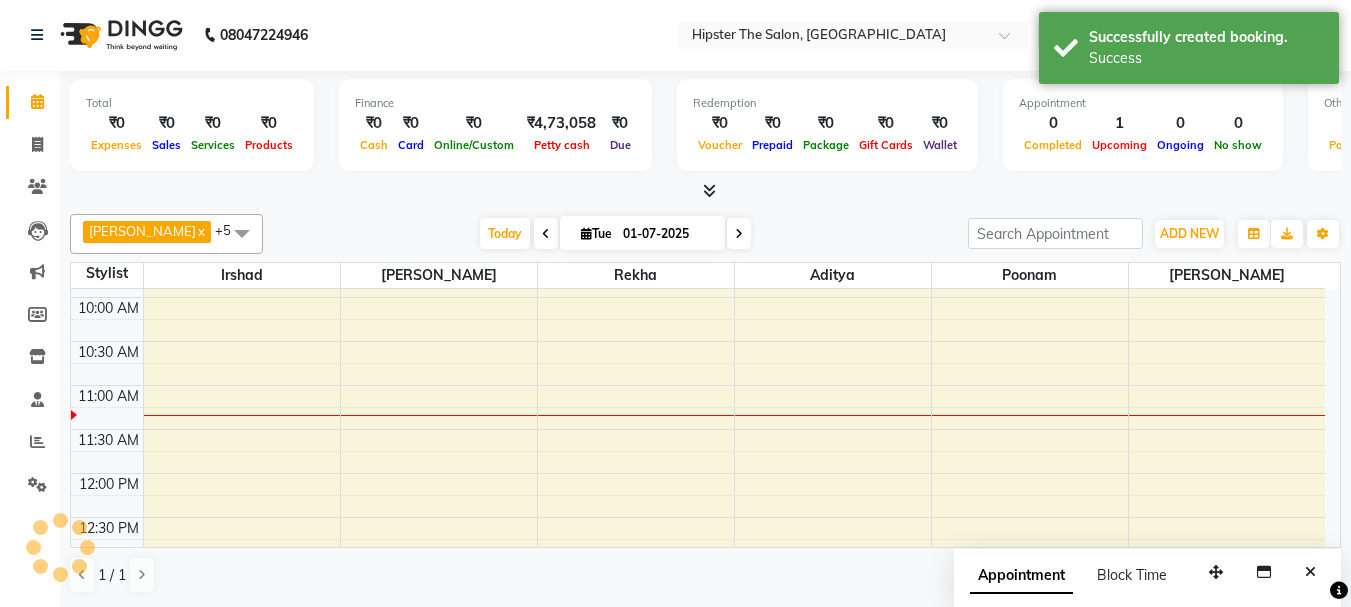 scroll, scrollTop: 0, scrollLeft: 0, axis: both 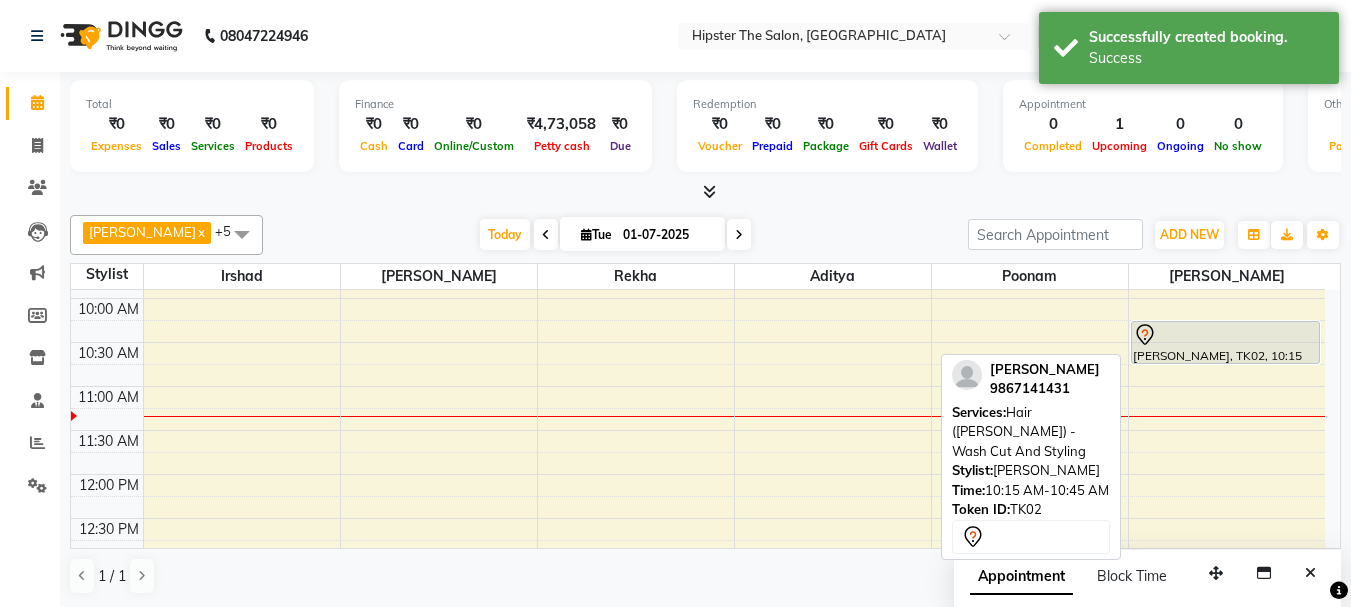 click on "[PERSON_NAME], TK02, 10:15 AM-10:45 AM, Hair ([PERSON_NAME]) - Wash Cut And Styling" at bounding box center [1226, 342] 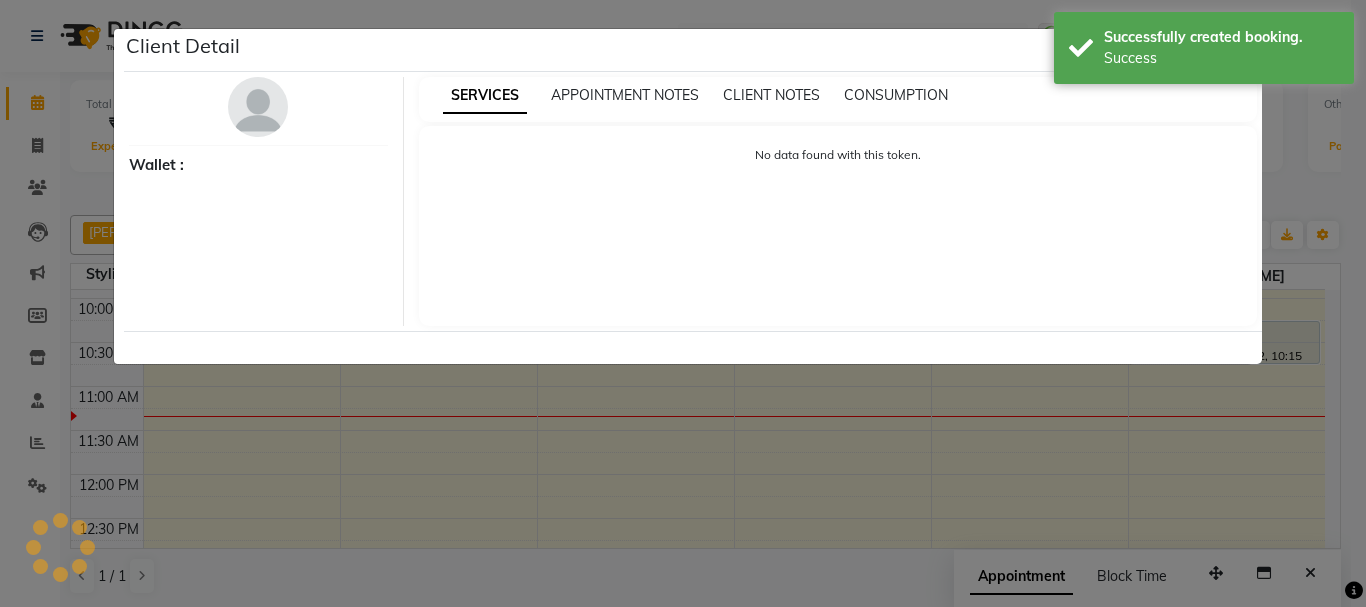 select on "7" 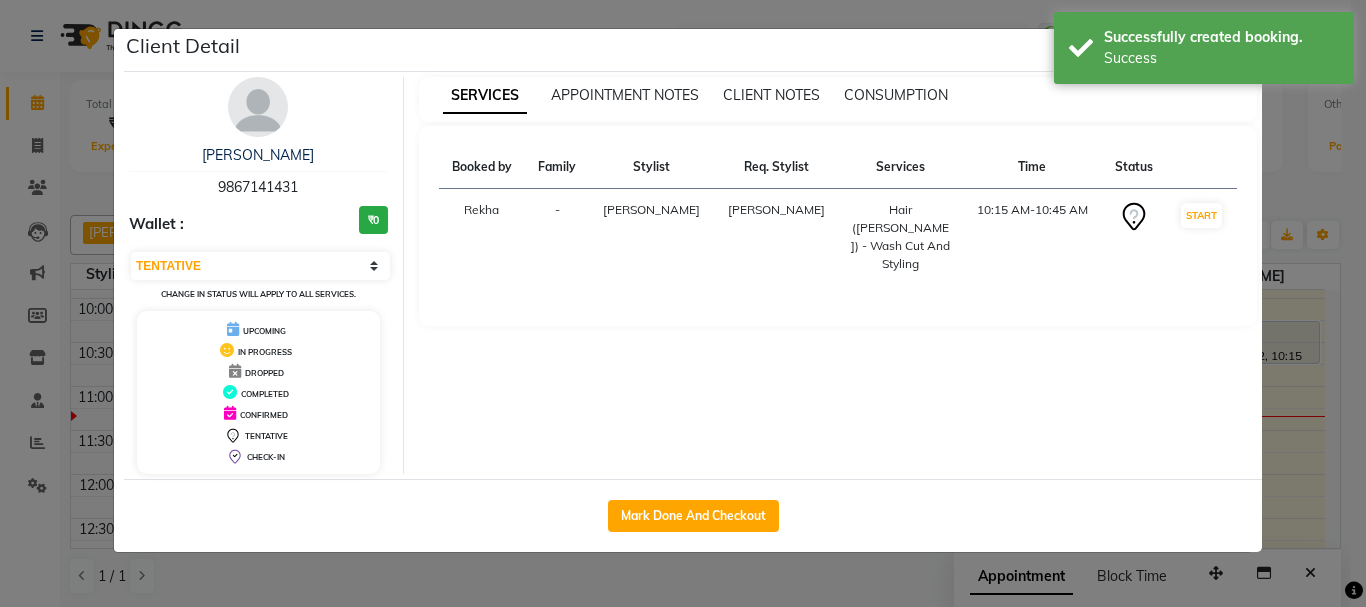 click on "Client Detail  [PERSON_NAME]   9867141431 Wallet : ₹0 Select IN SERVICE CONFIRMED TENTATIVE CHECK IN MARK DONE DROPPED UPCOMING Change in status will apply to all services. UPCOMING IN PROGRESS DROPPED COMPLETED CONFIRMED TENTATIVE CHECK-IN SERVICES APPOINTMENT NOTES CLIENT NOTES CONSUMPTION Booked by Family Stylist Req. Stylist Services Time Status  Rekha  - [PERSON_NAME]  Hair ([PERSON_NAME]) - Wash Cut And Styling   10:15 AM-10:45 AM   START   Mark Done And Checkout" 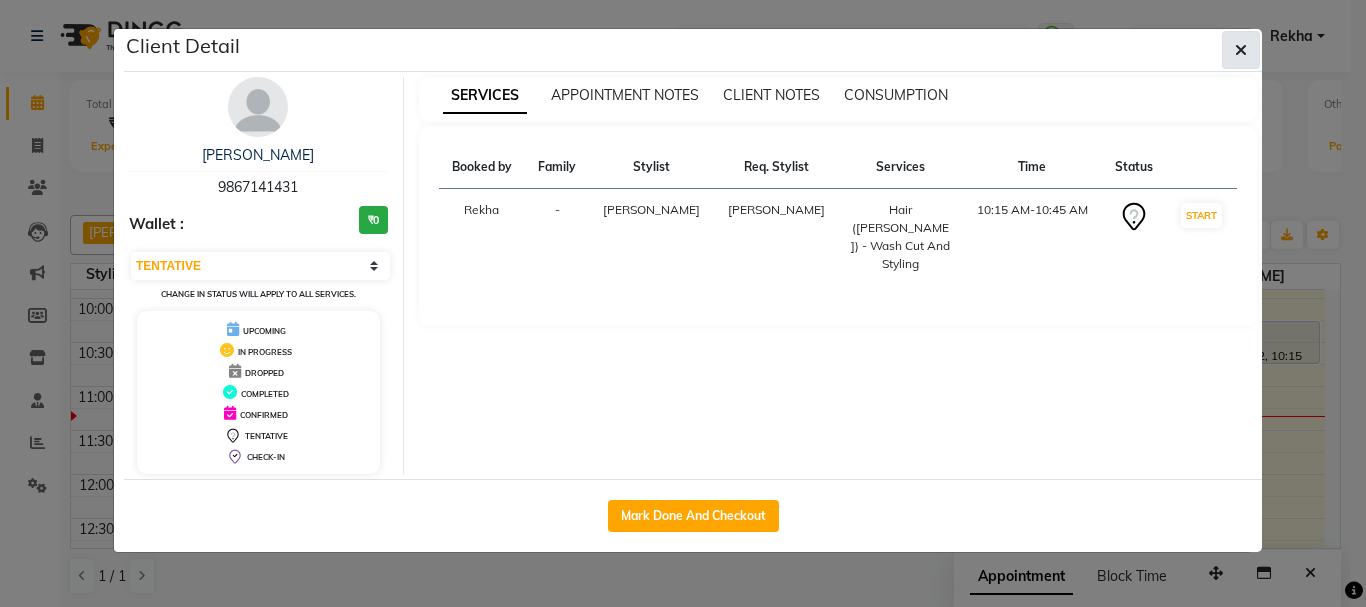 click 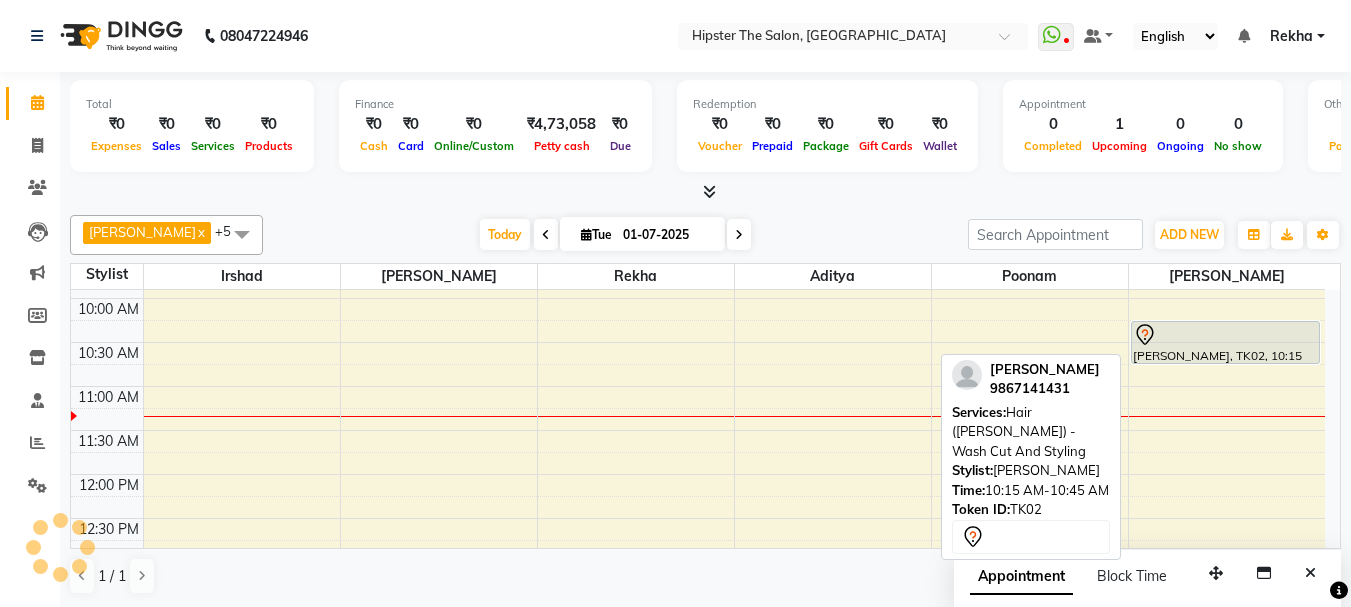 click at bounding box center (1226, 335) 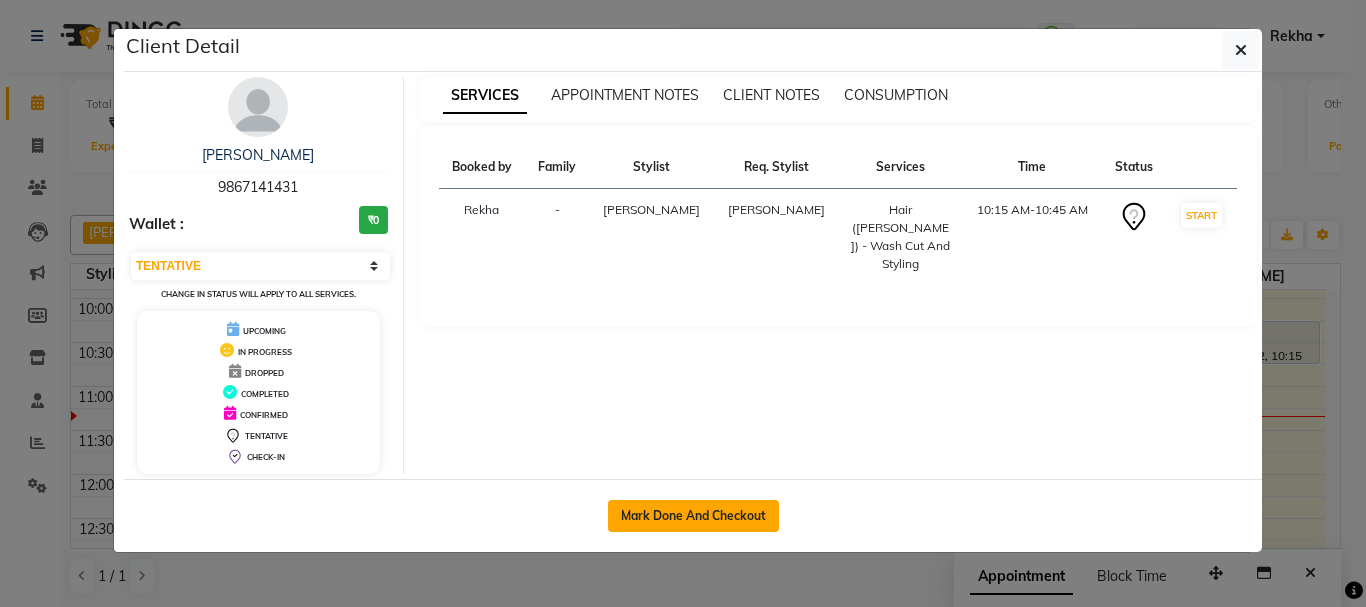 click on "Mark Done And Checkout" 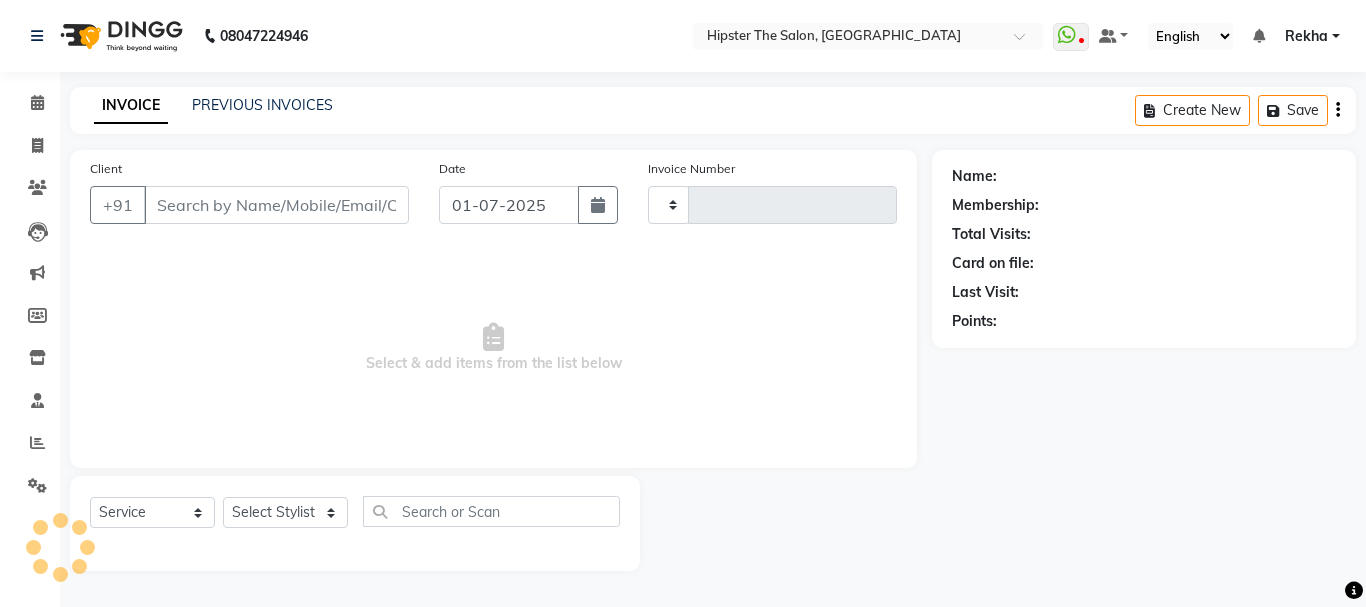 type on "1592" 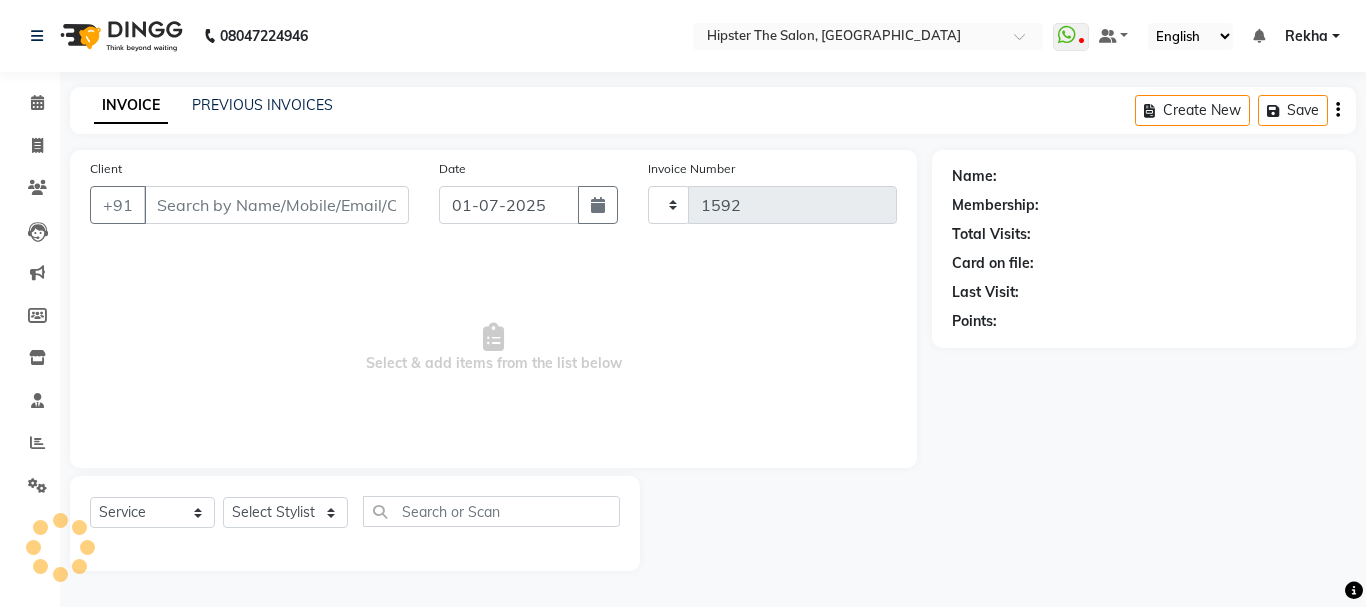 select on "5125" 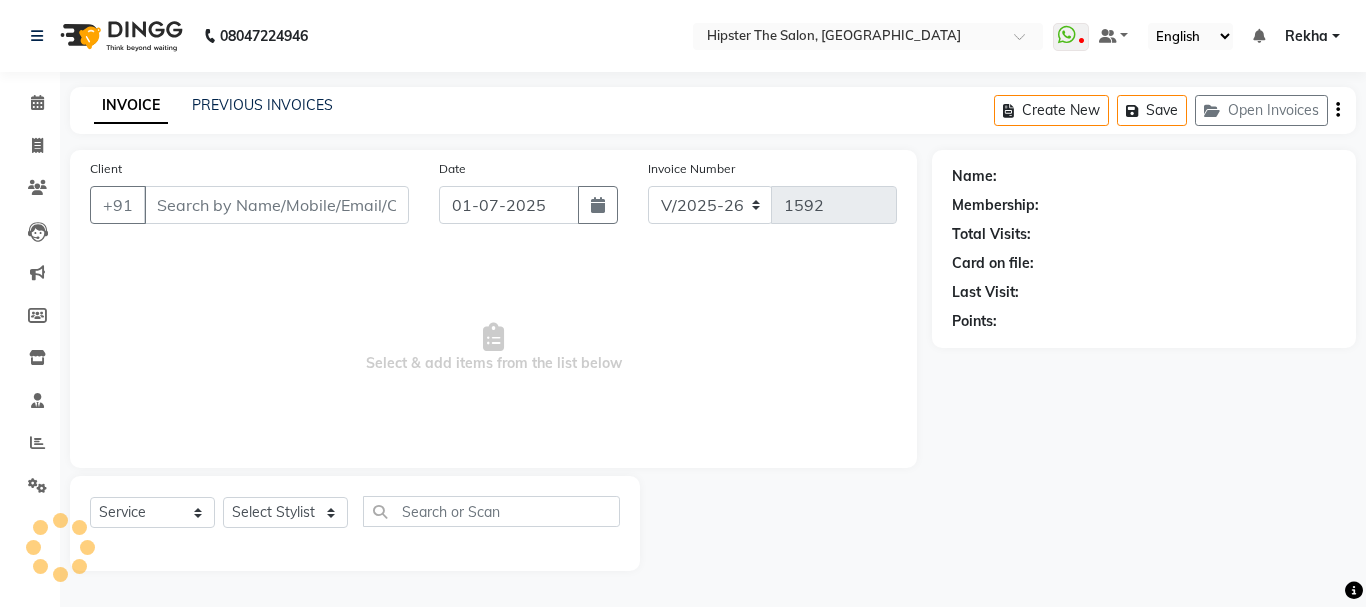type on "9867141431" 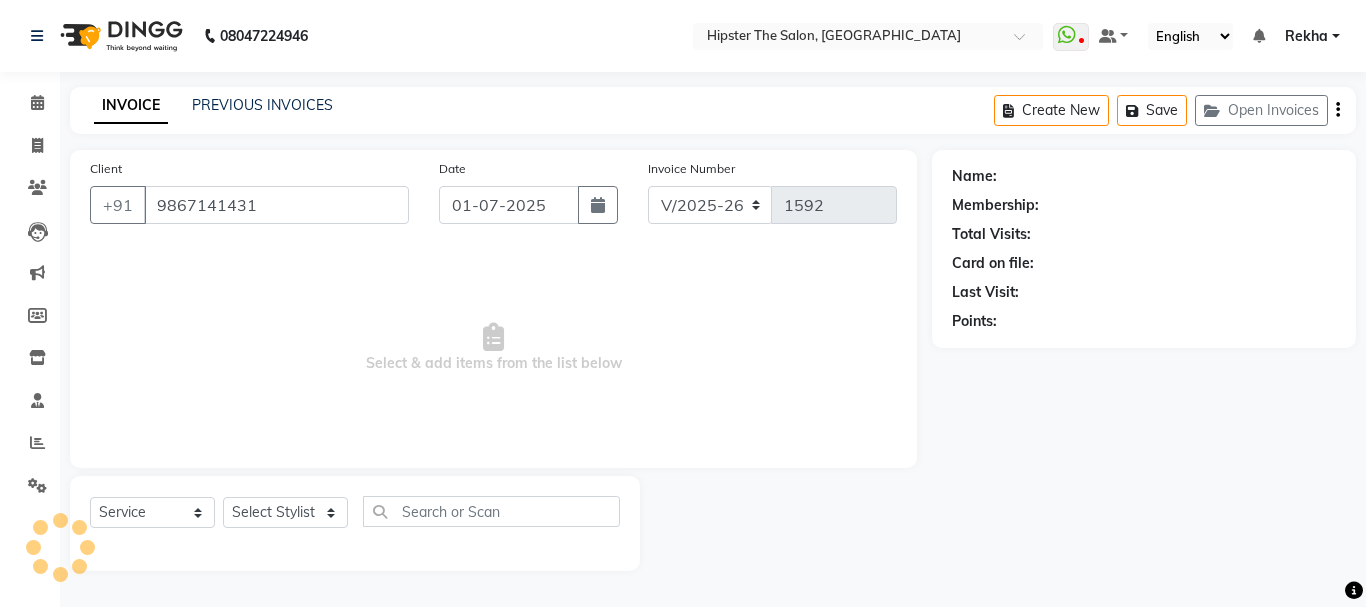 select on "84755" 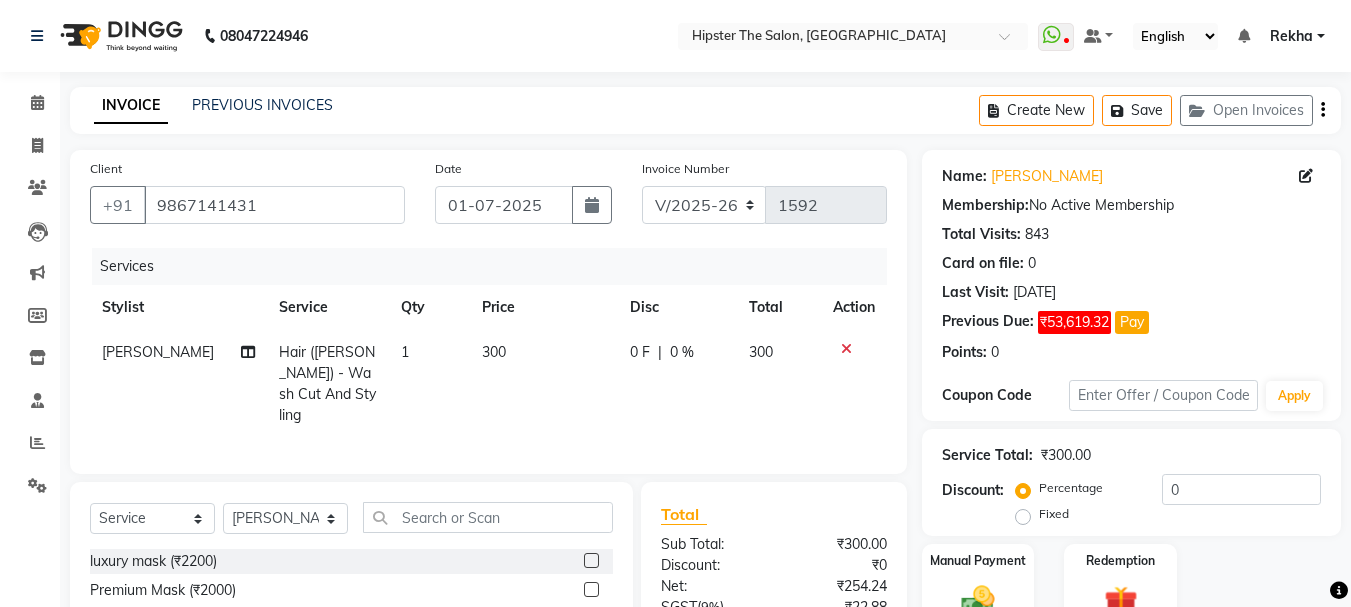 scroll, scrollTop: 194, scrollLeft: 0, axis: vertical 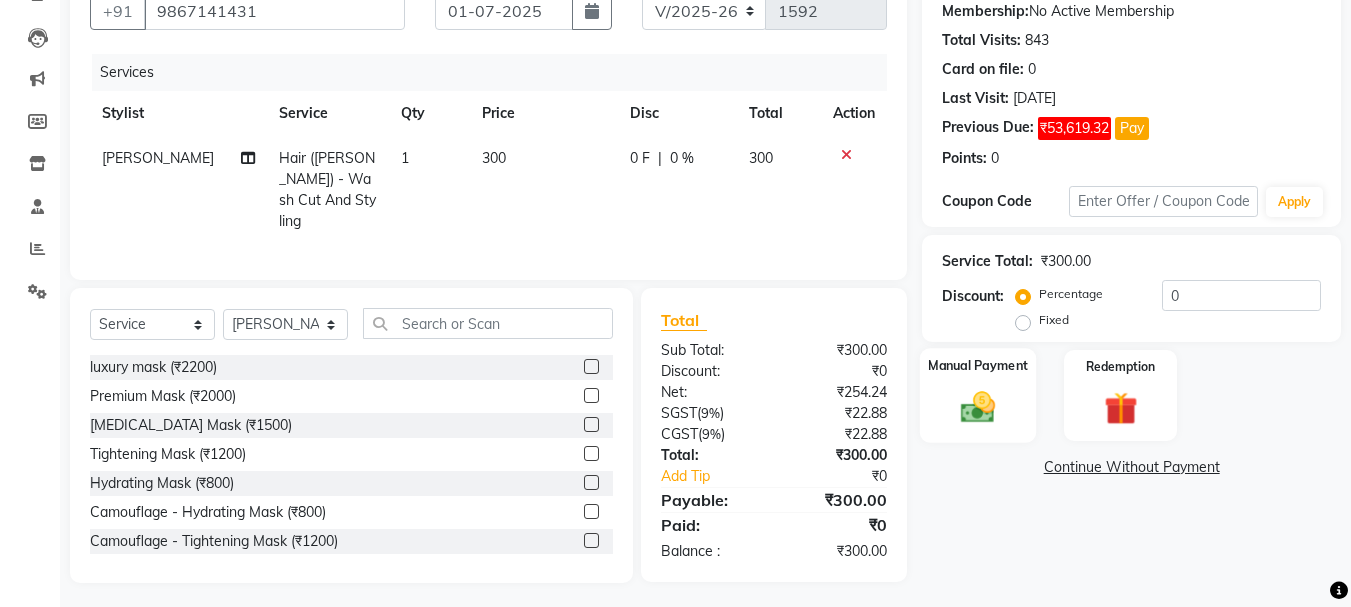 click 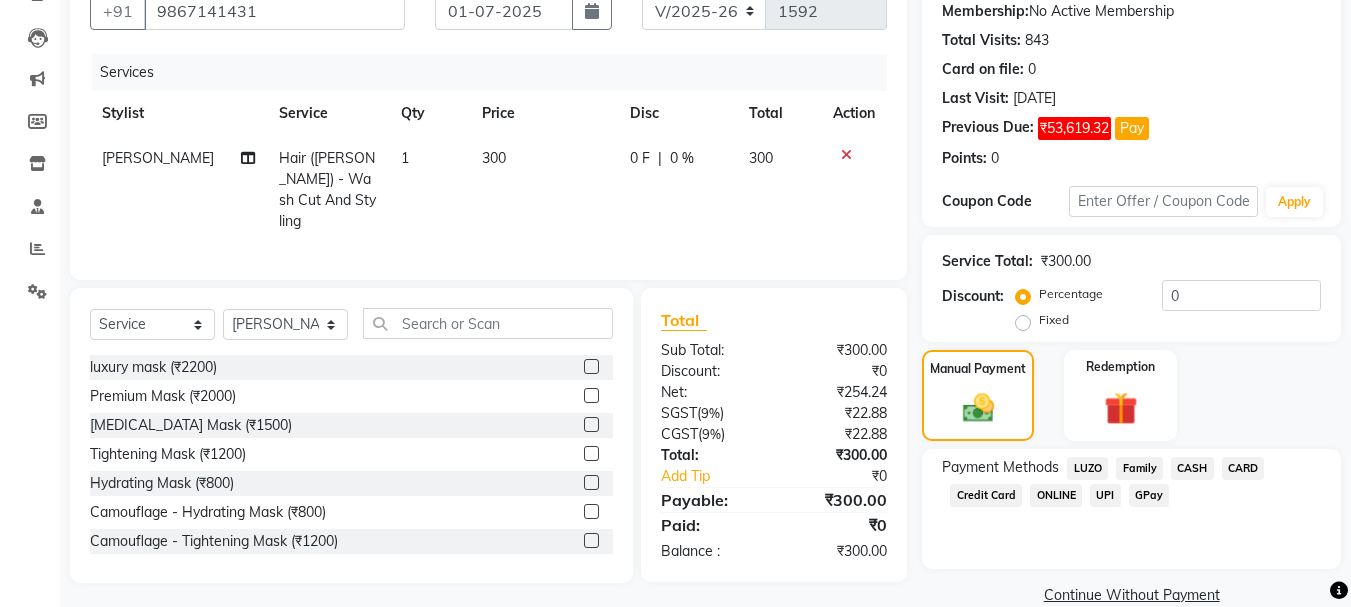 click on "CASH" 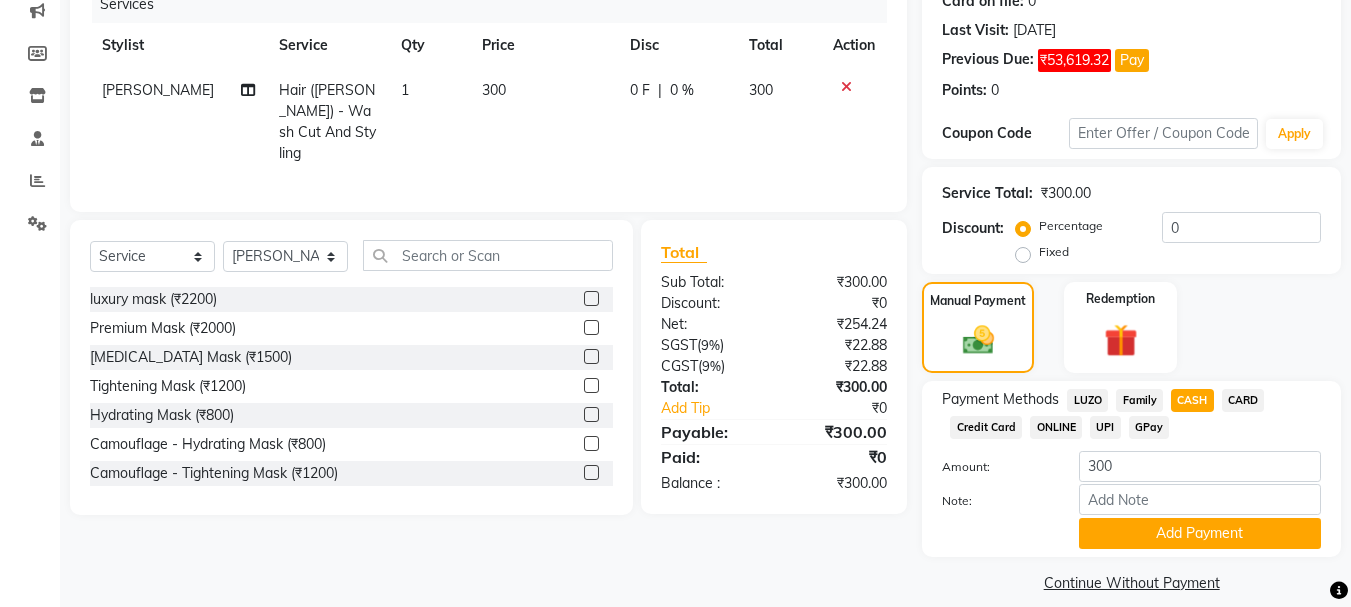 scroll, scrollTop: 283, scrollLeft: 0, axis: vertical 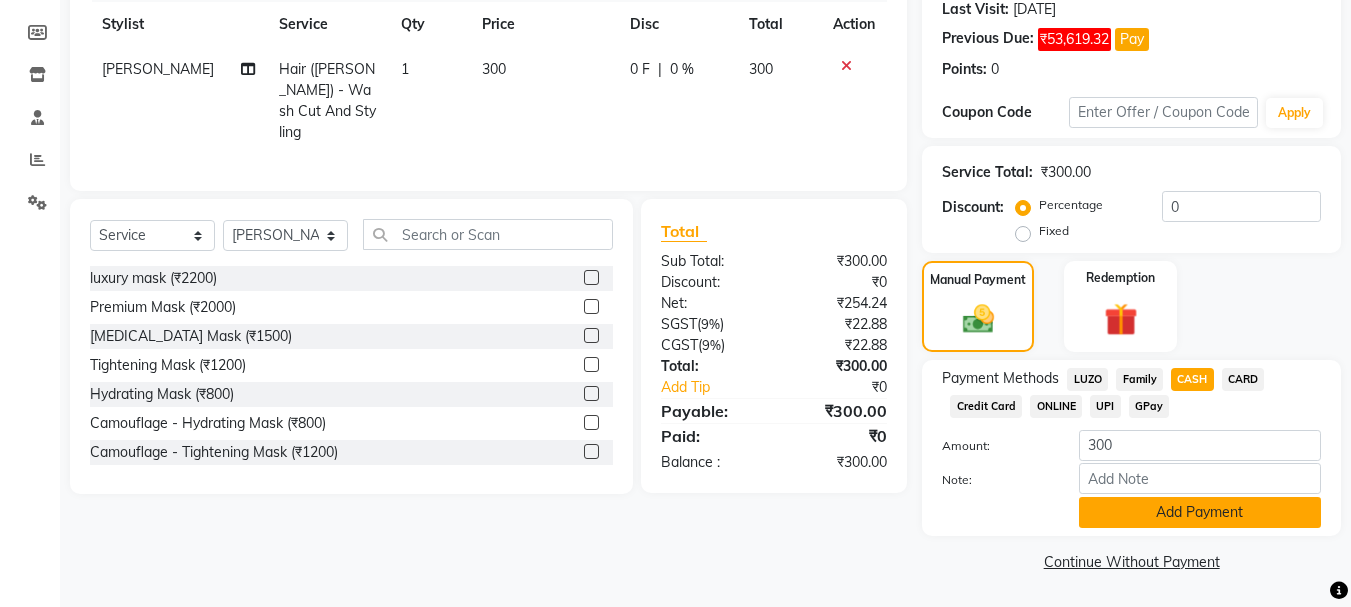 click on "Add Payment" 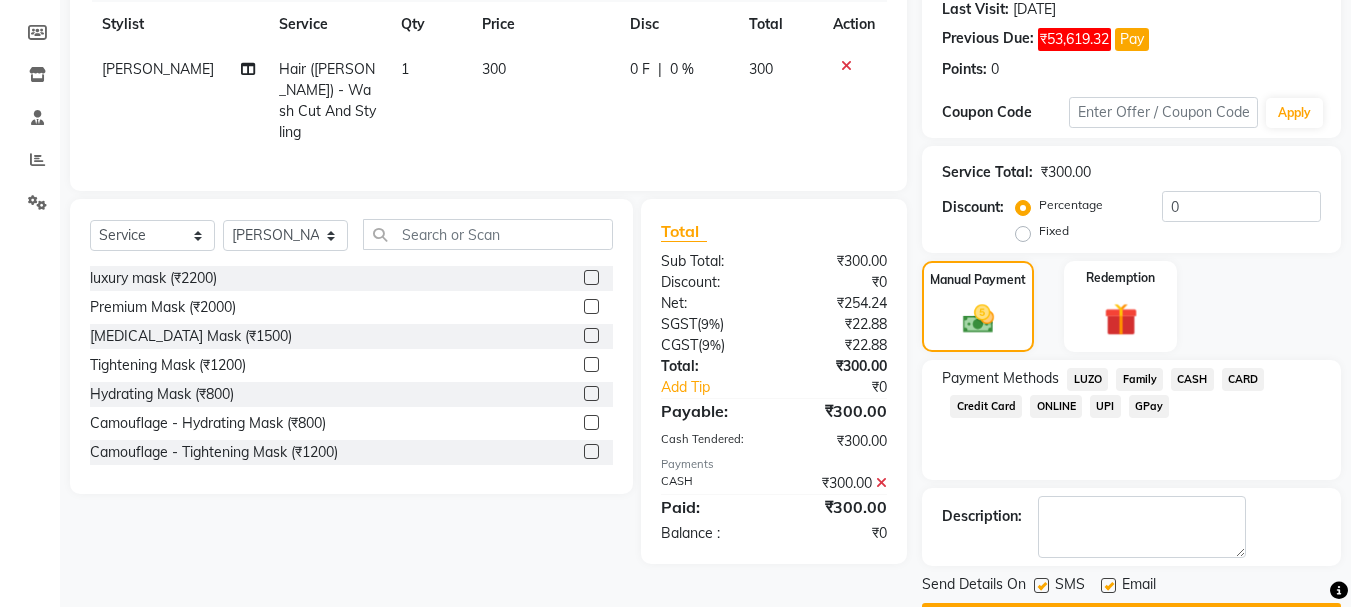 scroll, scrollTop: 340, scrollLeft: 0, axis: vertical 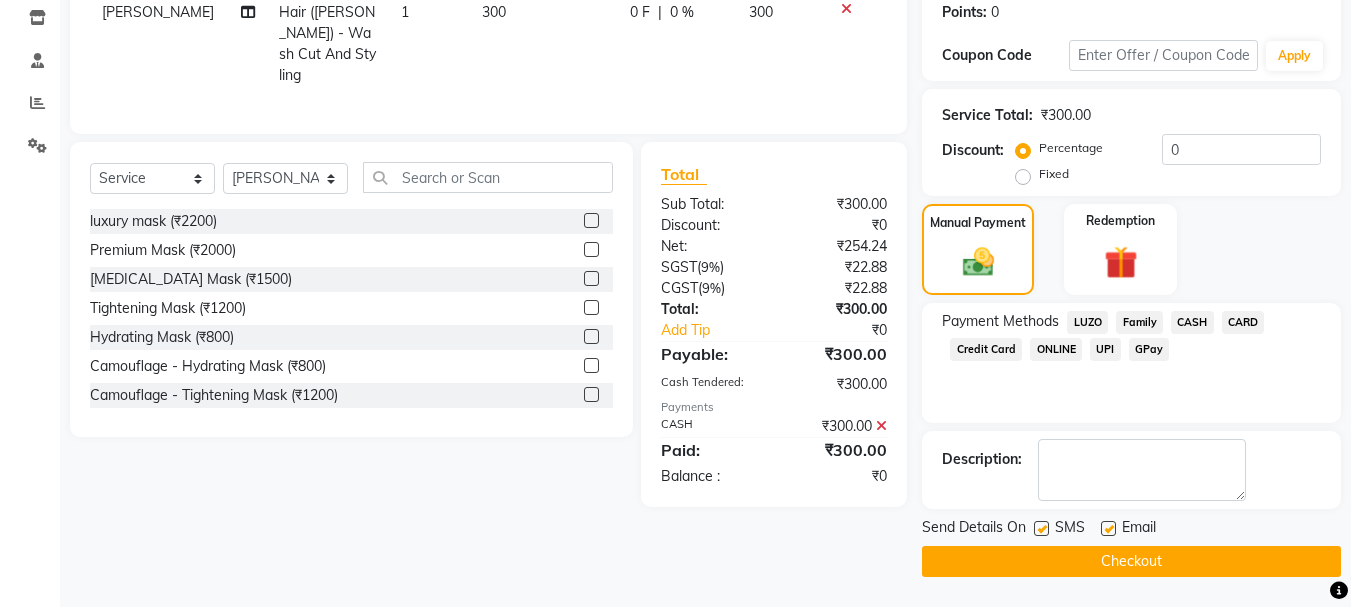 click on "Checkout" 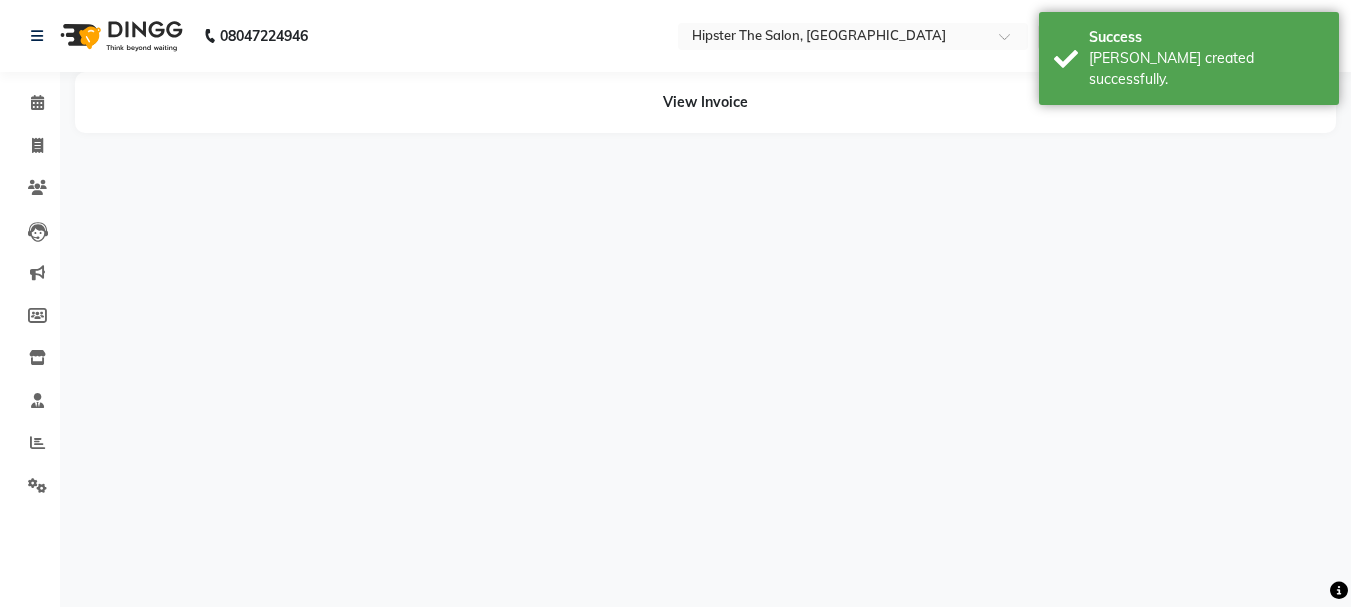 scroll, scrollTop: 0, scrollLeft: 0, axis: both 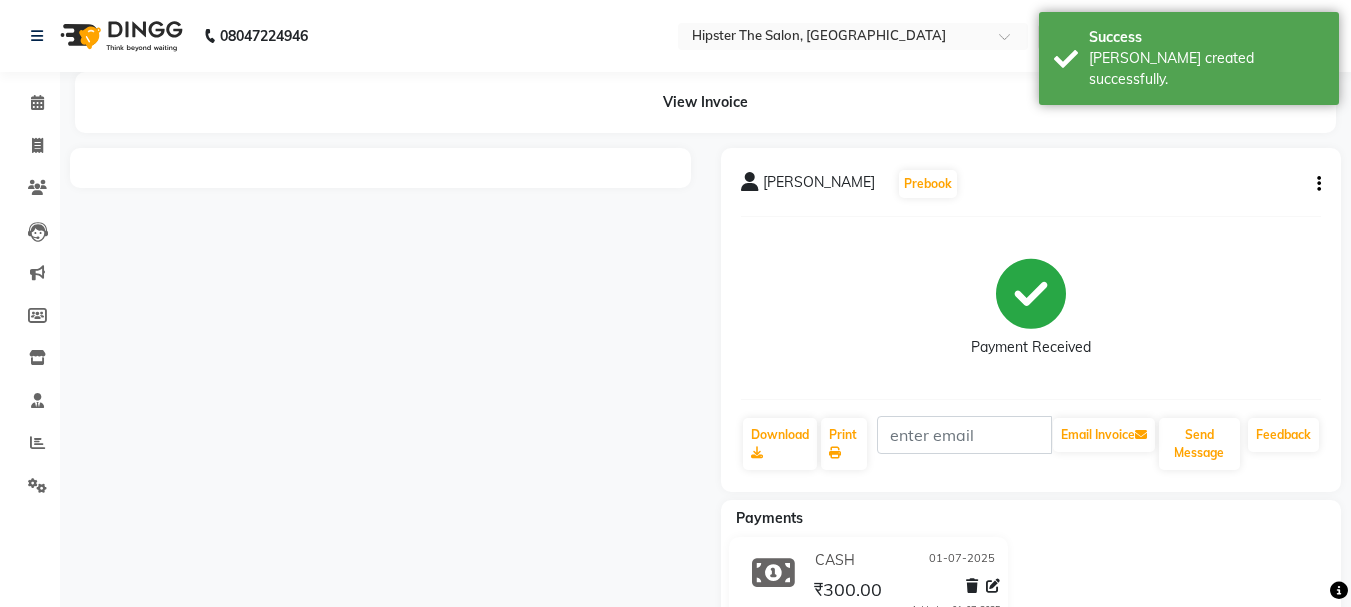 drag, startPoint x: 955, startPoint y: 458, endPoint x: 661, endPoint y: 342, distance: 316.05695 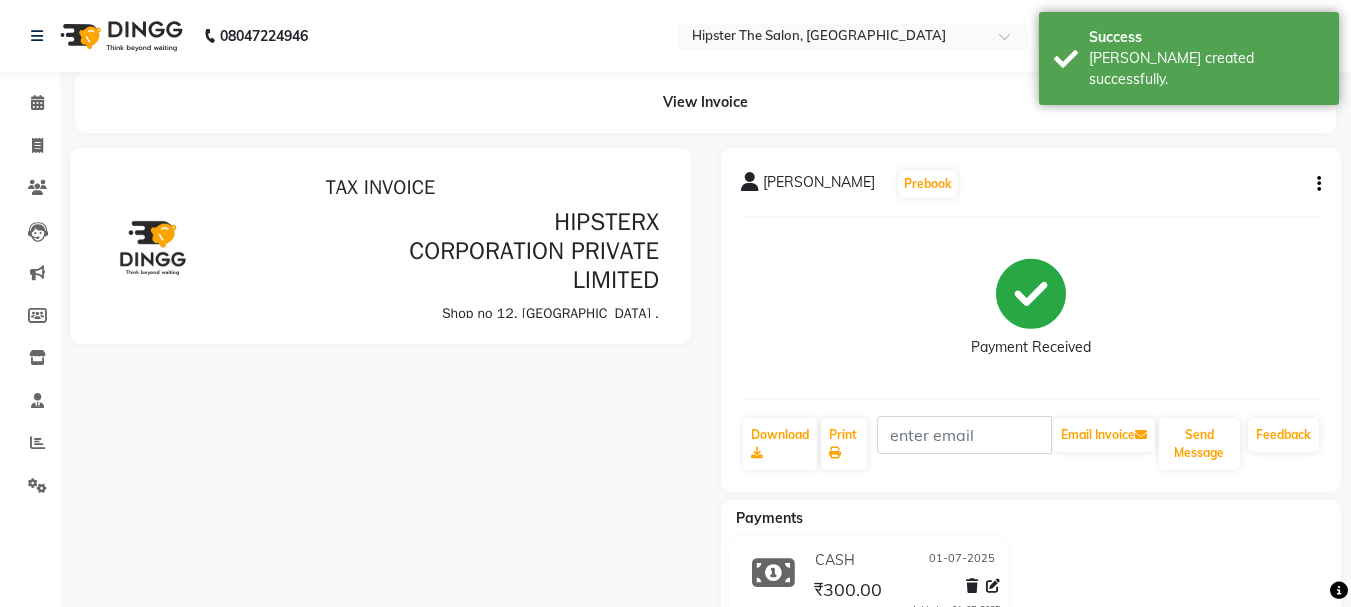 scroll, scrollTop: 0, scrollLeft: 0, axis: both 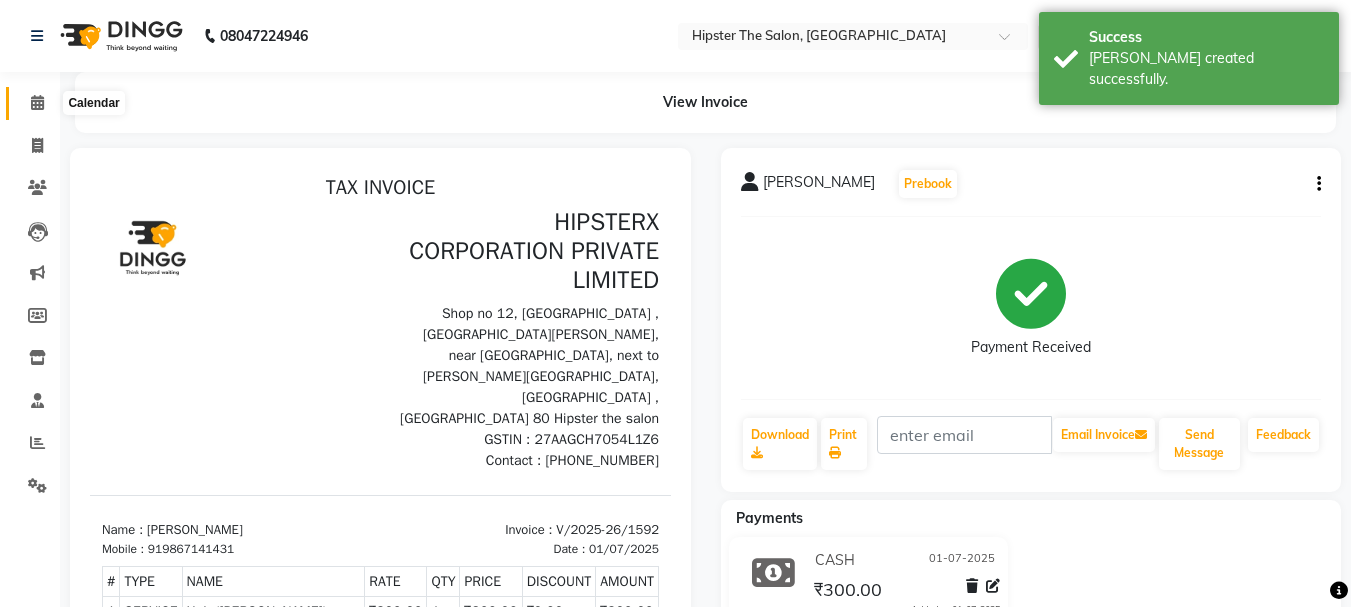 click 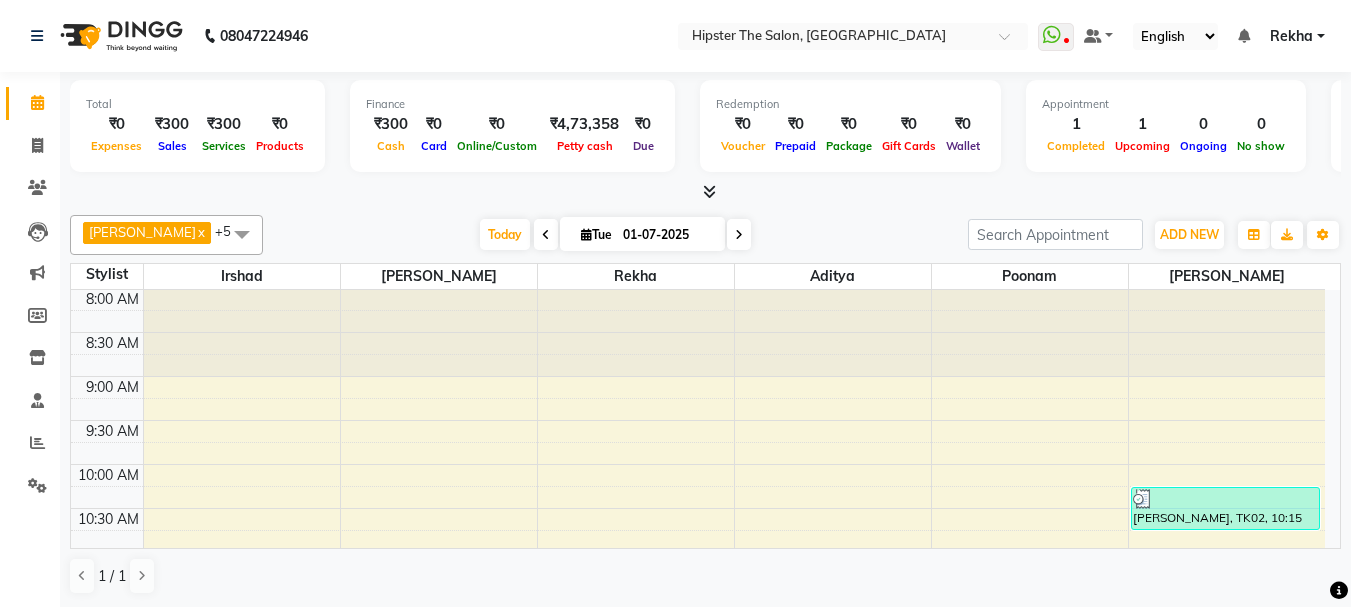 scroll, scrollTop: 0, scrollLeft: 0, axis: both 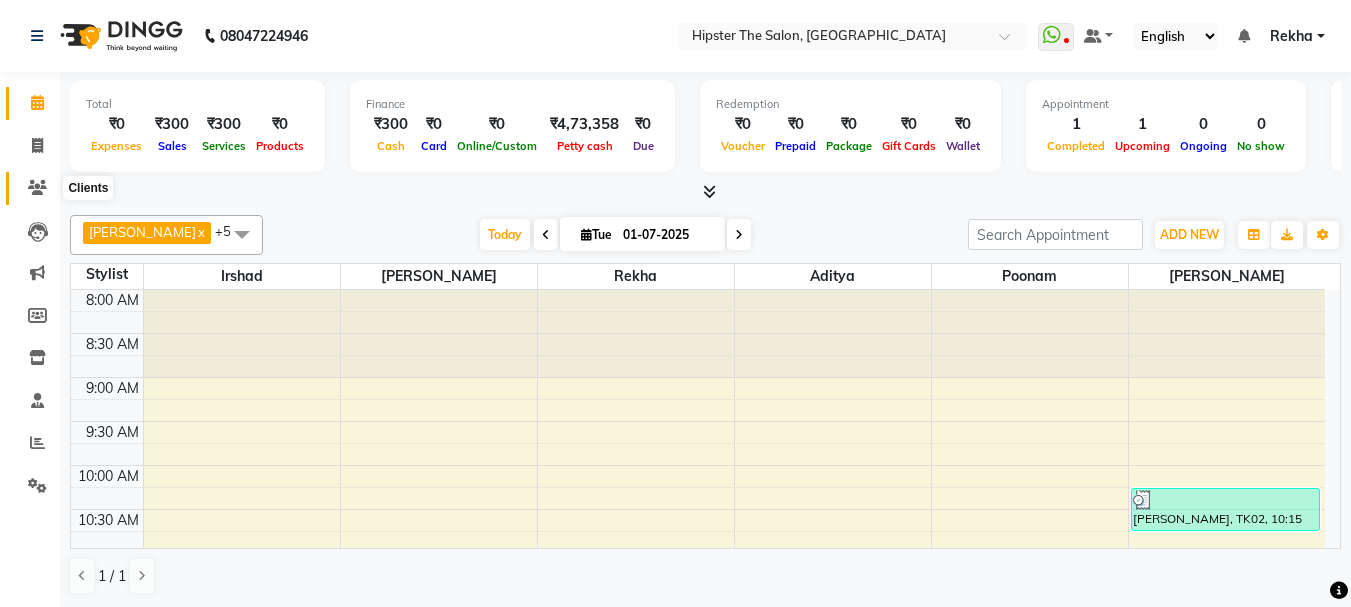 click 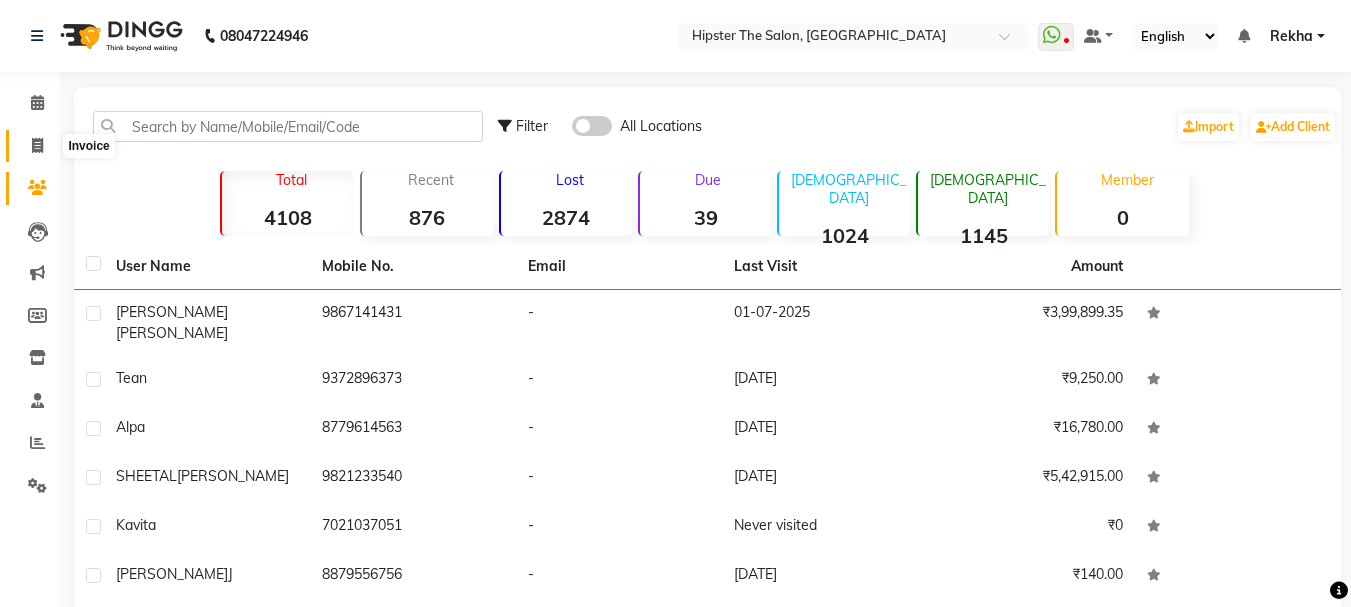click 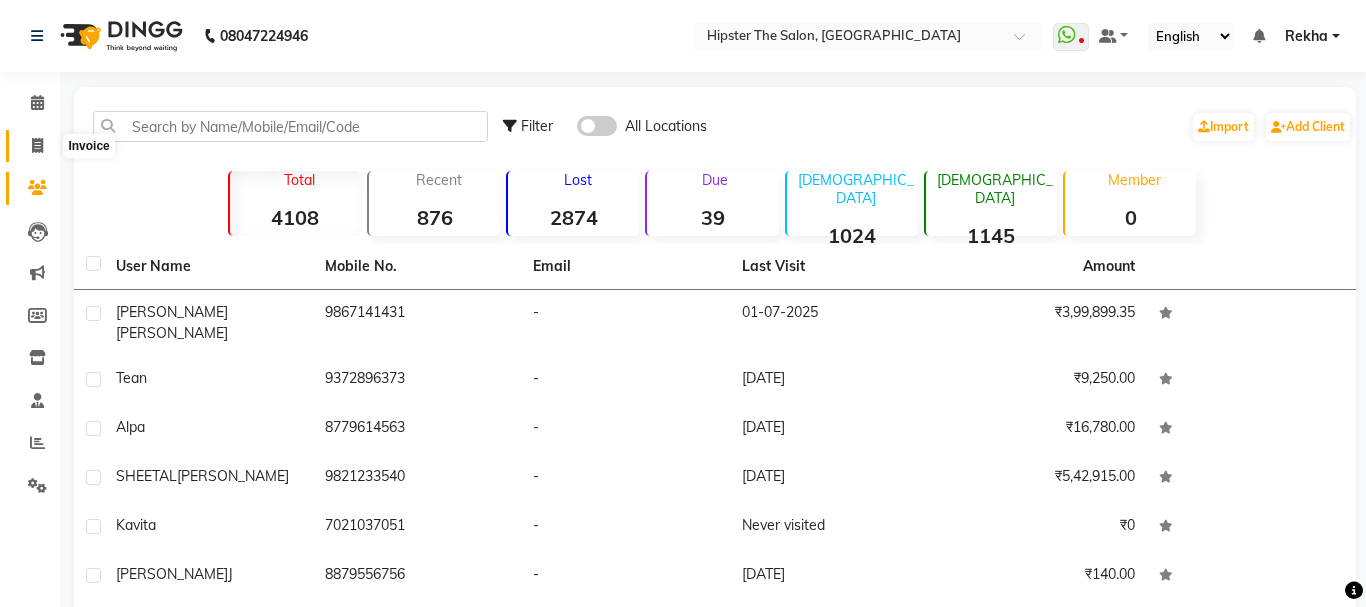 select on "5125" 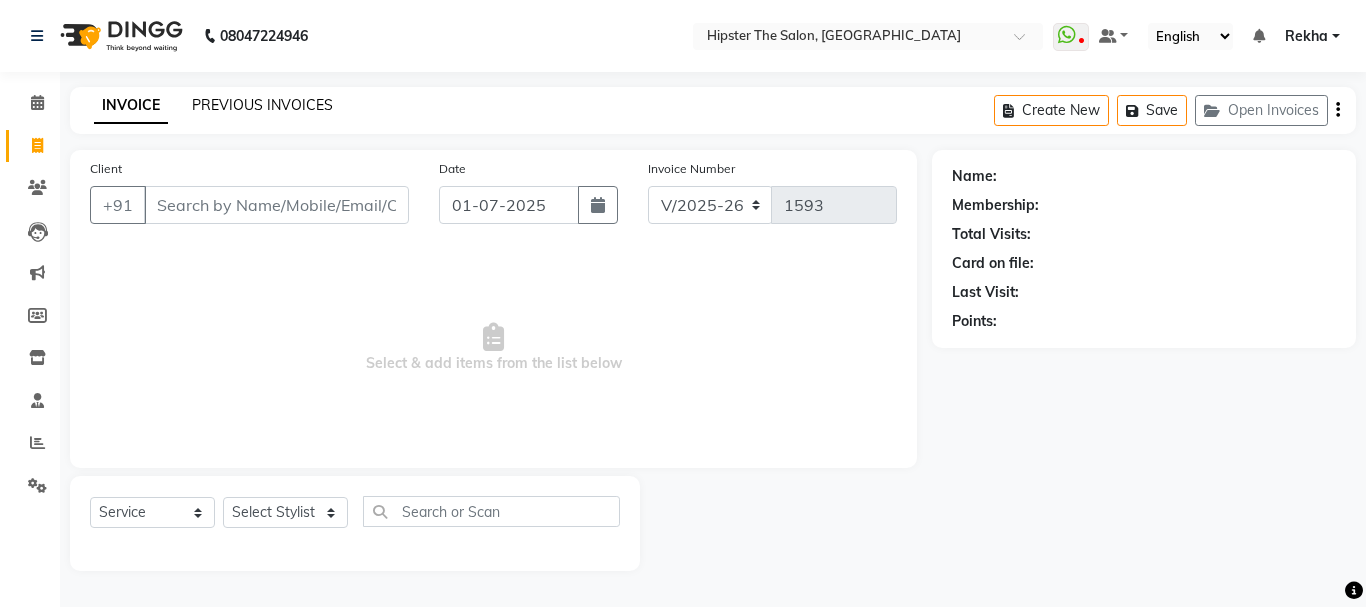 click on "PREVIOUS INVOICES" 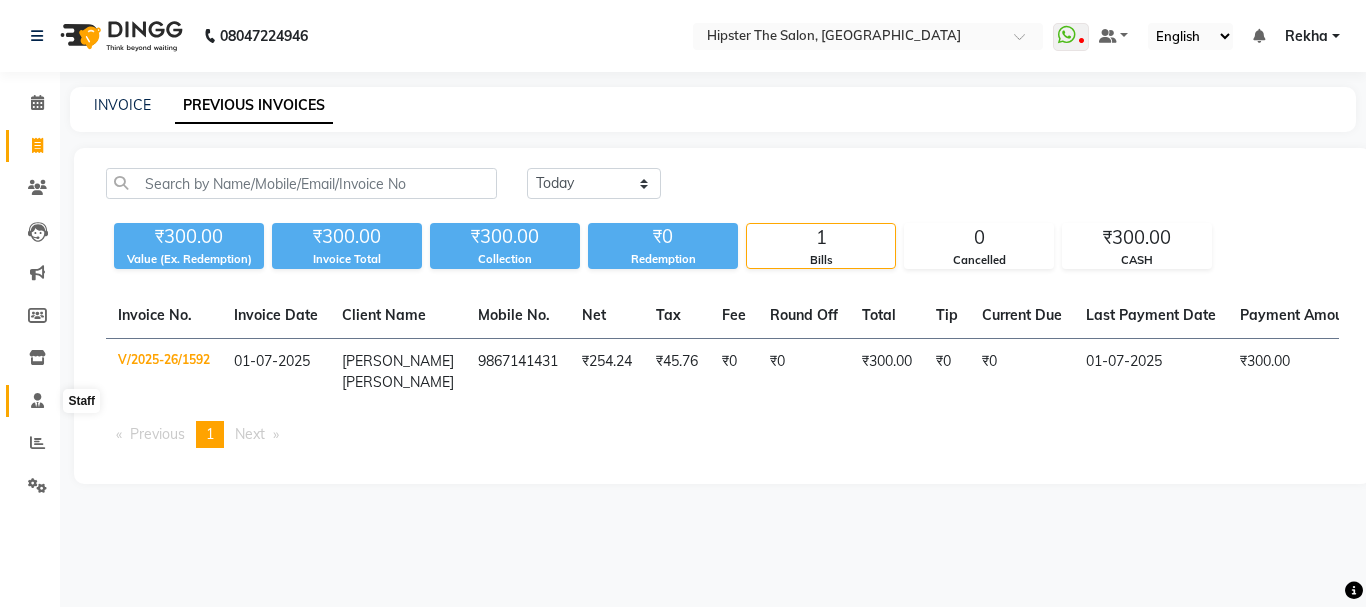 click 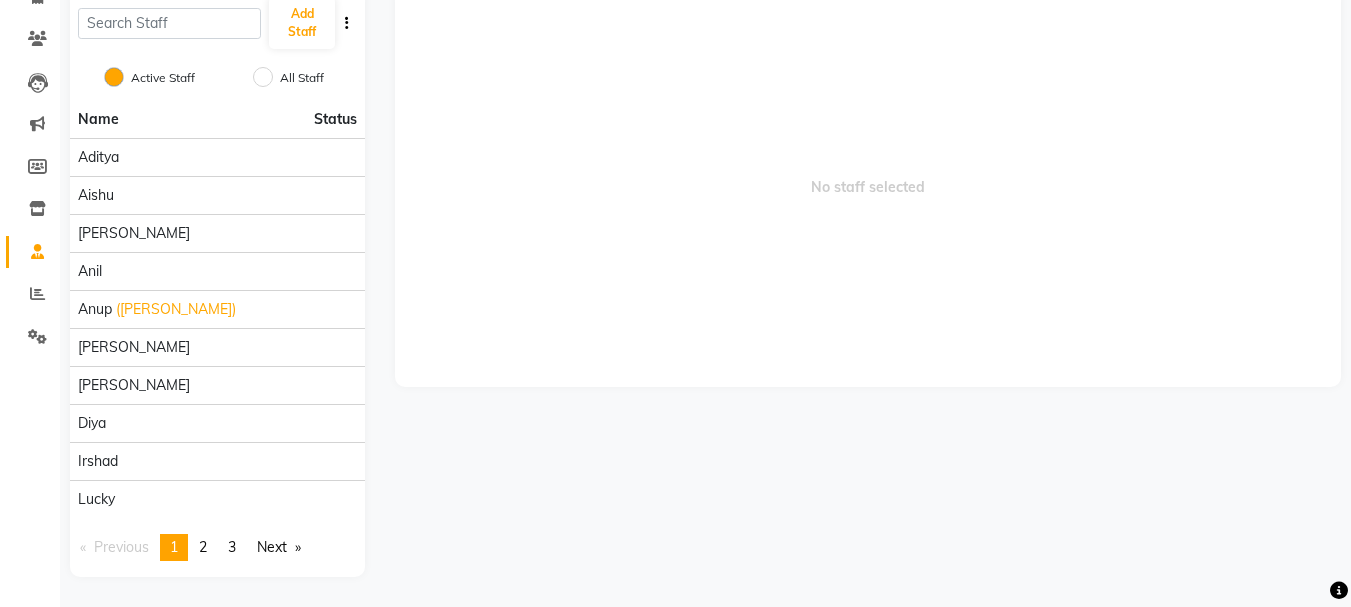 scroll, scrollTop: 0, scrollLeft: 0, axis: both 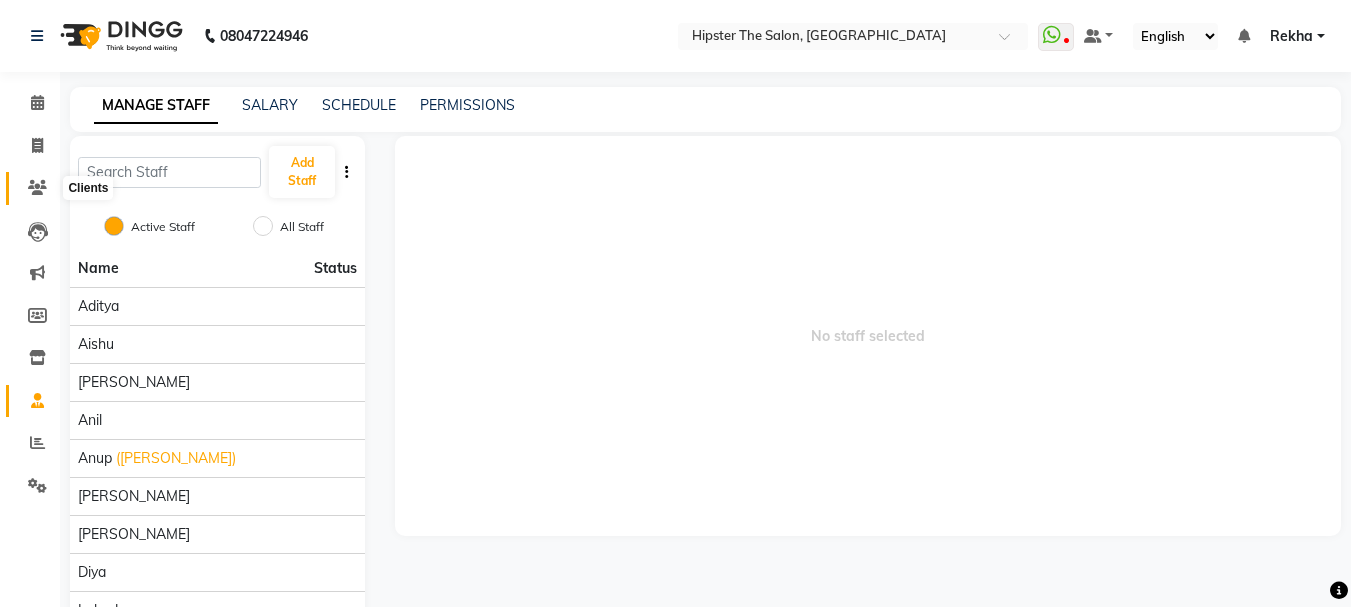 click 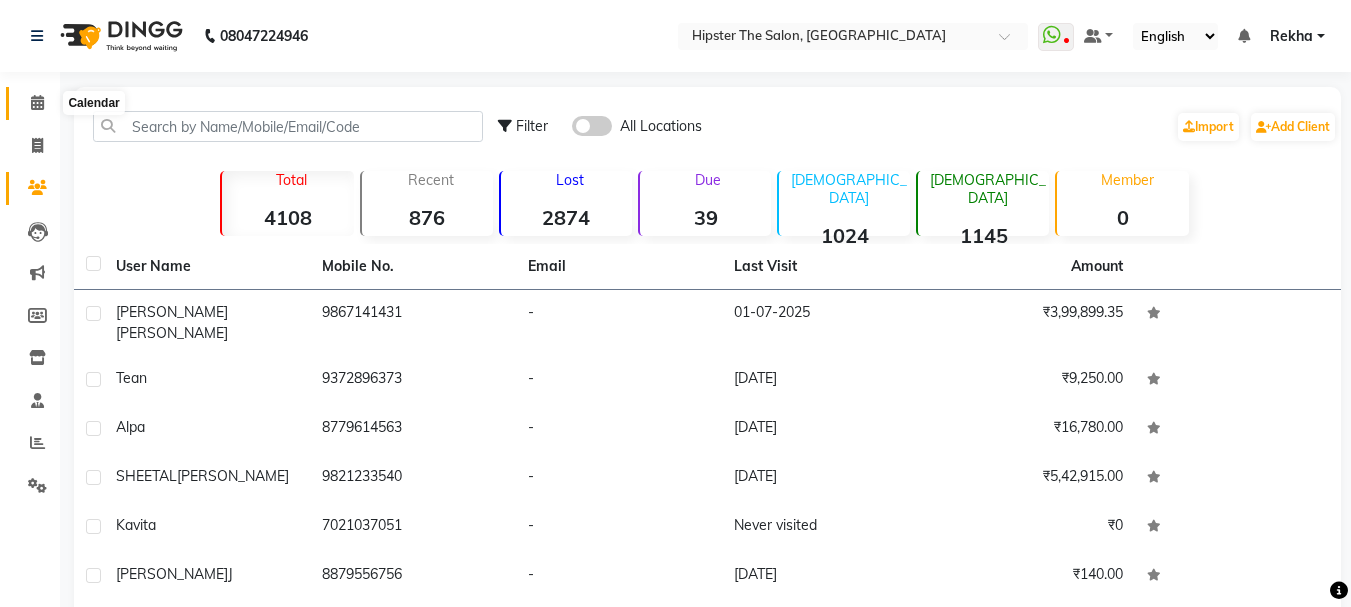 click 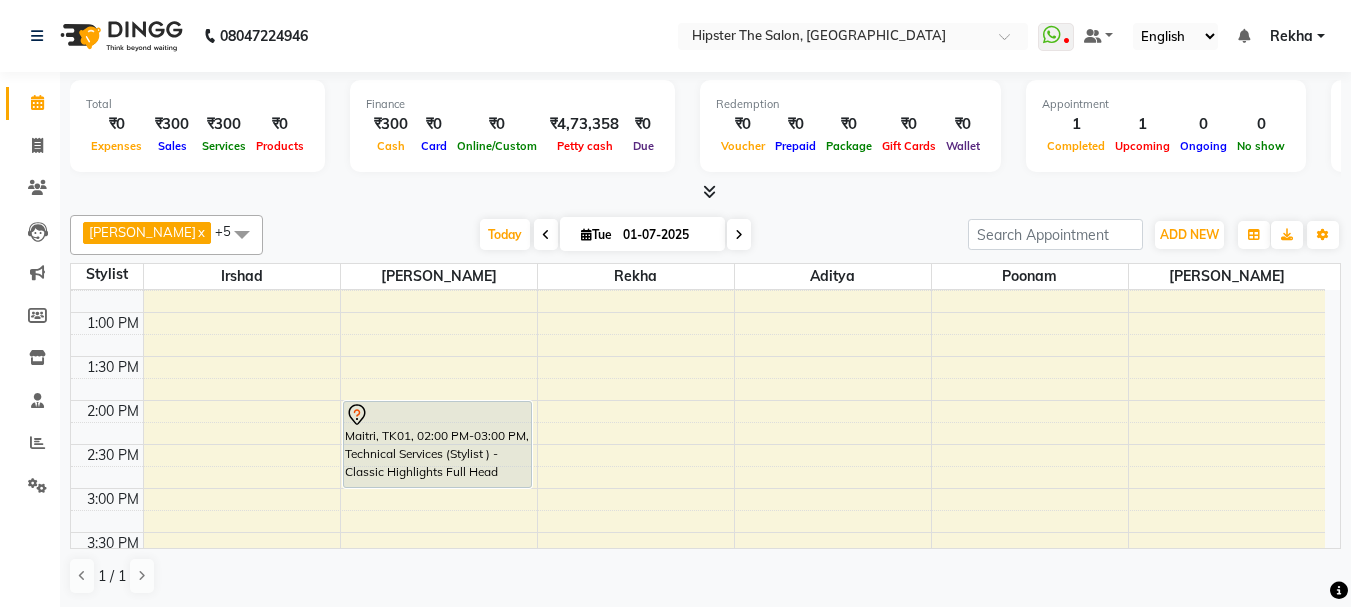 scroll, scrollTop: 420, scrollLeft: 0, axis: vertical 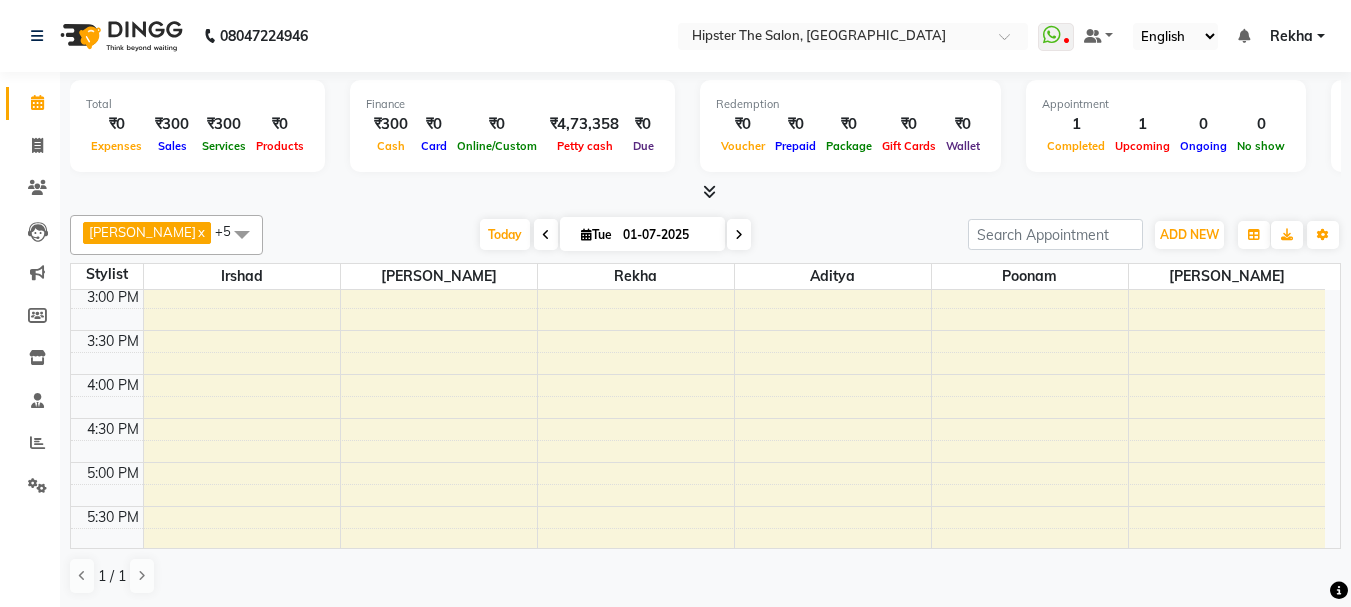 click on "8:00 AM 8:30 AM 9:00 AM 9:30 AM 10:00 AM 10:30 AM 11:00 AM 11:30 AM 12:00 PM 12:30 PM 1:00 PM 1:30 PM 2:00 PM 2:30 PM 3:00 PM 3:30 PM 4:00 PM 4:30 PM 5:00 PM 5:30 PM 6:00 PM 6:30 PM 7:00 PM 7:30 PM 8:00 PM 8:30 PM 9:00 PM 9:30 PM 10:00 PM 10:30 PM             [GEOGRAPHIC_DATA], TK01, 02:00 PM-03:00 PM, Technical Services (Stylist ) - Classic Highlights Full Head     [PERSON_NAME], TK02, 10:15 AM-10:45 AM, Hair ([PERSON_NAME]) - Wash Cut And Styling" at bounding box center [698, 330] 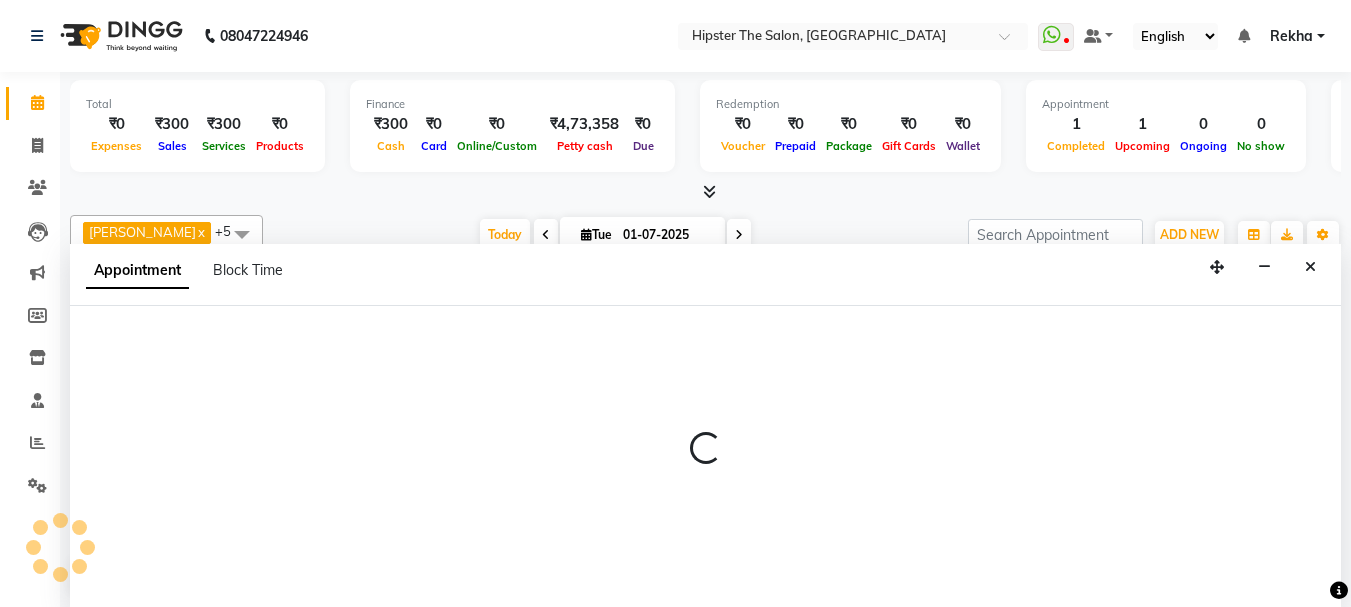 scroll, scrollTop: 374, scrollLeft: 0, axis: vertical 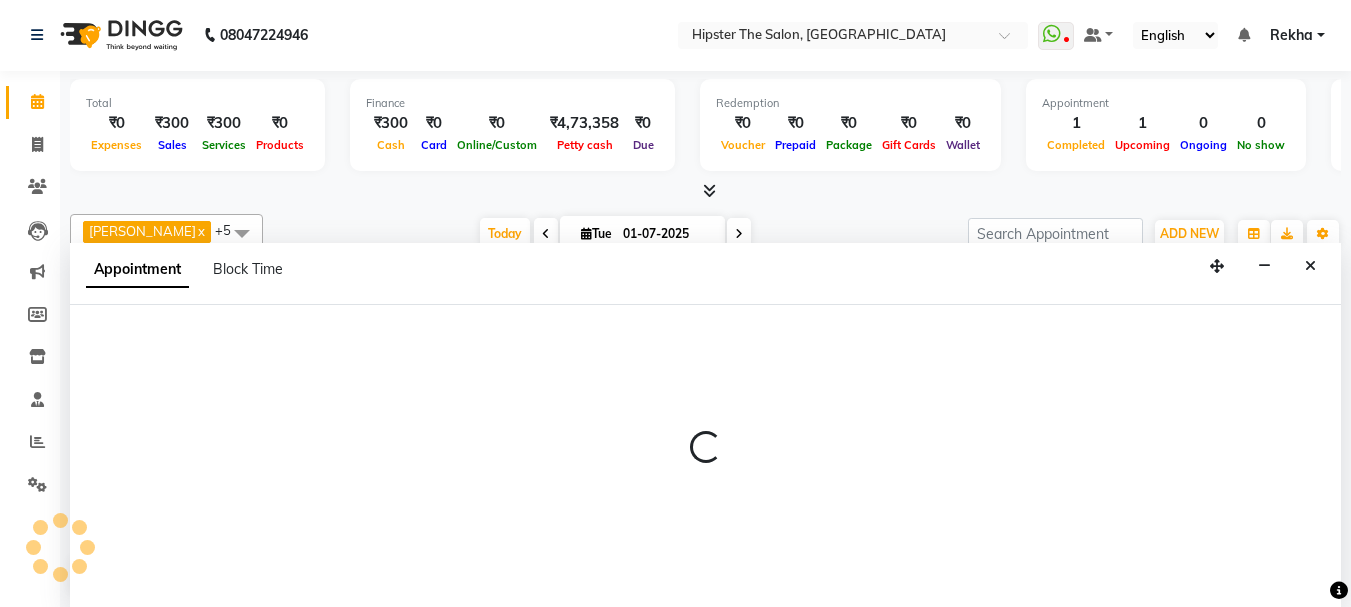 select on "32384" 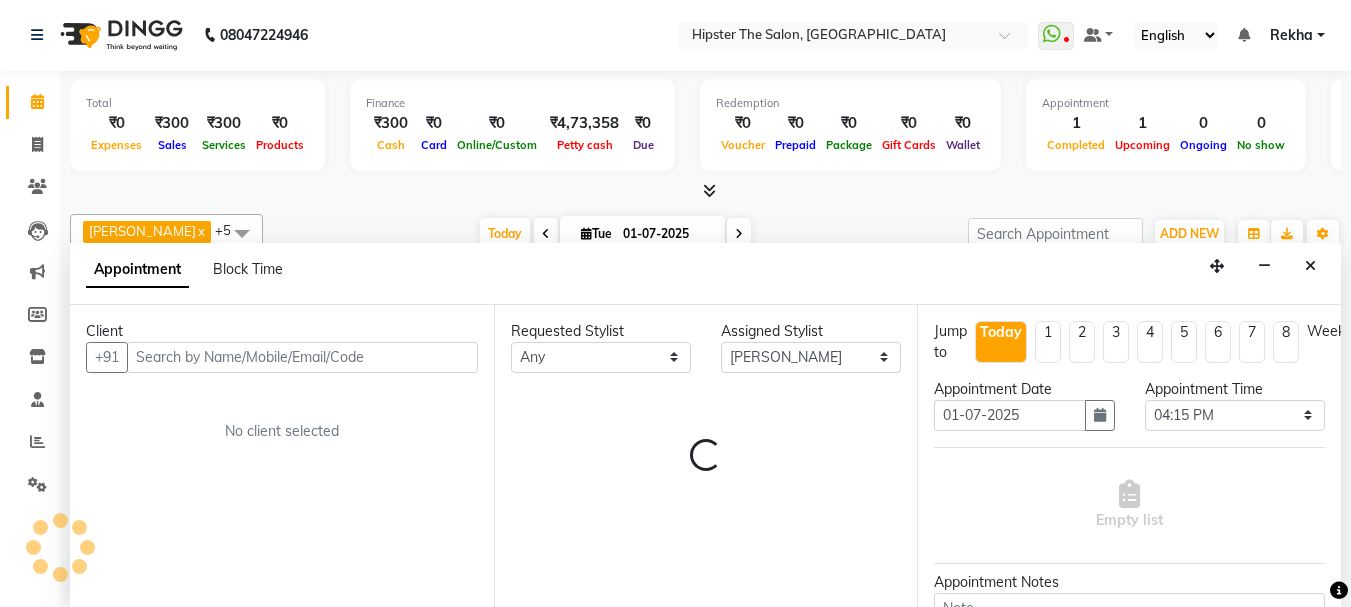 scroll, scrollTop: 241, scrollLeft: 0, axis: vertical 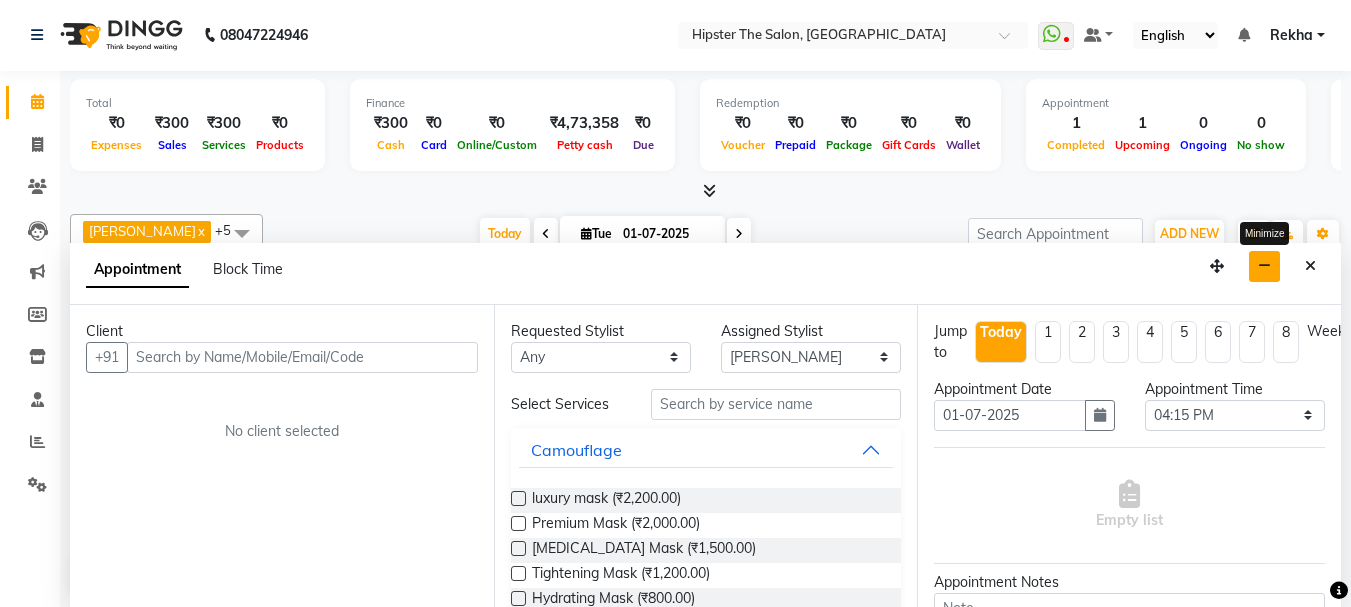 click at bounding box center [1264, 266] 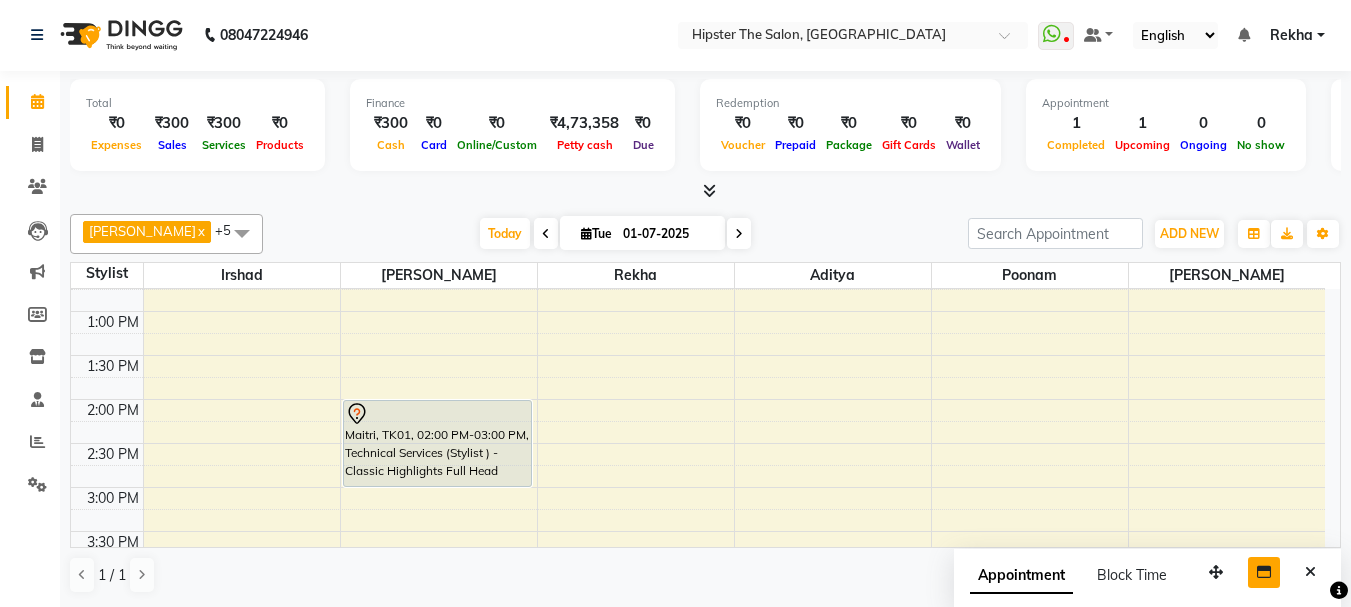 scroll, scrollTop: 494, scrollLeft: 0, axis: vertical 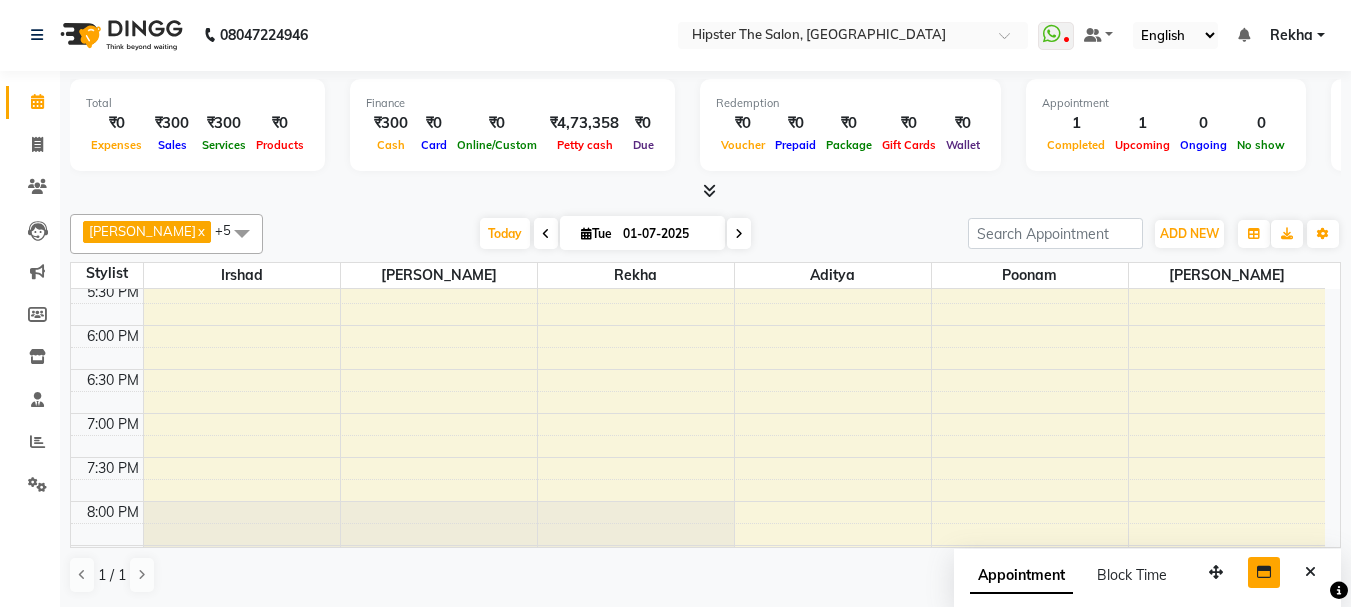 click on "8:00 AM 8:30 AM 9:00 AM 9:30 AM 10:00 AM 10:30 AM 11:00 AM 11:30 AM 12:00 PM 12:30 PM 1:00 PM 1:30 PM 2:00 PM 2:30 PM 3:00 PM 3:30 PM 4:00 PM 4:30 PM 5:00 PM 5:30 PM 6:00 PM 6:30 PM 7:00 PM 7:30 PM 8:00 PM 8:30 PM 9:00 PM 9:30 PM 10:00 PM 10:30 PM" at bounding box center (698, 105) 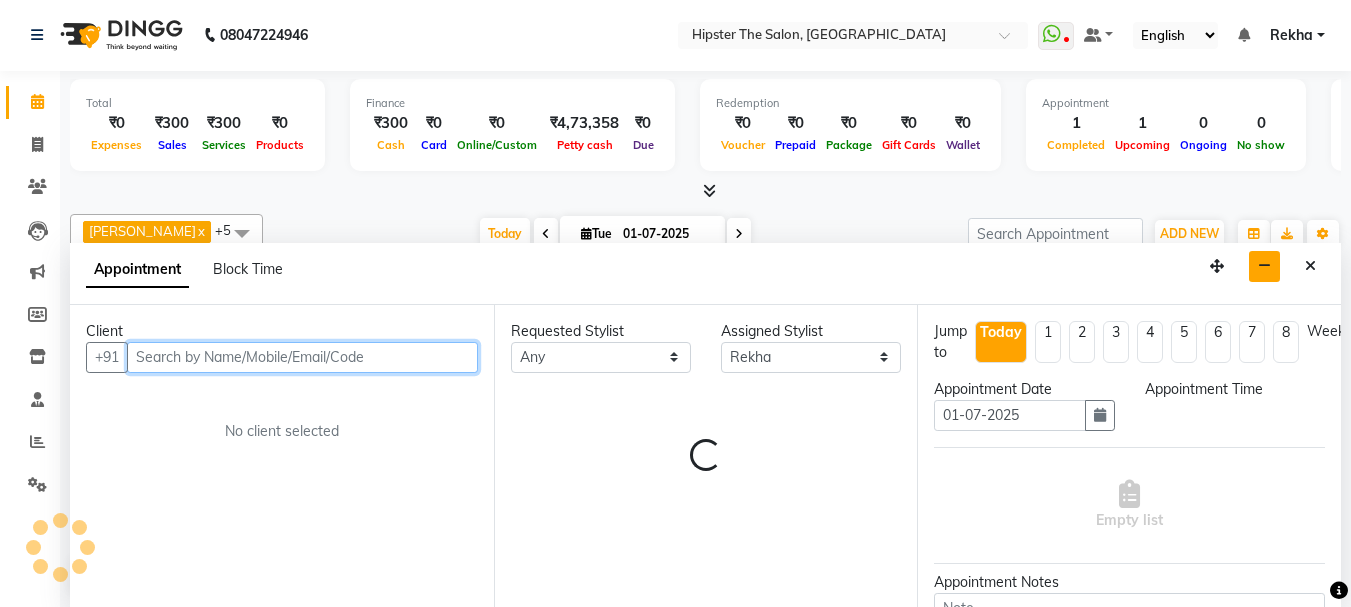 select on "1125" 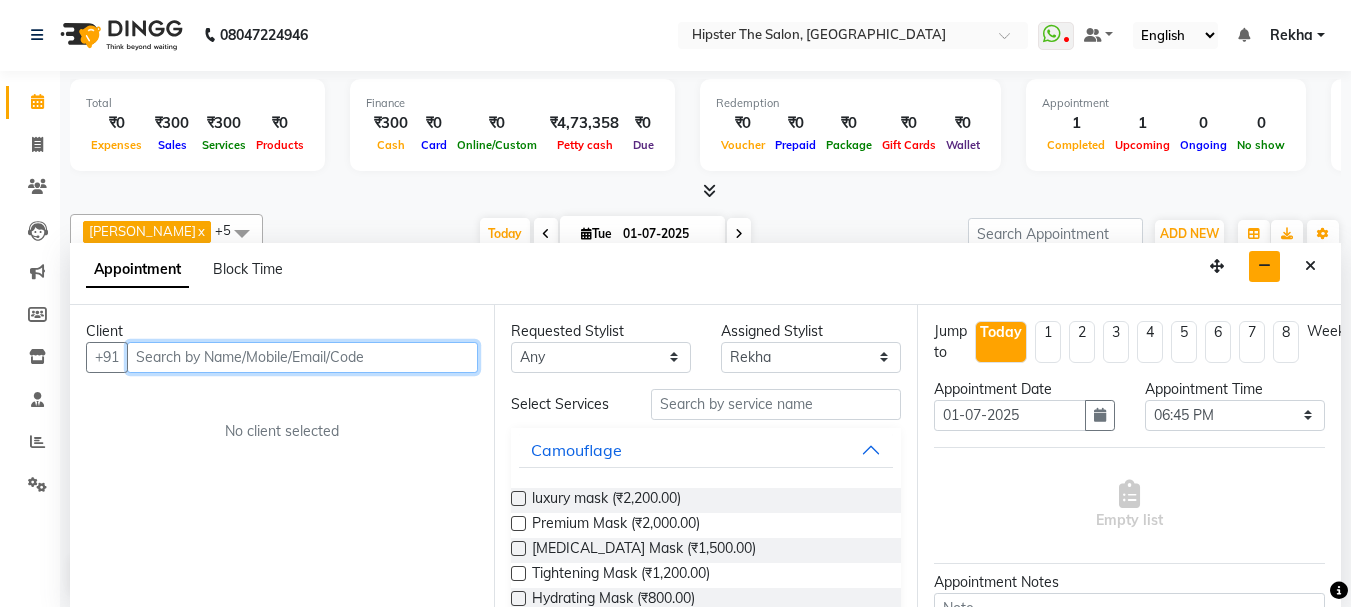 scroll, scrollTop: 0, scrollLeft: 0, axis: both 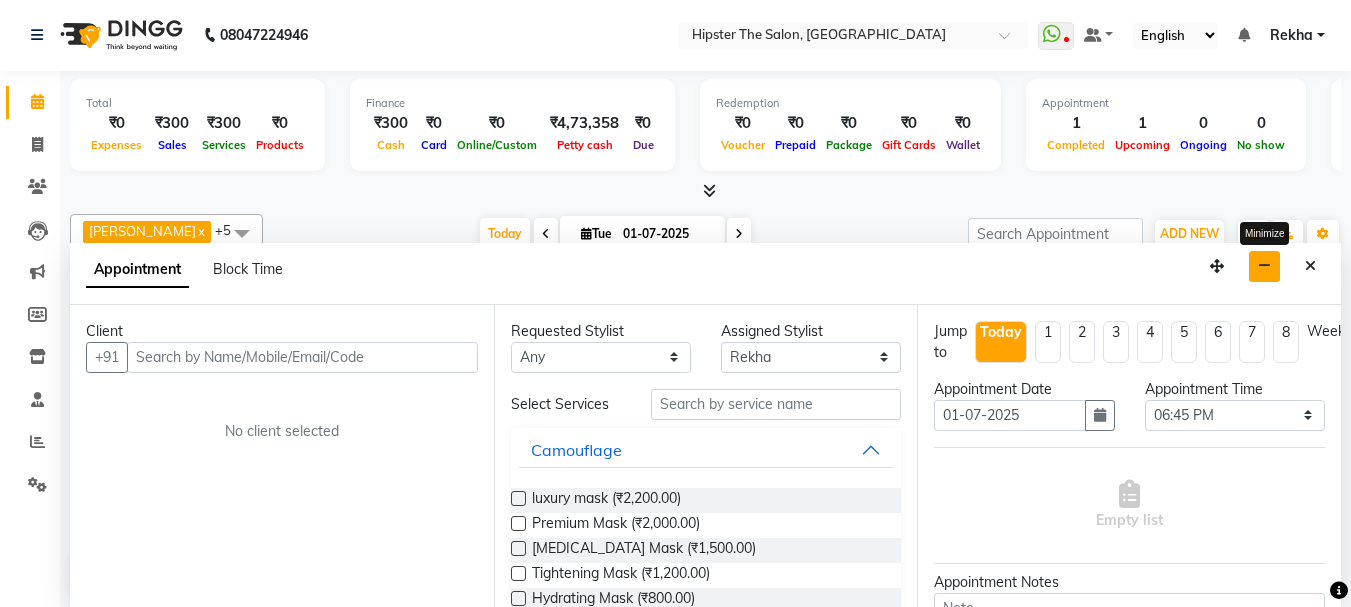 click at bounding box center [1264, 266] 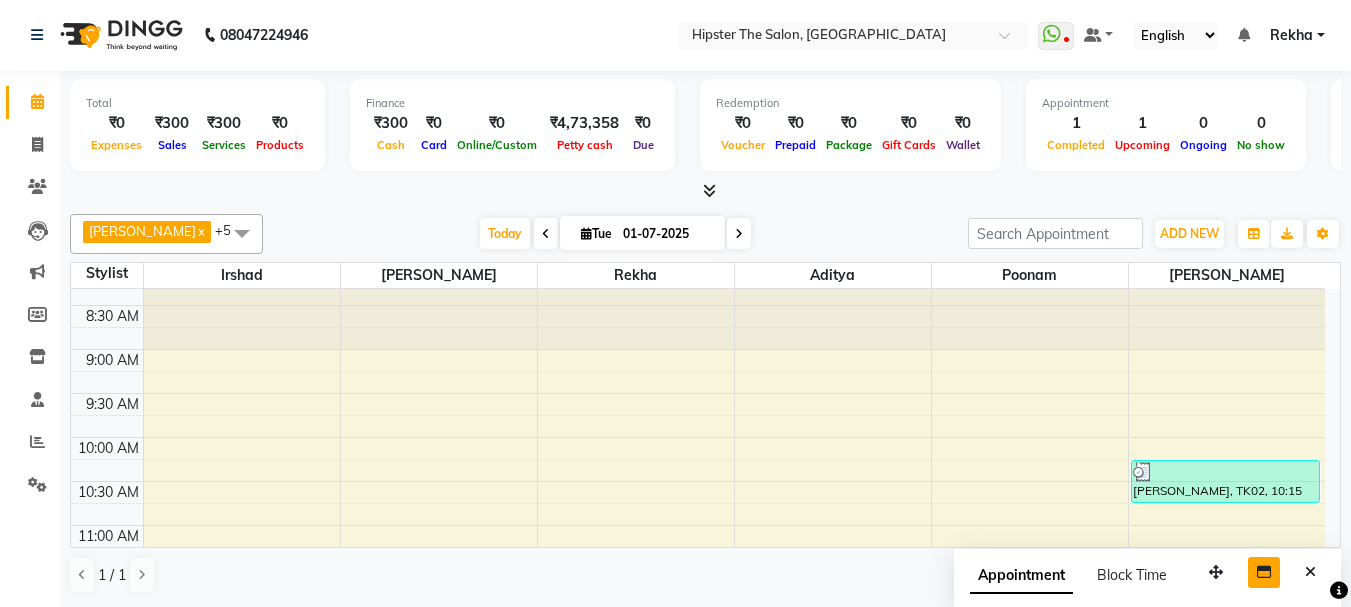 scroll, scrollTop: 0, scrollLeft: 0, axis: both 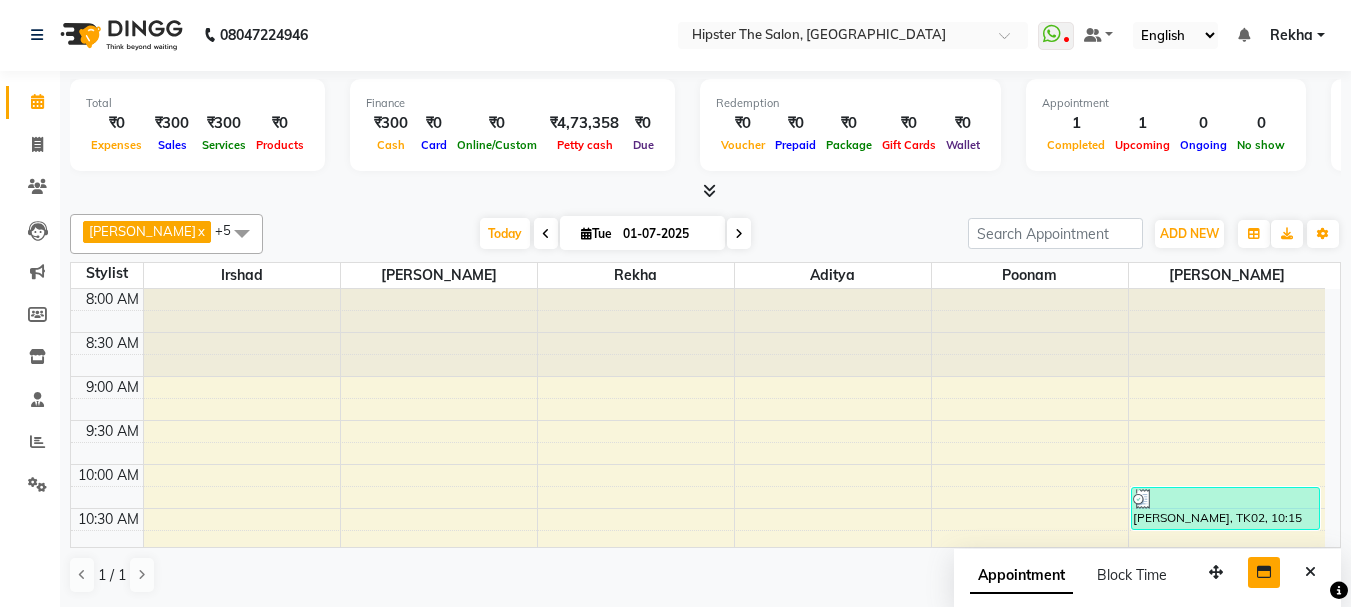 click at bounding box center [546, 234] 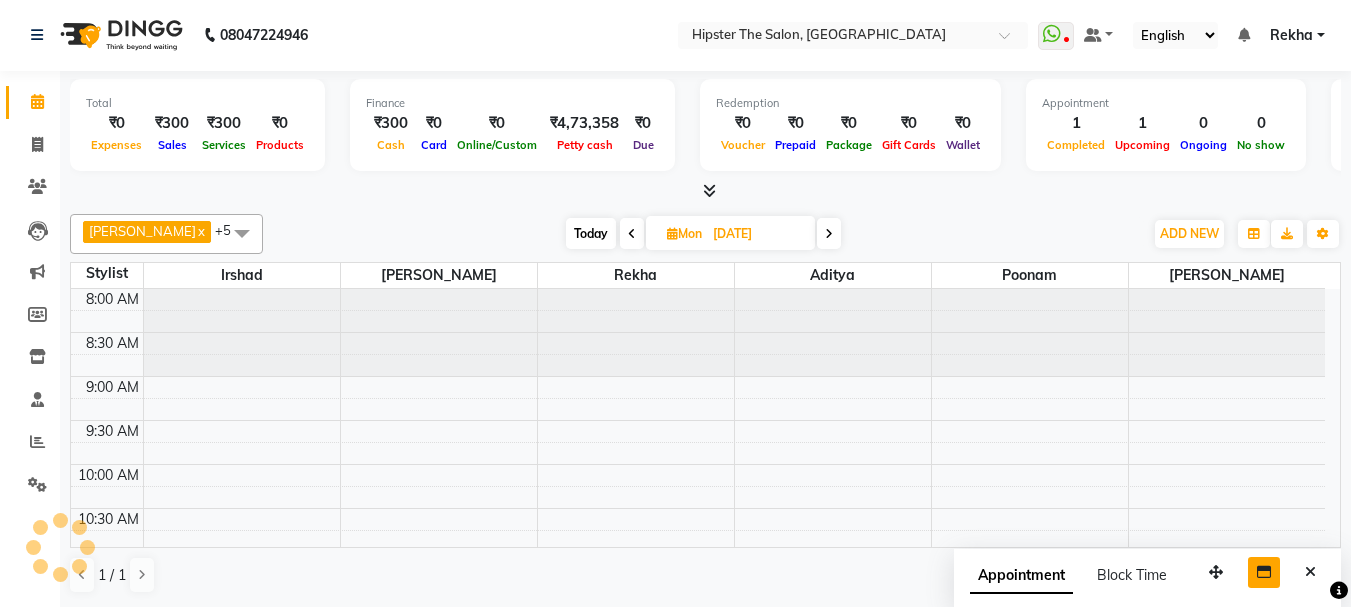 scroll, scrollTop: 265, scrollLeft: 0, axis: vertical 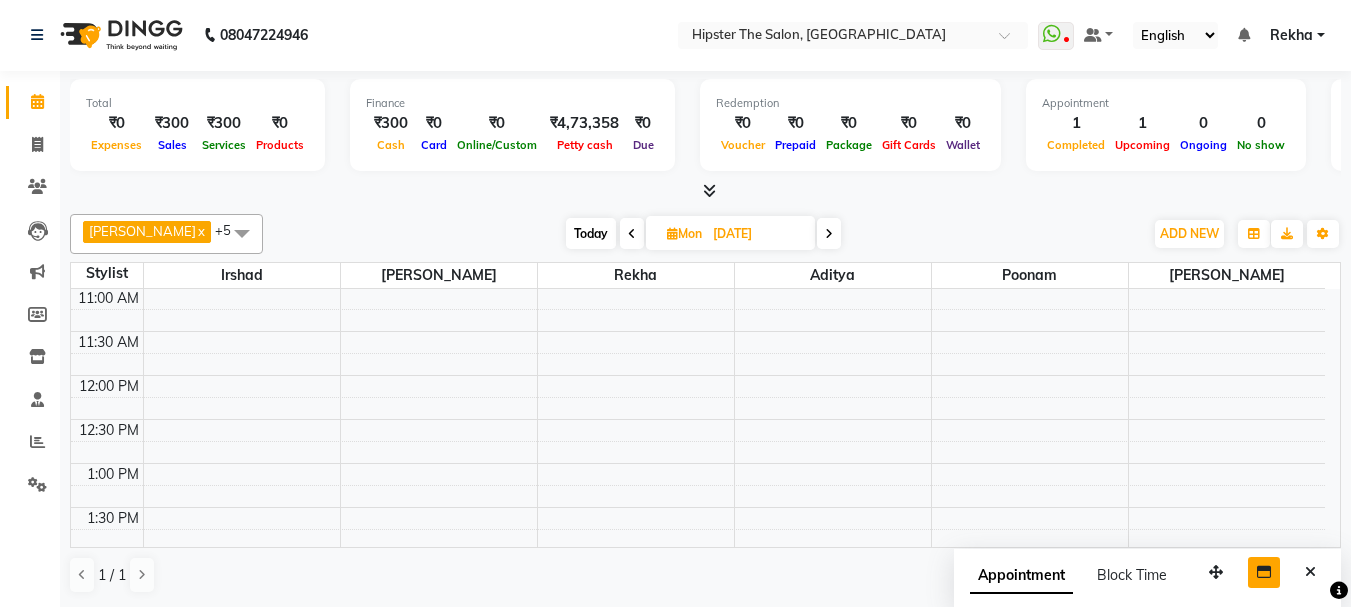 click at bounding box center [829, 234] 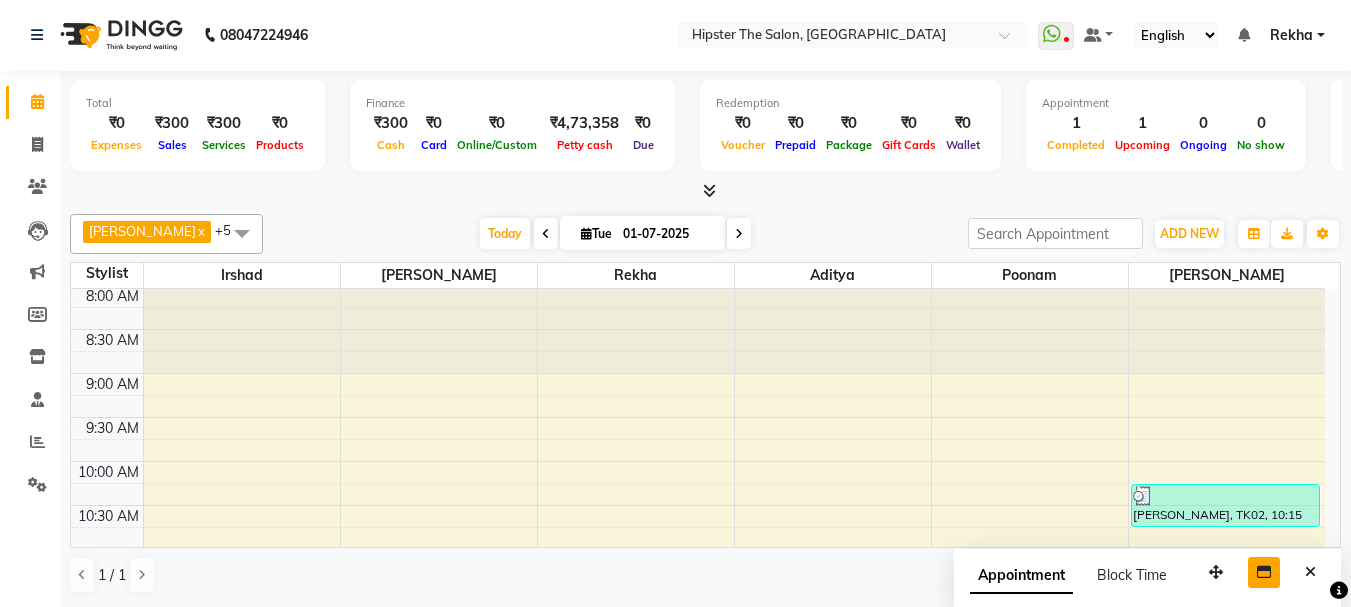 scroll, scrollTop: 0, scrollLeft: 0, axis: both 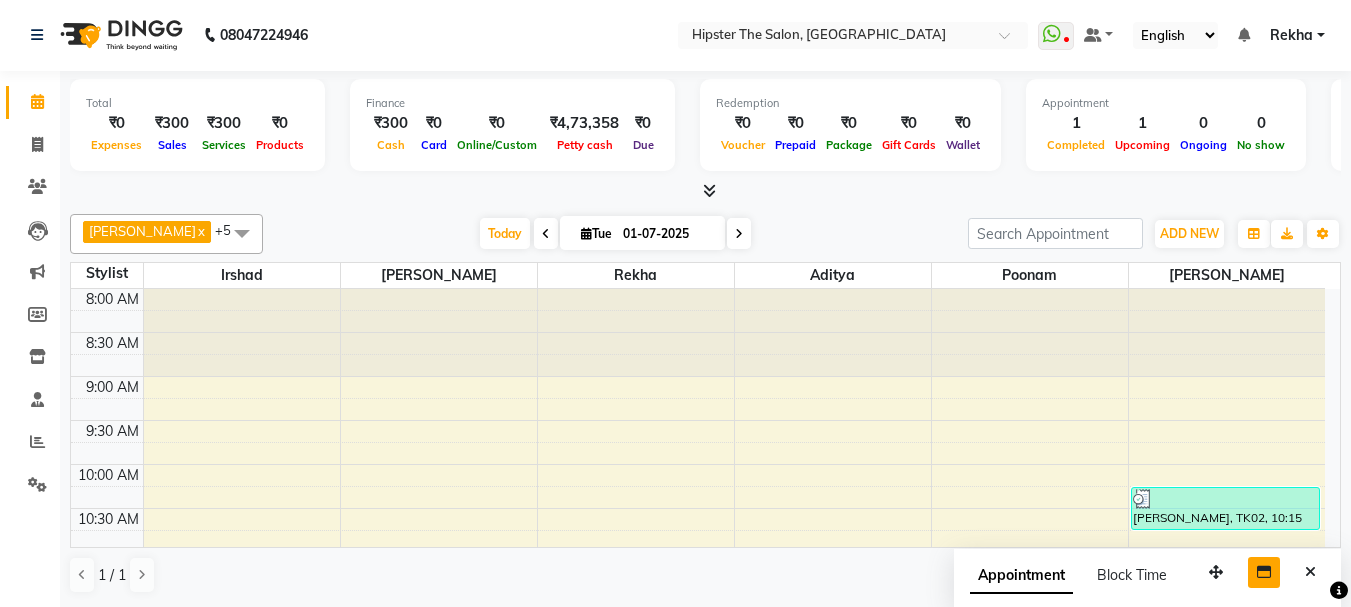 click at bounding box center [546, 234] 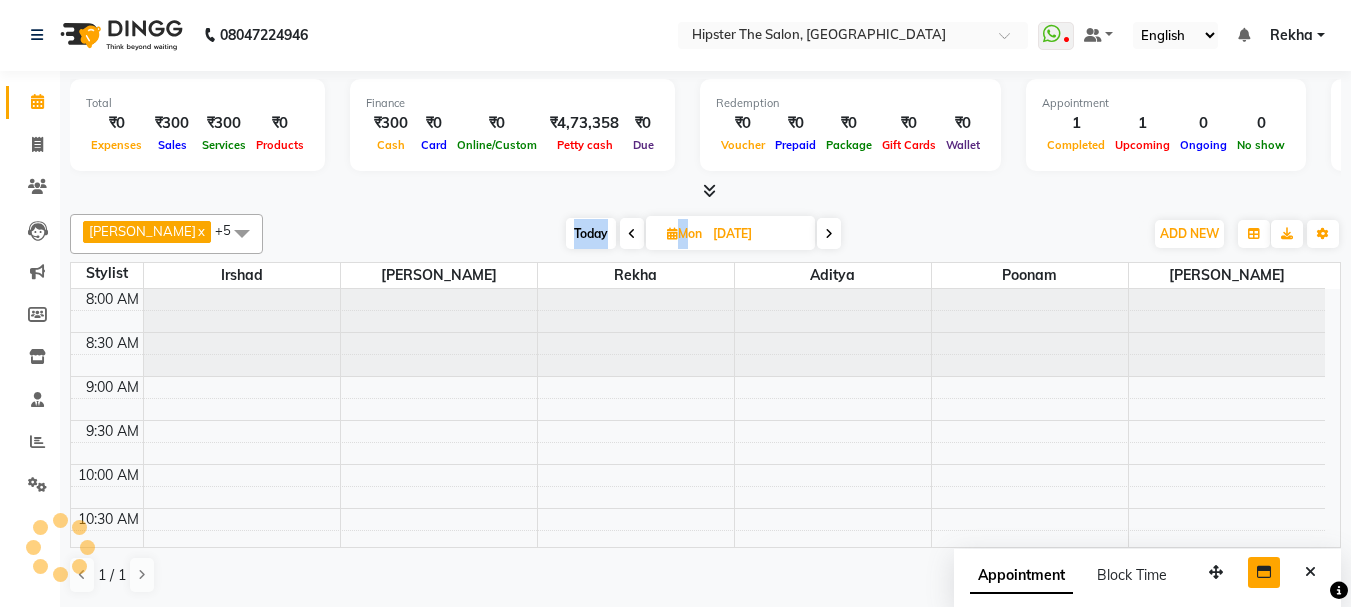 click on "[DATE]  [DATE]" at bounding box center (703, 234) 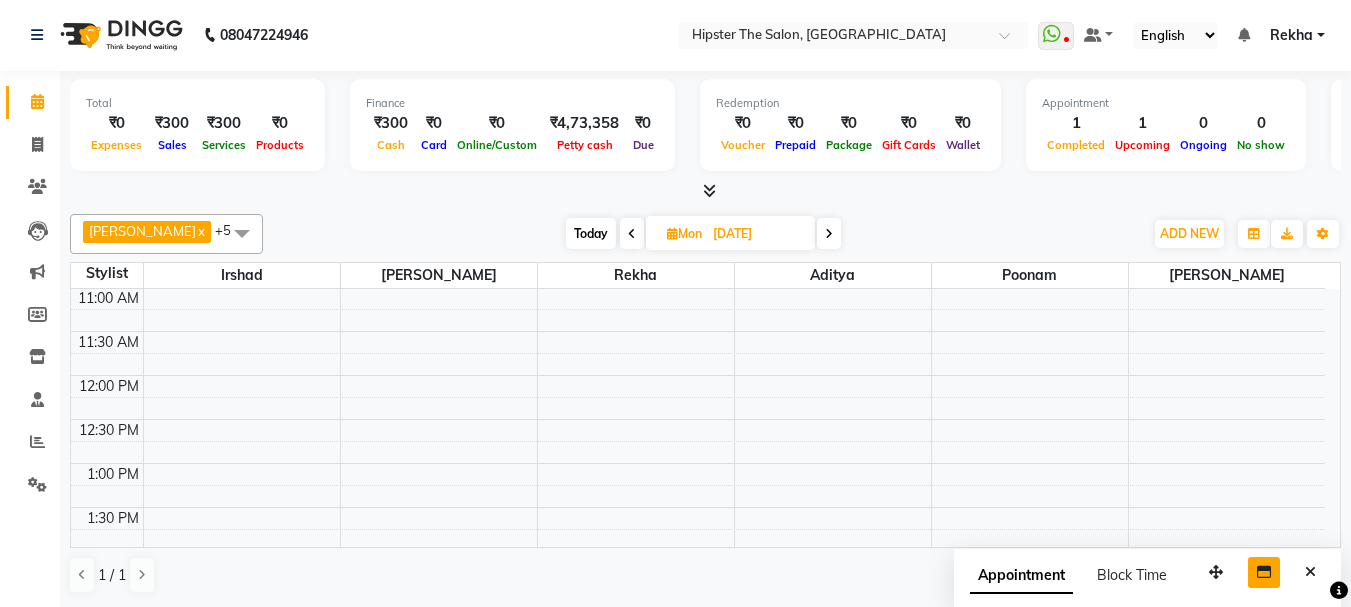 click at bounding box center [829, 234] 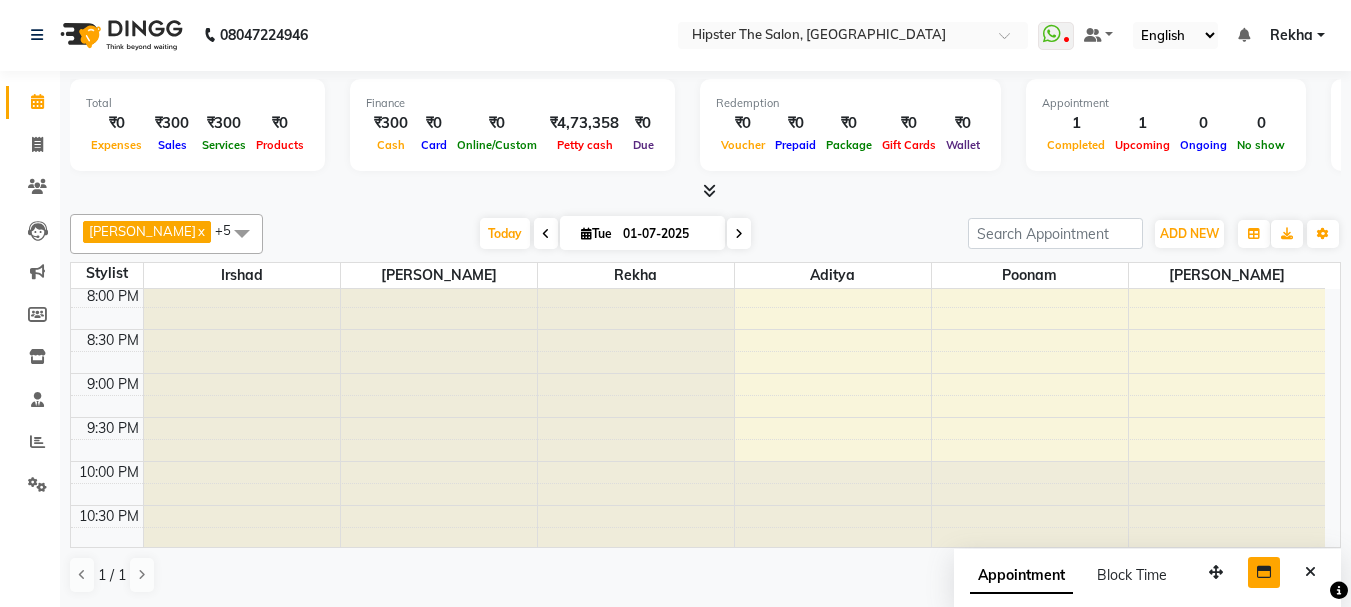 scroll, scrollTop: 1061, scrollLeft: 0, axis: vertical 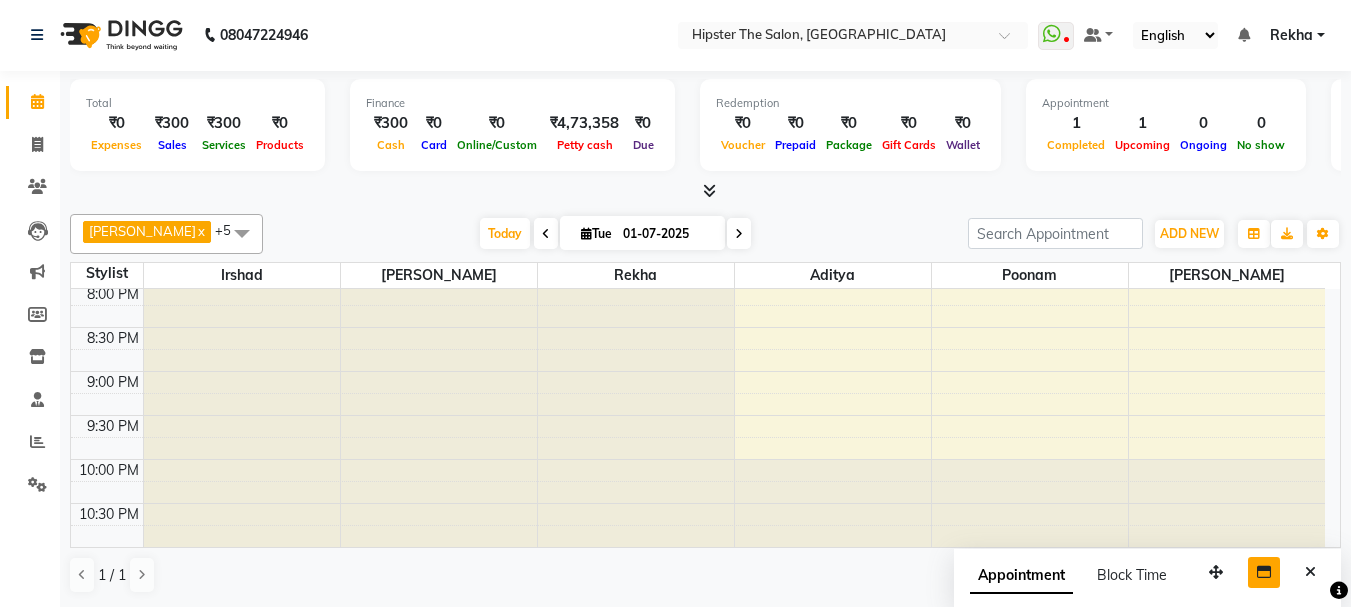 drag, startPoint x: 545, startPoint y: 363, endPoint x: 563, endPoint y: 514, distance: 152.06906 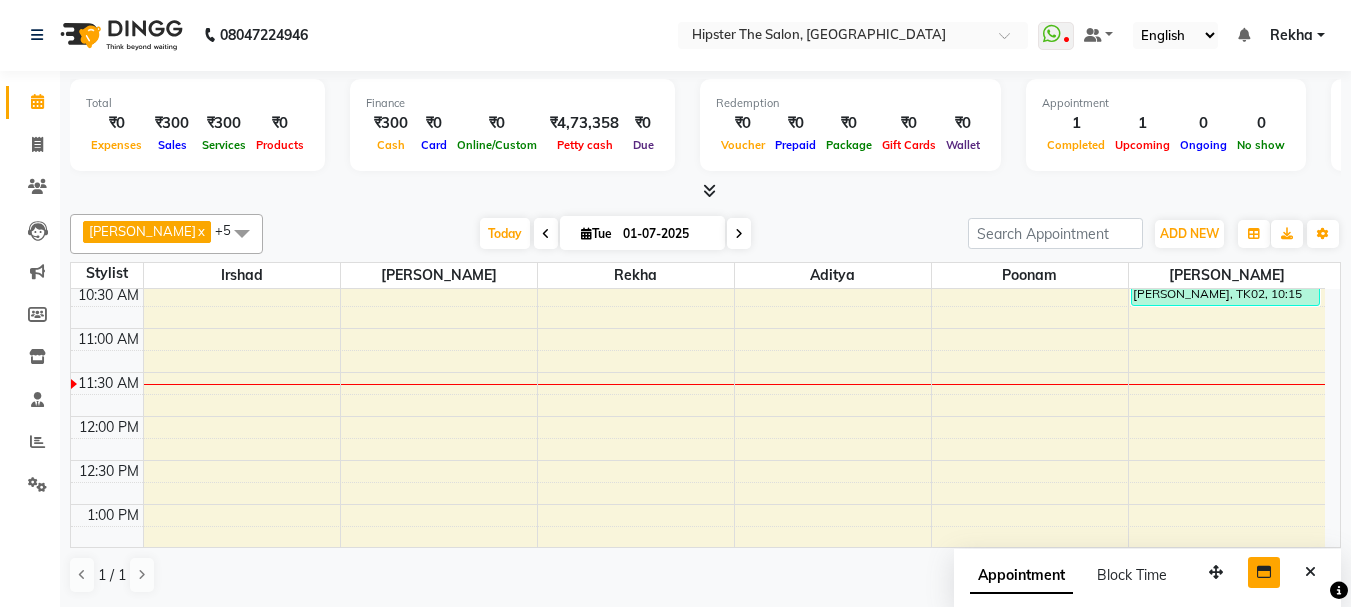 scroll, scrollTop: 221, scrollLeft: 0, axis: vertical 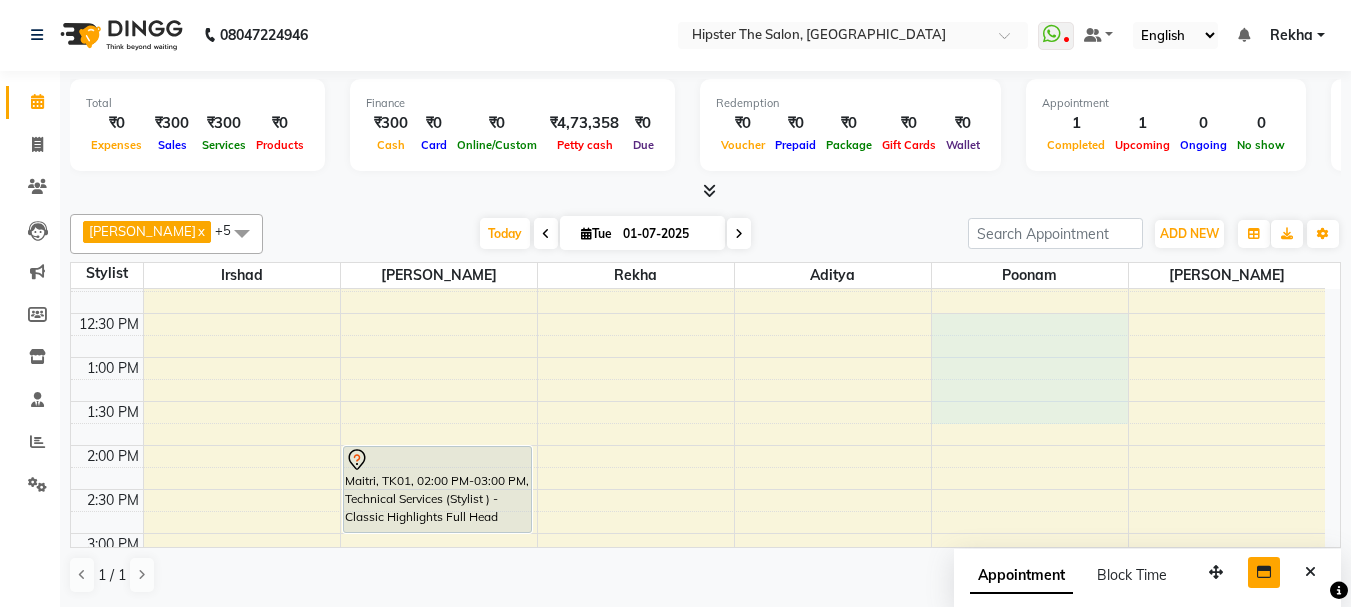 click on "8:00 AM 8:30 AM 9:00 AM 9:30 AM 10:00 AM 10:30 AM 11:00 AM 11:30 AM 12:00 PM 12:30 PM 1:00 PM 1:30 PM 2:00 PM 2:30 PM 3:00 PM 3:30 PM 4:00 PM 4:30 PM 5:00 PM 5:30 PM 6:00 PM 6:30 PM 7:00 PM 7:30 PM 8:00 PM 8:30 PM 9:00 PM 9:30 PM 10:00 PM 10:30 PM             [GEOGRAPHIC_DATA], TK01, 02:00 PM-03:00 PM, Technical Services (Stylist ) - Classic Highlights Full Head     [PERSON_NAME], TK02, 10:15 AM-10:45 AM, Hair ([PERSON_NAME]) - Wash Cut And Styling" at bounding box center [698, 577] 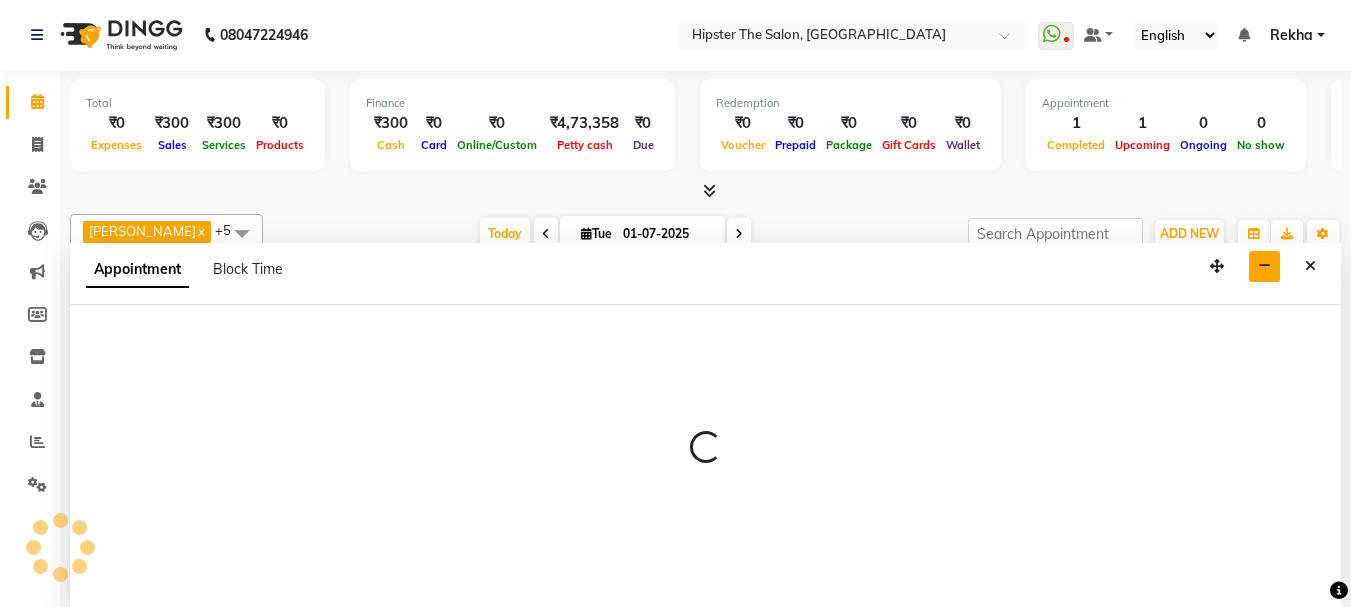 click at bounding box center [705, 456] 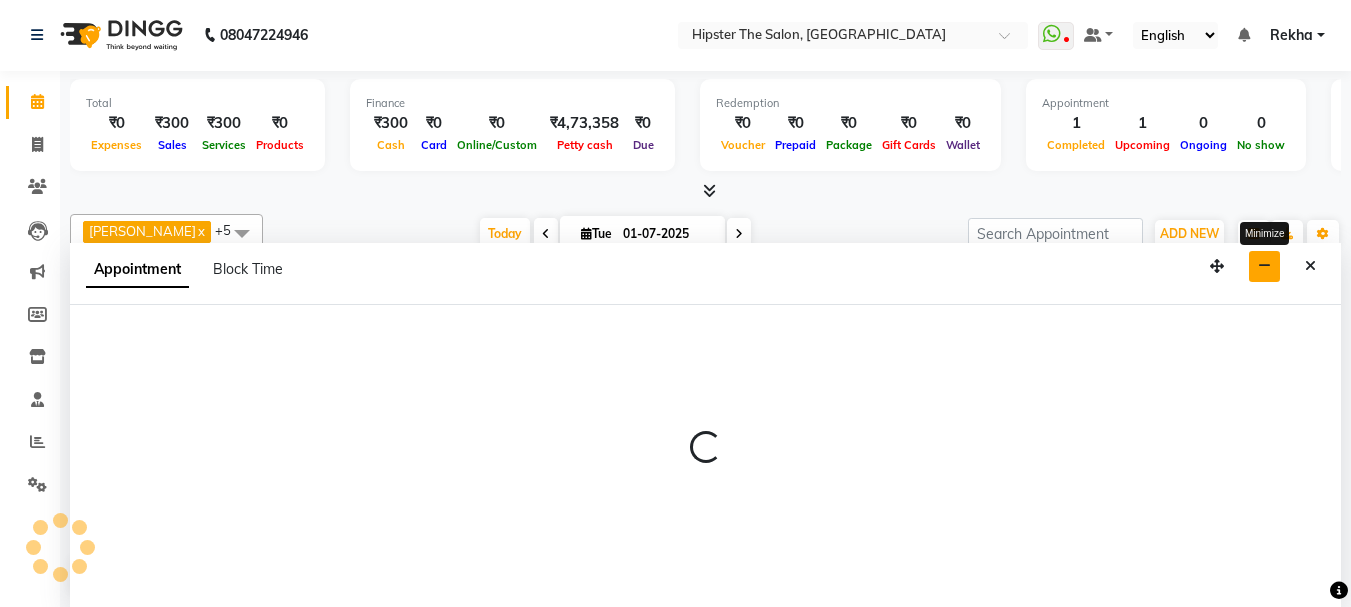 select on "50153" 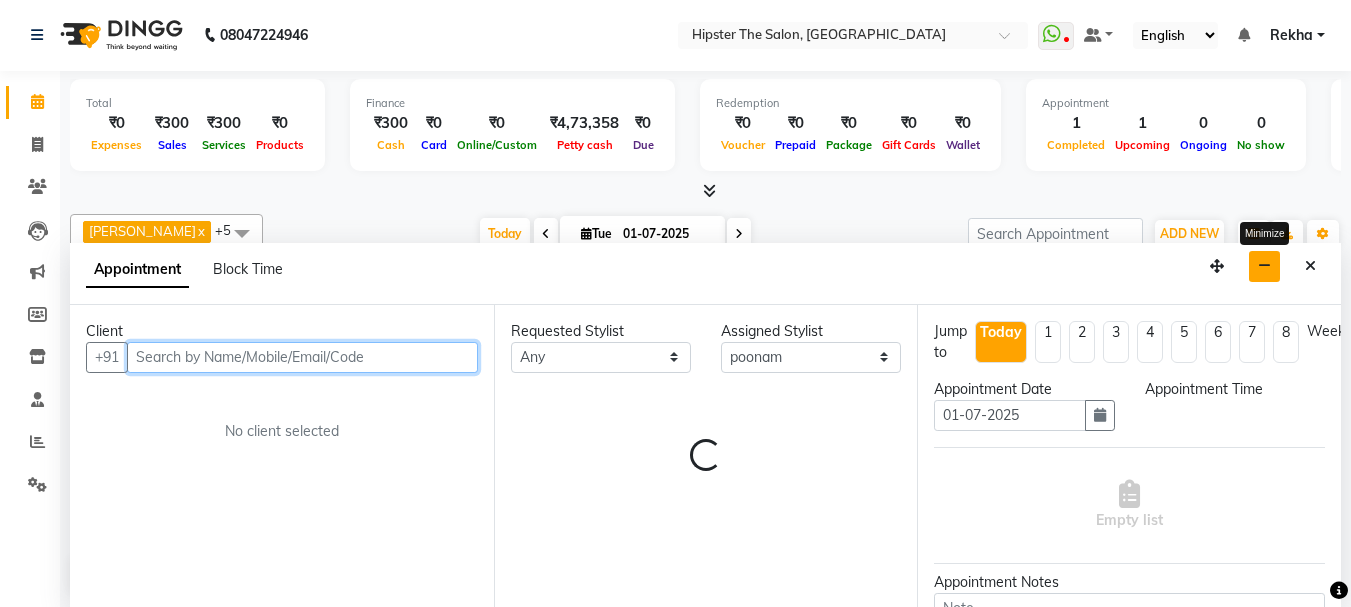 select on "750" 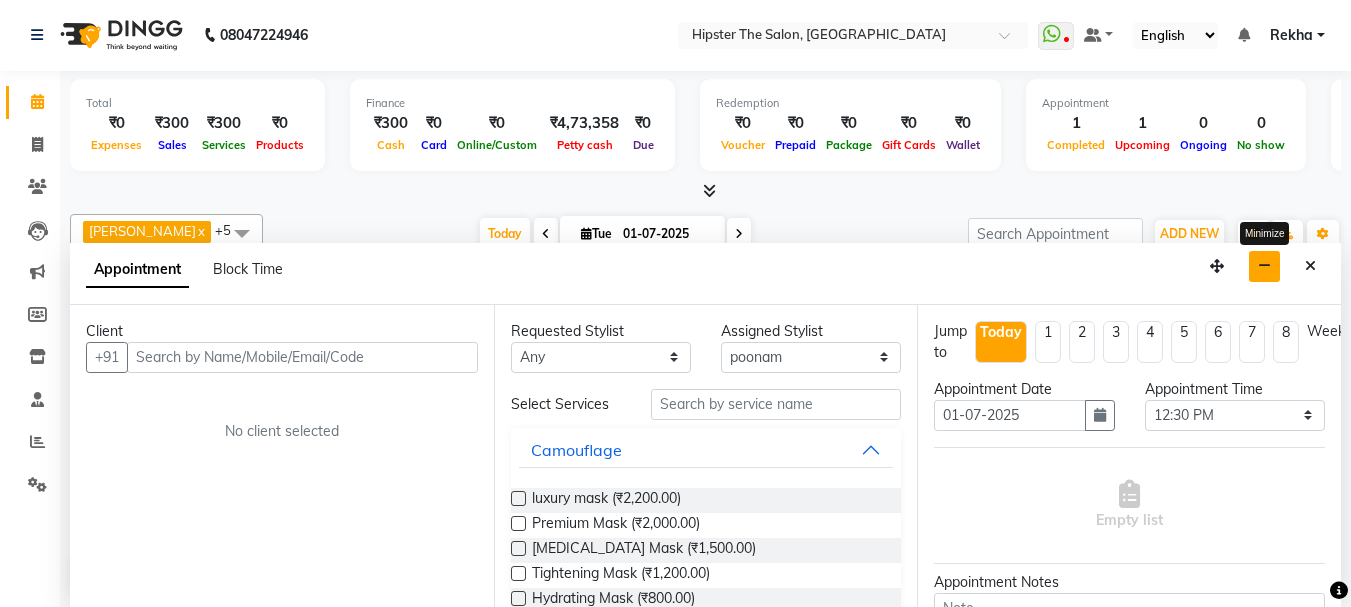 click at bounding box center [1264, 266] 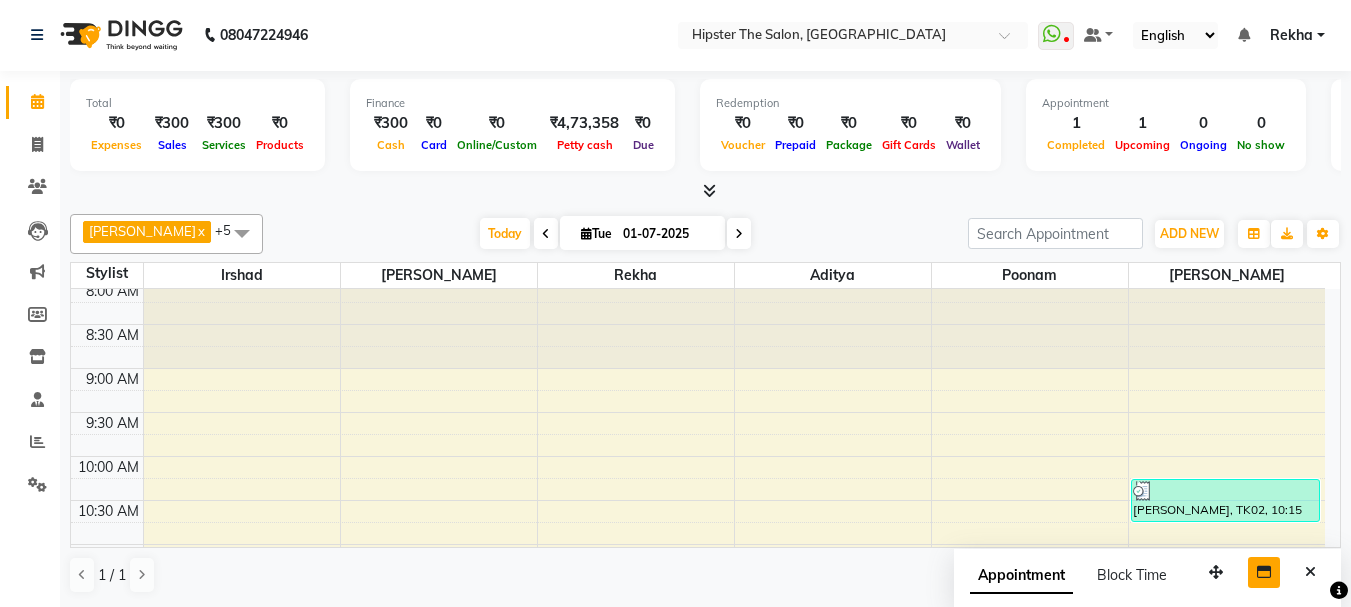 scroll, scrollTop: 0, scrollLeft: 0, axis: both 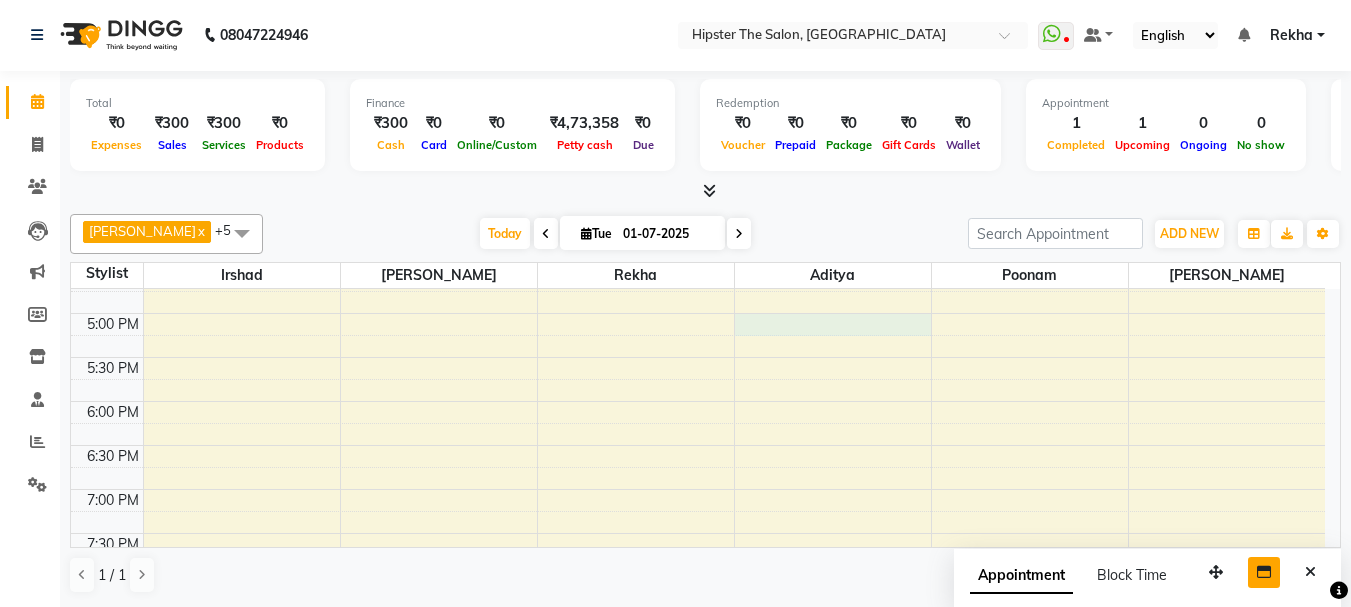 click on "8:00 AM 8:30 AM 9:00 AM 9:30 AM 10:00 AM 10:30 AM 11:00 AM 11:30 AM 12:00 PM 12:30 PM 1:00 PM 1:30 PM 2:00 PM 2:30 PM 3:00 PM 3:30 PM 4:00 PM 4:30 PM 5:00 PM 5:30 PM 6:00 PM 6:30 PM 7:00 PM 7:30 PM 8:00 PM 8:30 PM 9:00 PM 9:30 PM 10:00 PM 10:30 PM             [GEOGRAPHIC_DATA], TK01, 02:00 PM-03:00 PM, Technical Services (Stylist ) - Classic Highlights Full Head     [PERSON_NAME], TK02, 10:15 AM-10:45 AM, Hair ([PERSON_NAME]) - Wash Cut And Styling" at bounding box center [698, 181] 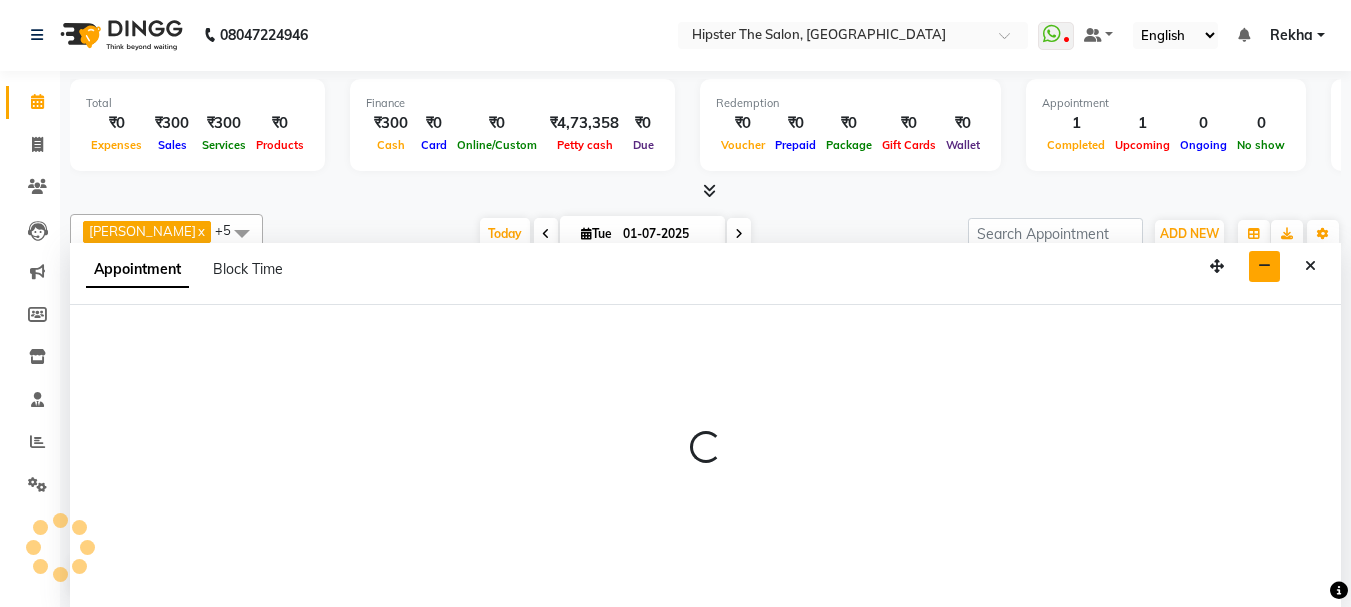 select on "64371" 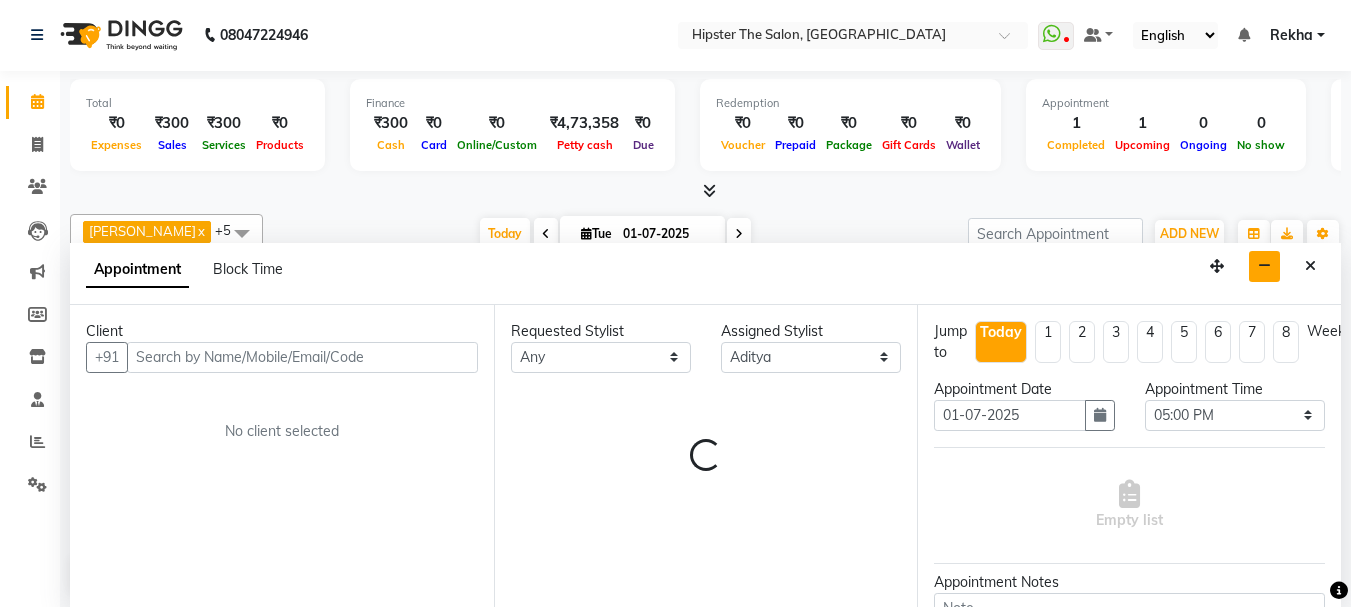 scroll, scrollTop: 0, scrollLeft: 0, axis: both 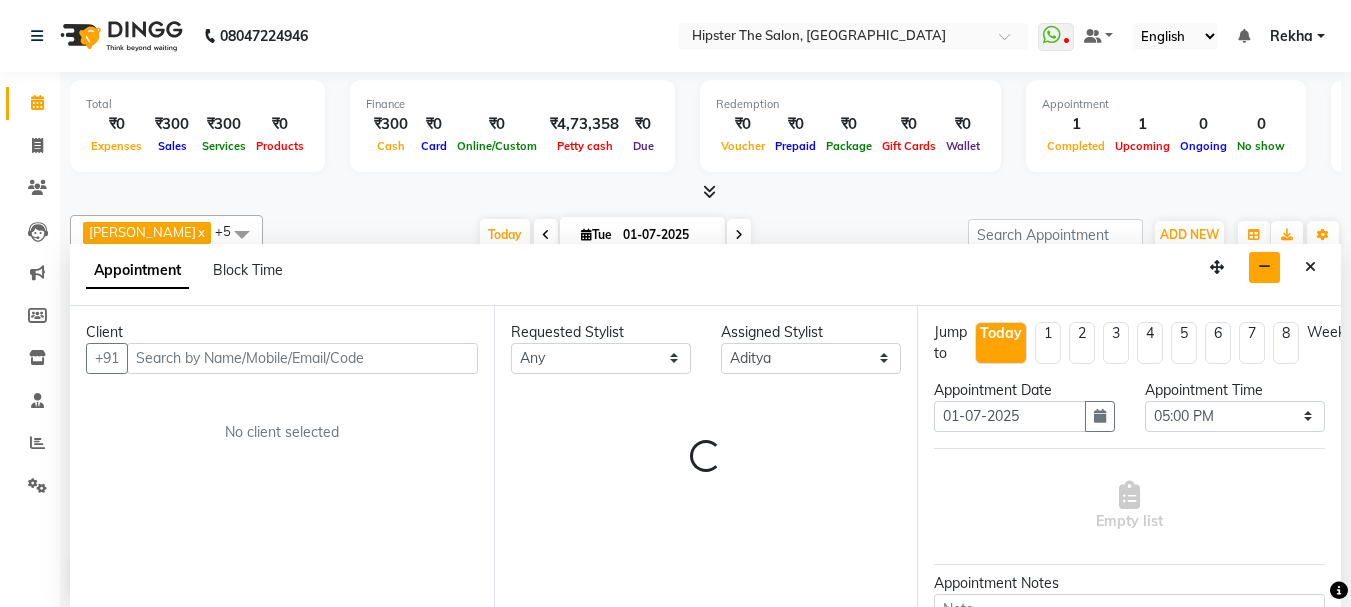click on "Requested Stylist Any Aditya [PERSON_NAME] [PERSON_NAME] Anup [PERSON_NAME] diya Irshad Lucky [PERSON_NAME]  [PERSON_NAME] [PERSON_NAME] [PERSON_NAME] Rekha [PERSON_NAME] [PERSON_NAME]  umroy [PERSON_NAME] [PERSON_NAME]  Assigned Stylist Select [PERSON_NAME] [PERSON_NAME] Anup [PERSON_NAME] diya Irshad Lucky [PERSON_NAME]  [PERSON_NAME] [PERSON_NAME] [PERSON_NAME] [PERSON_NAME] [PERSON_NAME]  umroy [PERSON_NAME] [PERSON_NAME]  Loading..." at bounding box center (706, 457) 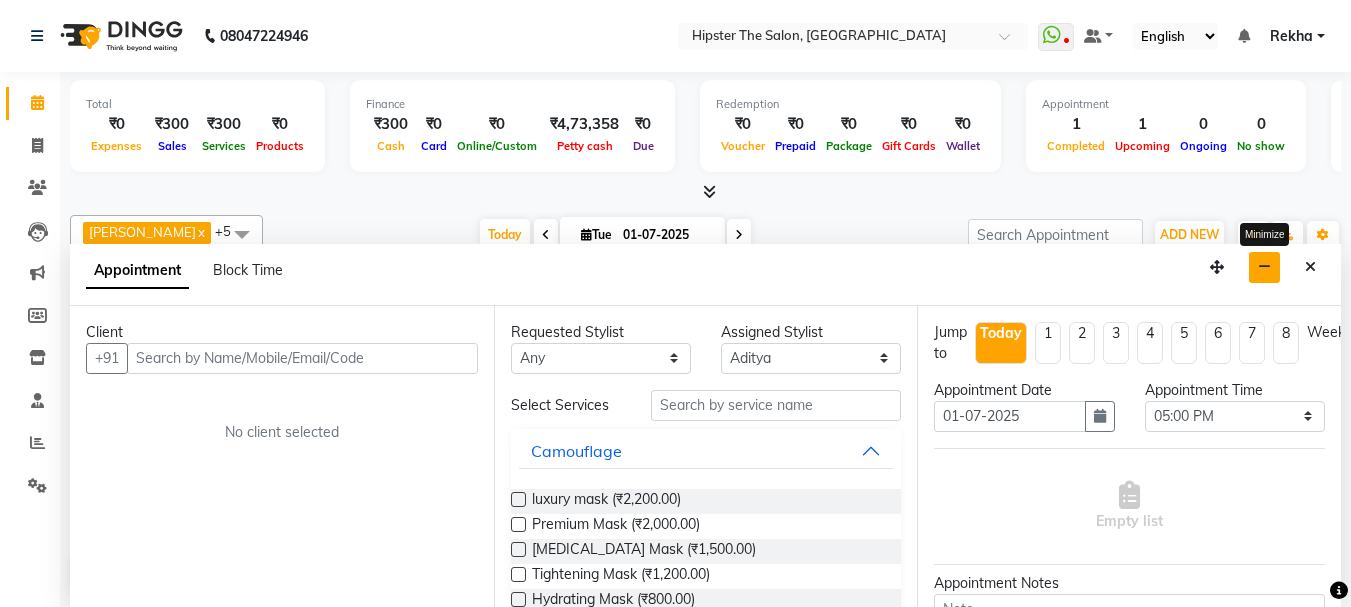 click at bounding box center (1264, 267) 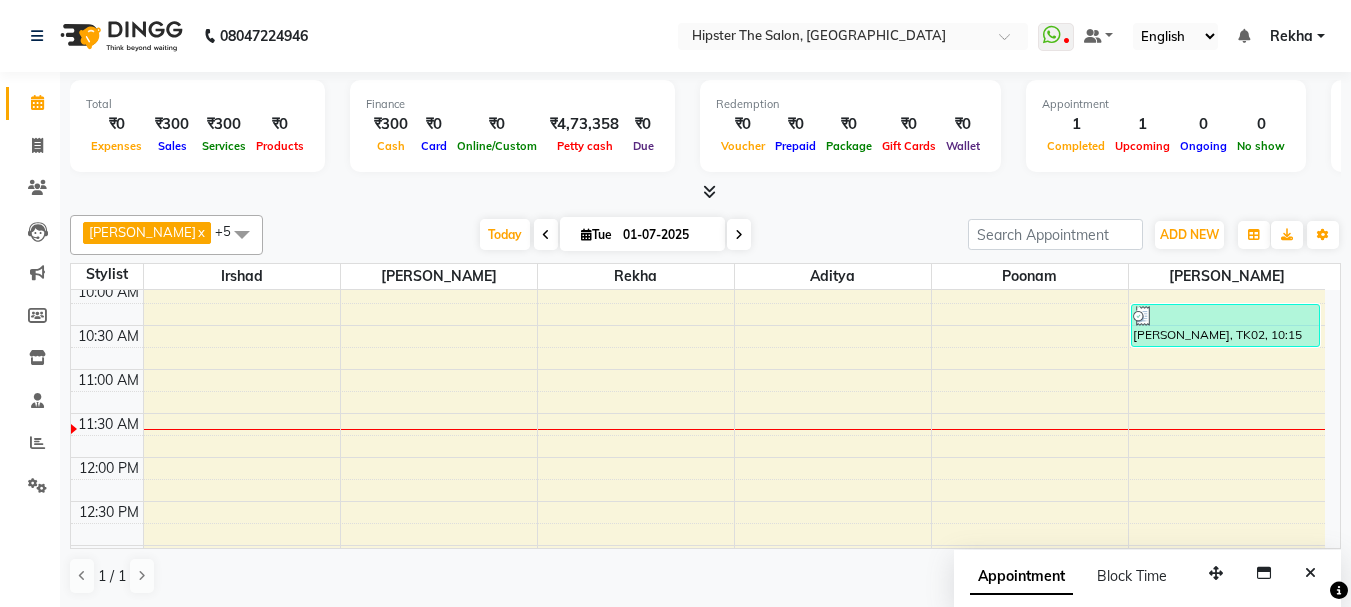 scroll, scrollTop: 0, scrollLeft: 0, axis: both 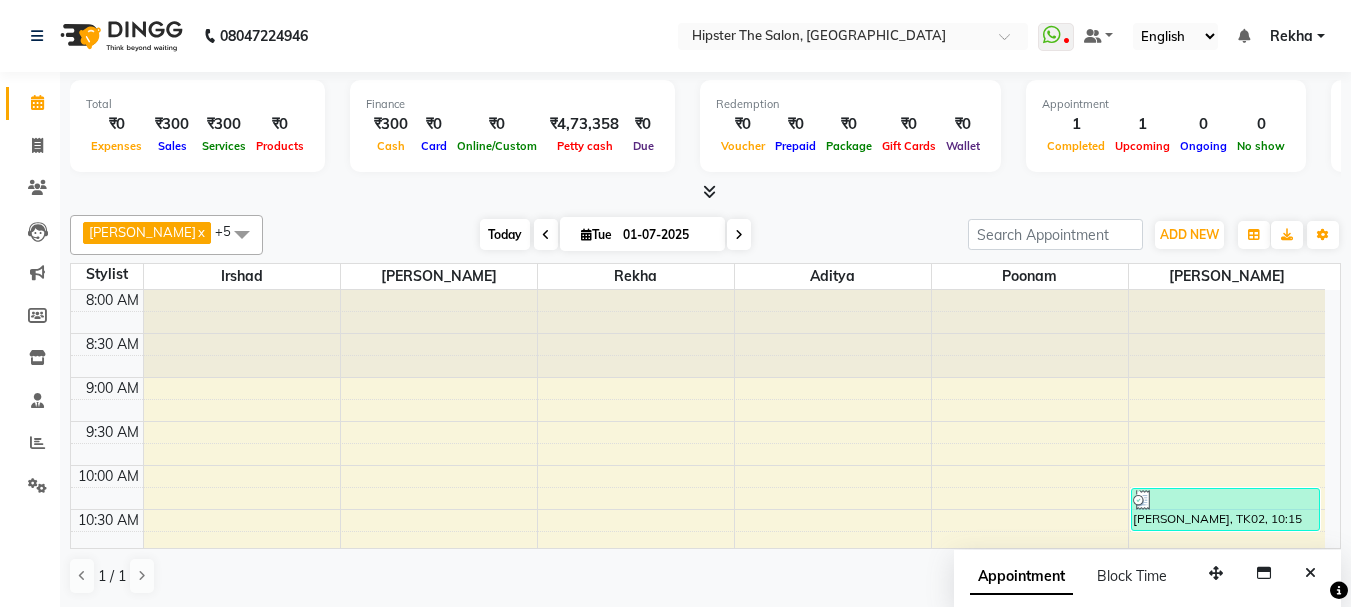 click on "Today" at bounding box center (505, 234) 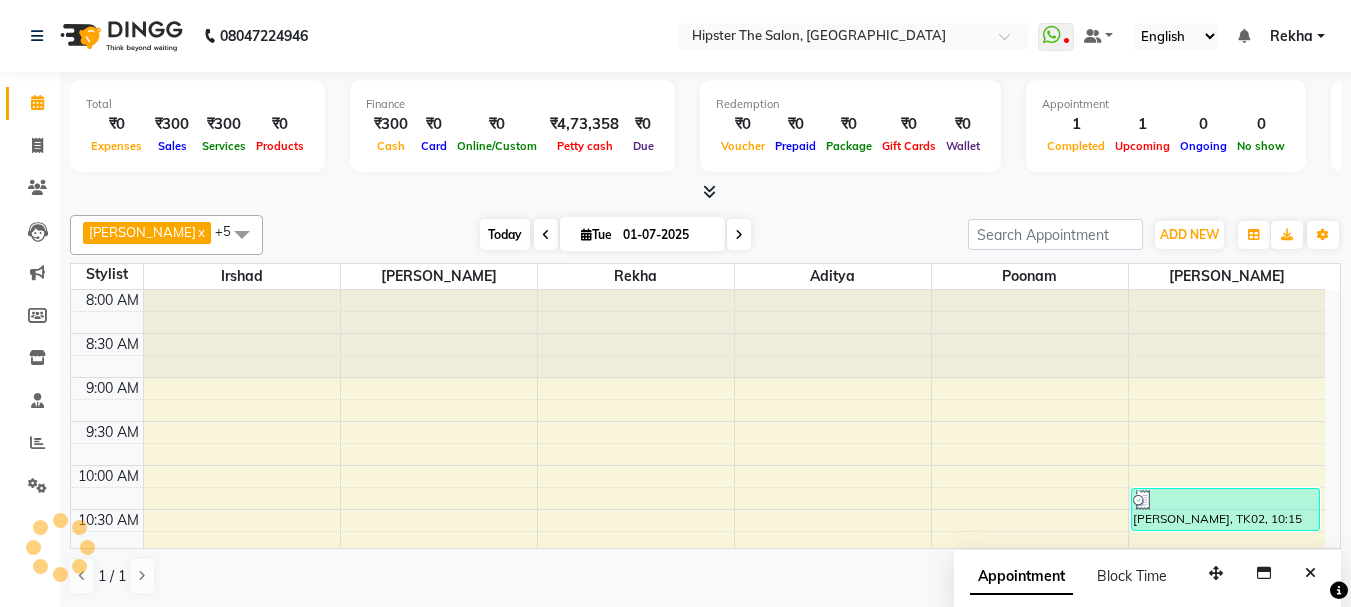 scroll, scrollTop: 265, scrollLeft: 0, axis: vertical 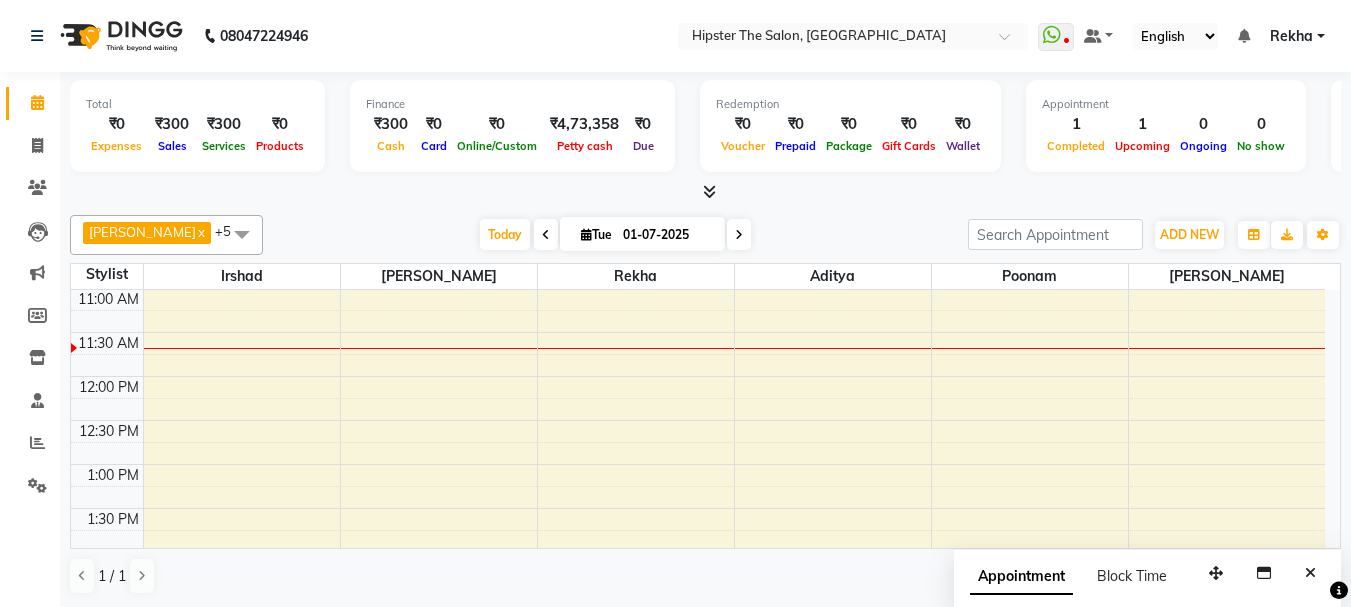 click at bounding box center (739, 234) 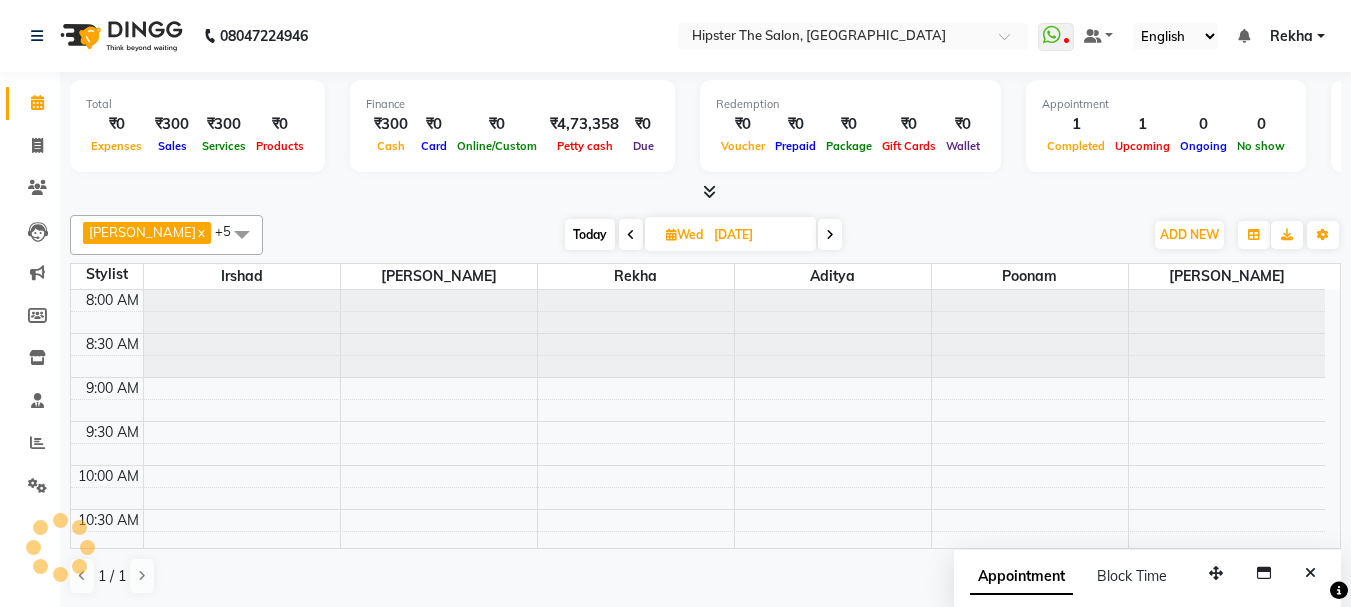 scroll, scrollTop: 265, scrollLeft: 0, axis: vertical 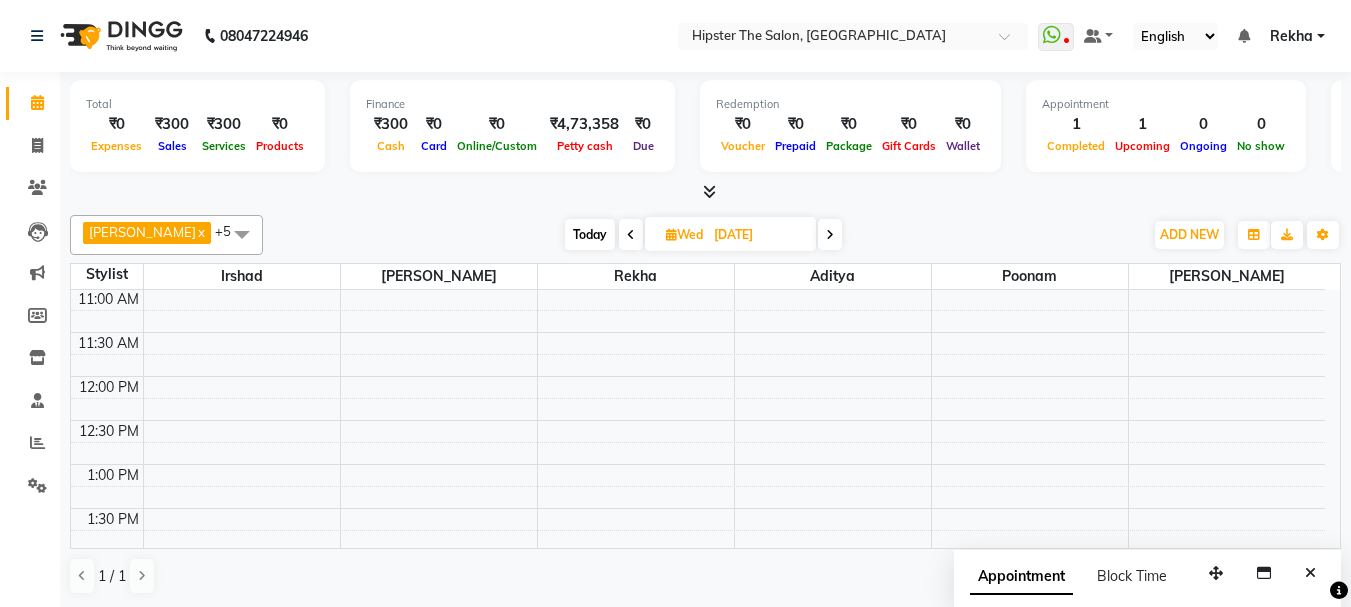 click on "Today" at bounding box center [590, 234] 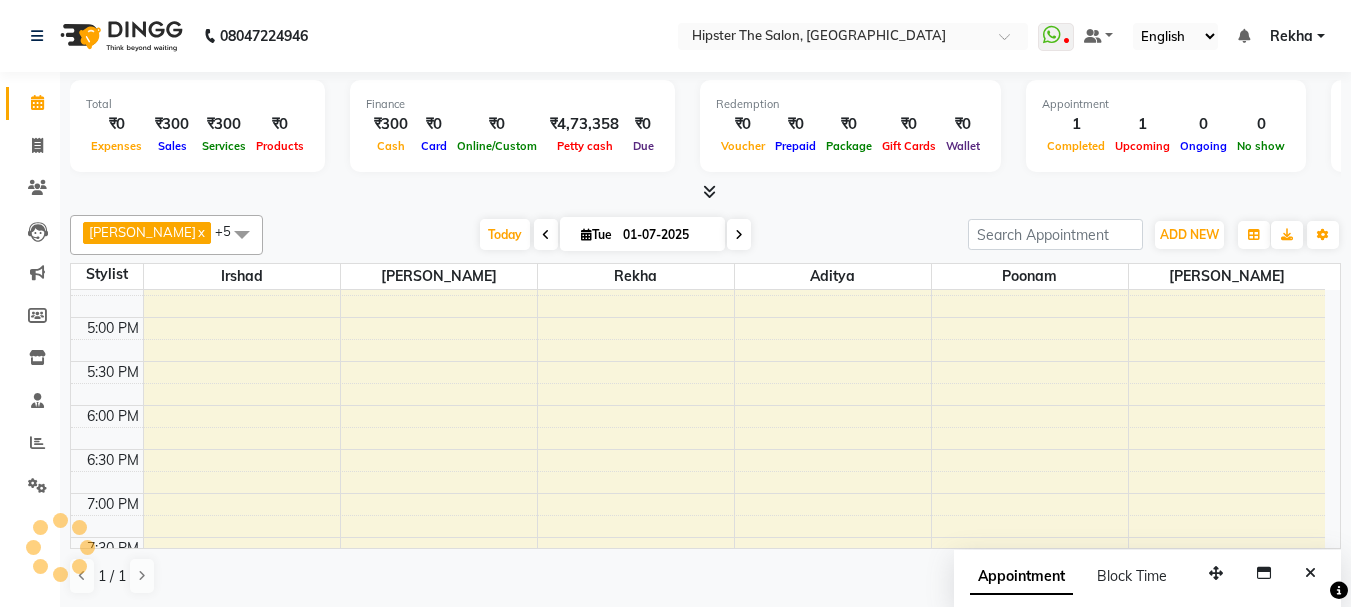 scroll, scrollTop: 808, scrollLeft: 0, axis: vertical 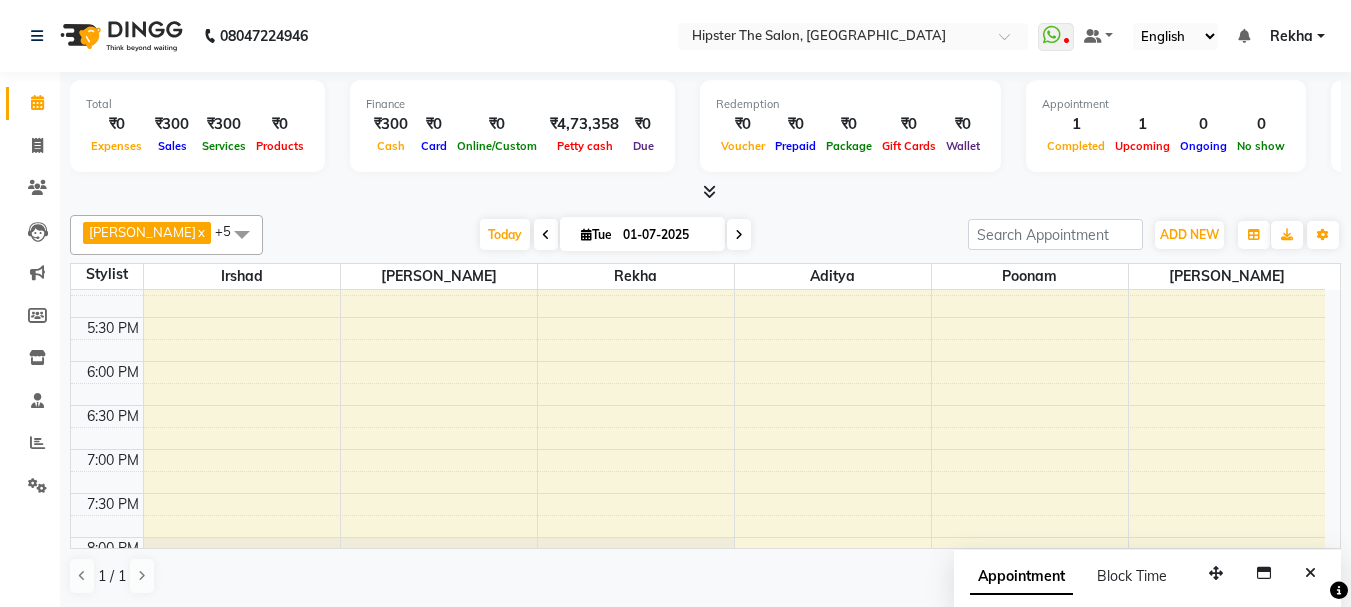 click on "8:00 AM 8:30 AM 9:00 AM 9:30 AM 10:00 AM 10:30 AM 11:00 AM 11:30 AM 12:00 PM 12:30 PM 1:00 PM 1:30 PM 2:00 PM 2:30 PM 3:00 PM 3:30 PM 4:00 PM 4:30 PM 5:00 PM 5:30 PM 6:00 PM 6:30 PM 7:00 PM 7:30 PM 8:00 PM 8:30 PM 9:00 PM 9:30 PM 10:00 PM 10:30 PM             [GEOGRAPHIC_DATA], TK01, 02:00 PM-03:00 PM, Technical Services (Stylist ) - Classic Highlights Full Head     [PERSON_NAME], TK02, 10:15 AM-10:45 AM, Hair ([PERSON_NAME]) - Wash Cut And Styling" at bounding box center (698, 141) 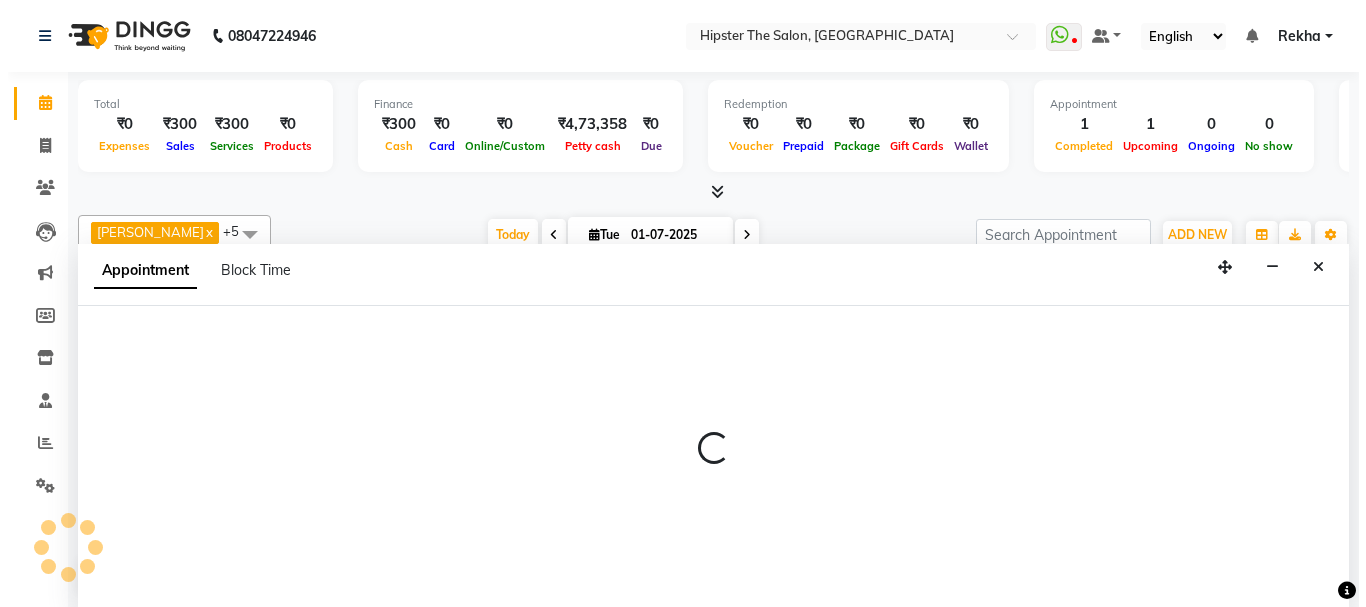 scroll, scrollTop: 1, scrollLeft: 0, axis: vertical 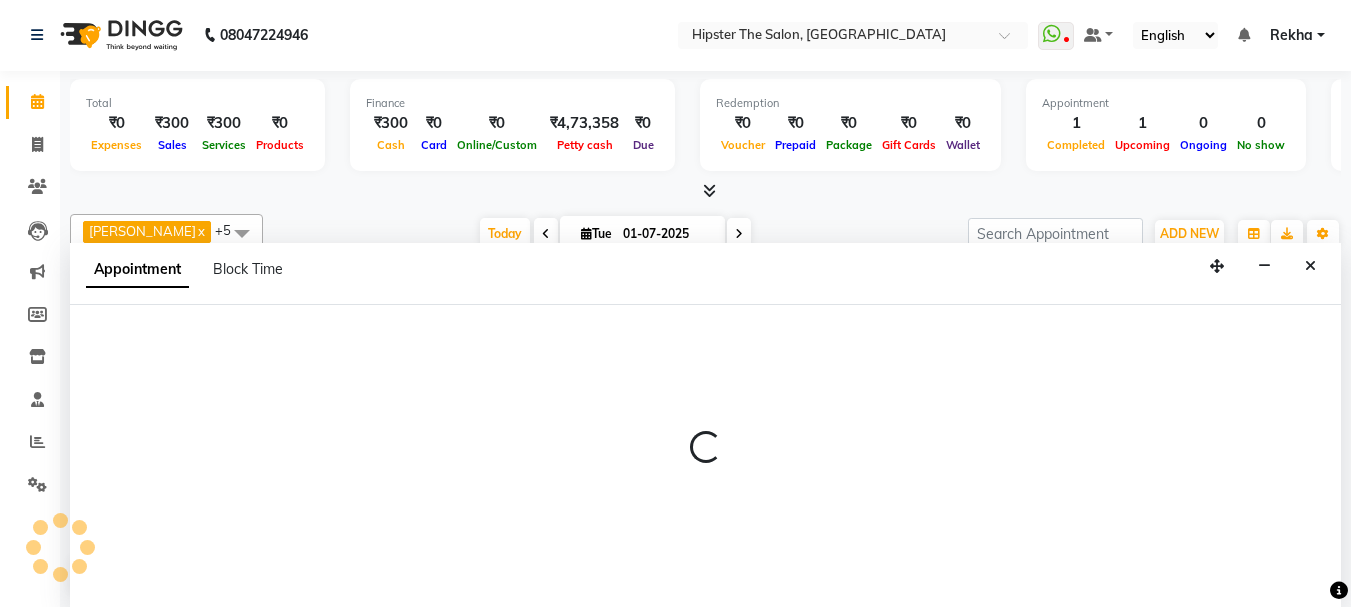 select on "32386" 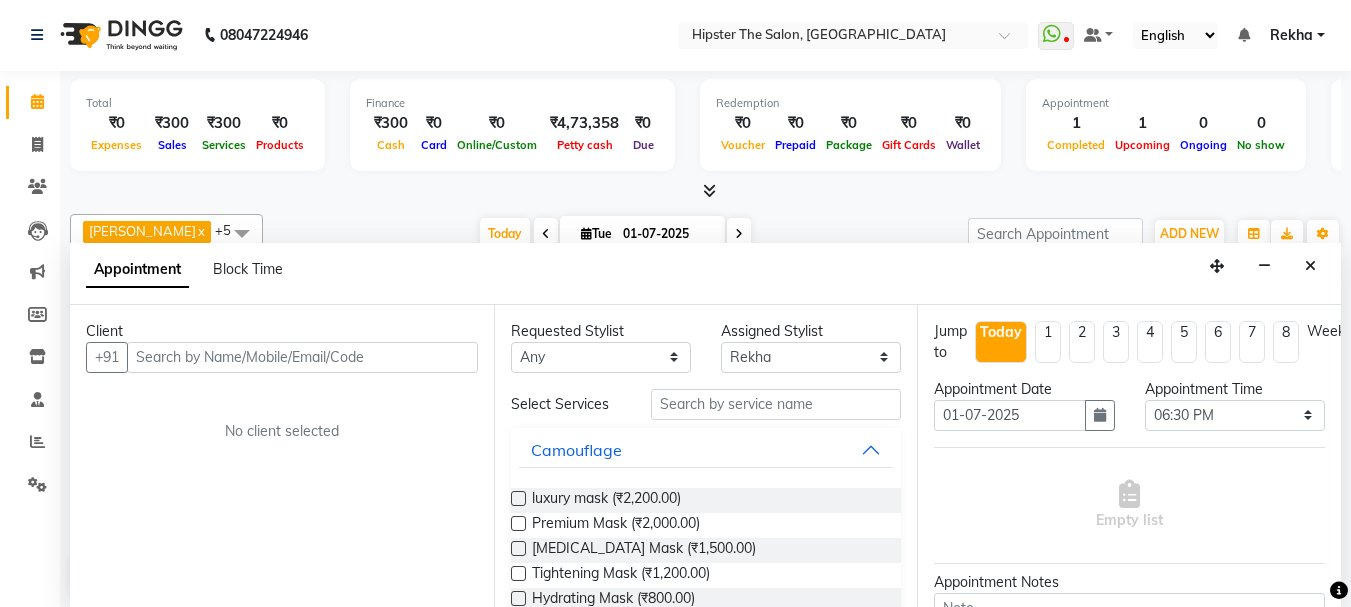 click at bounding box center [302, 357] 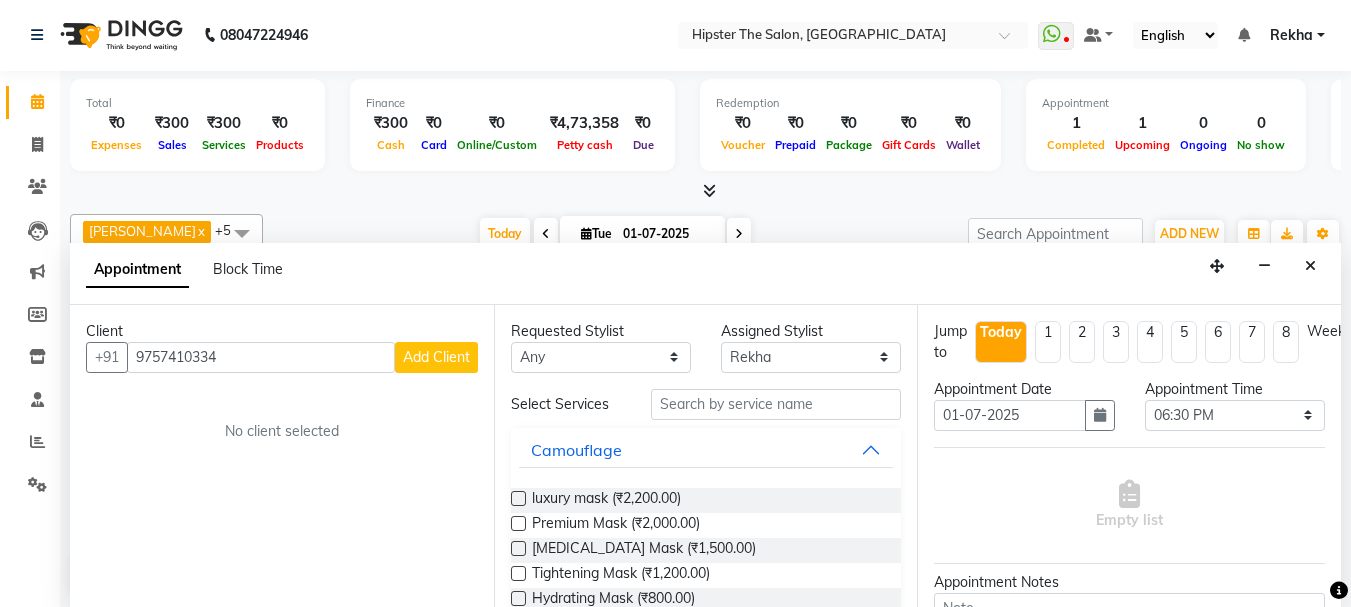 type on "9757410334" 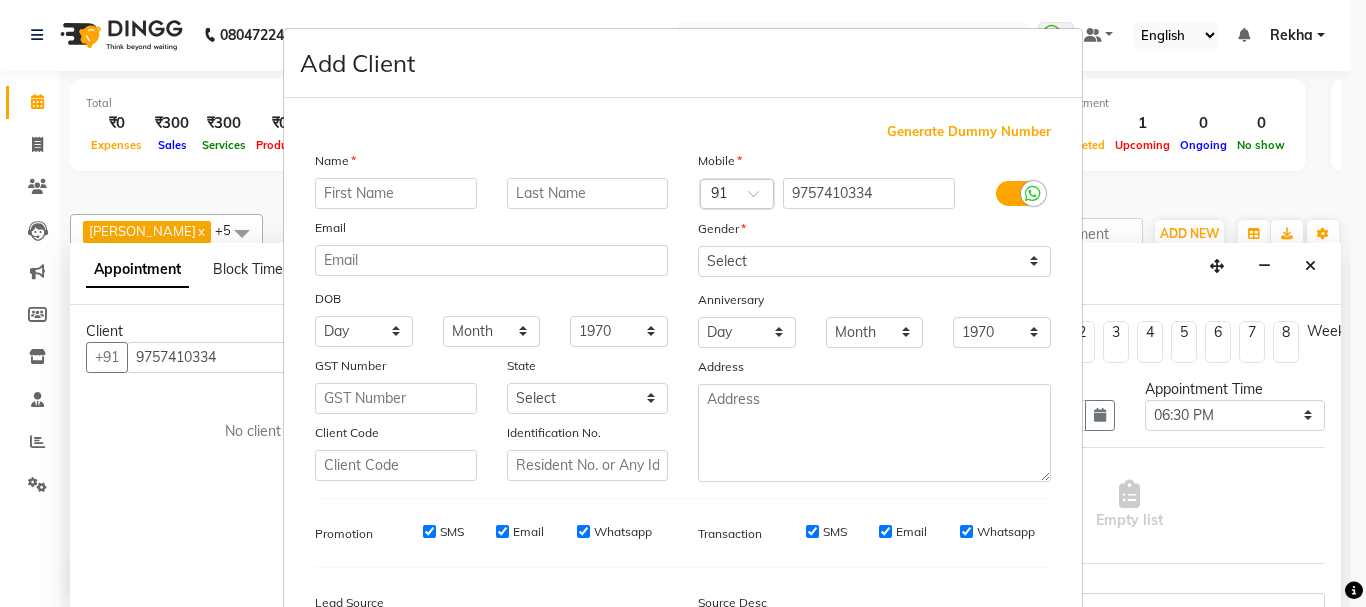 click at bounding box center (396, 193) 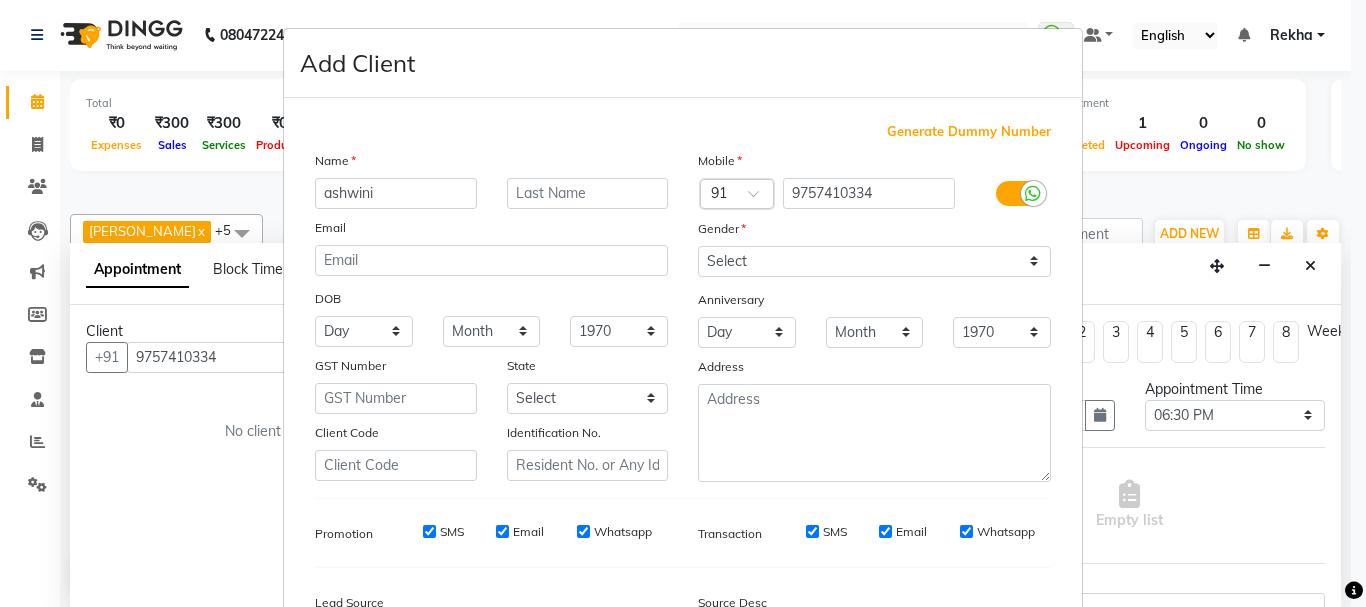 type on "ashwini" 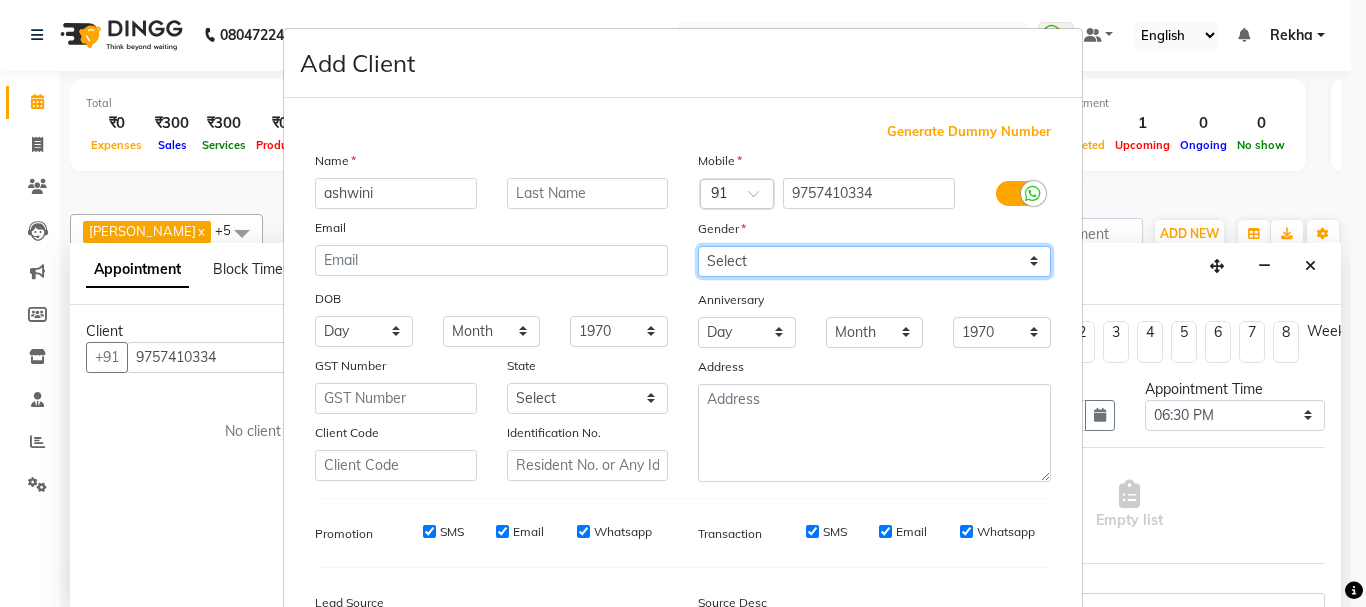 click on "Select [DEMOGRAPHIC_DATA] [DEMOGRAPHIC_DATA] Other Prefer Not To Say" at bounding box center [874, 261] 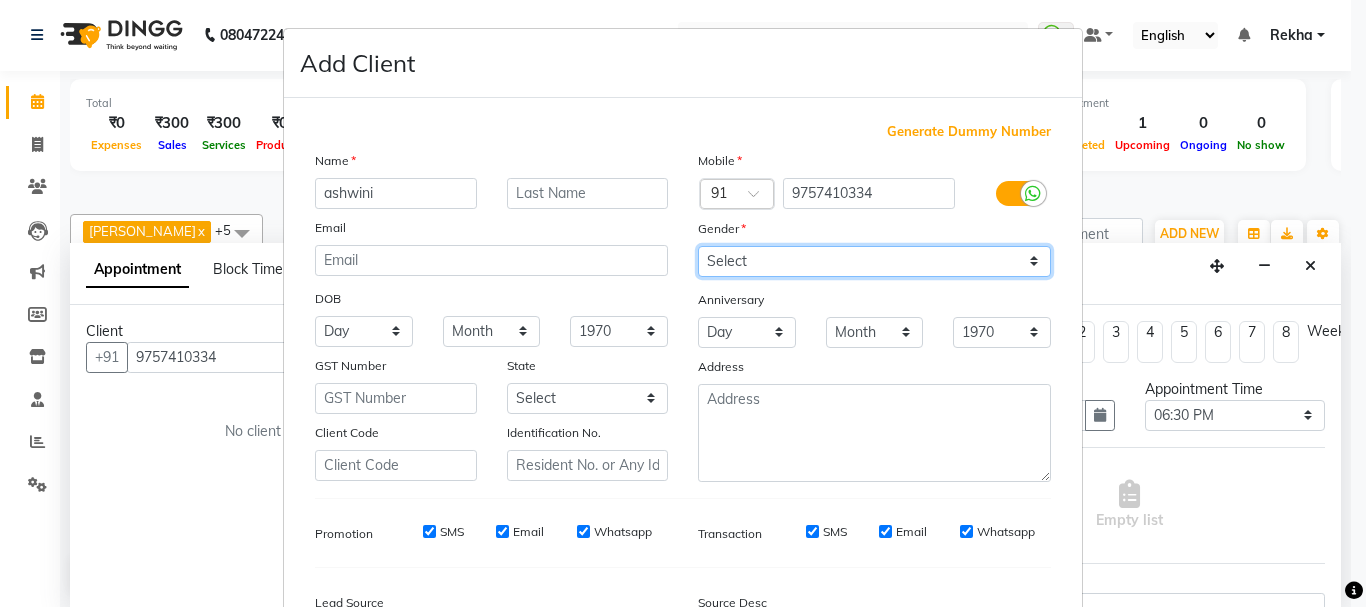 select on "[DEMOGRAPHIC_DATA]" 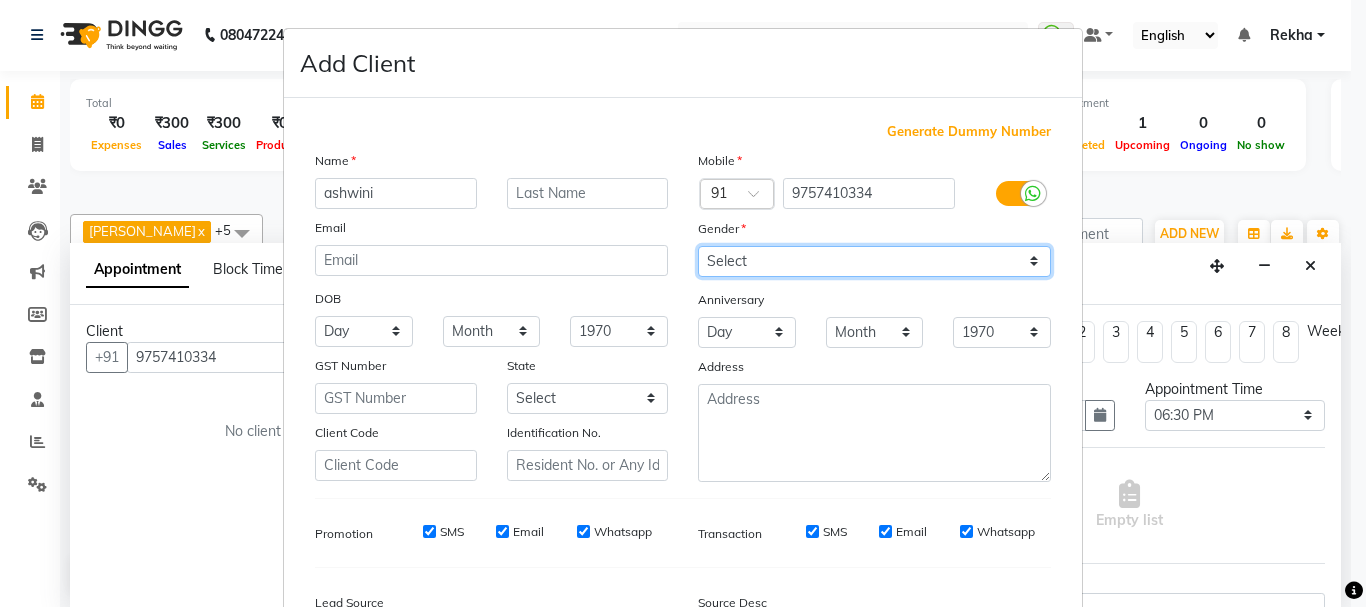 click on "Select [DEMOGRAPHIC_DATA] [DEMOGRAPHIC_DATA] Other Prefer Not To Say" at bounding box center (874, 261) 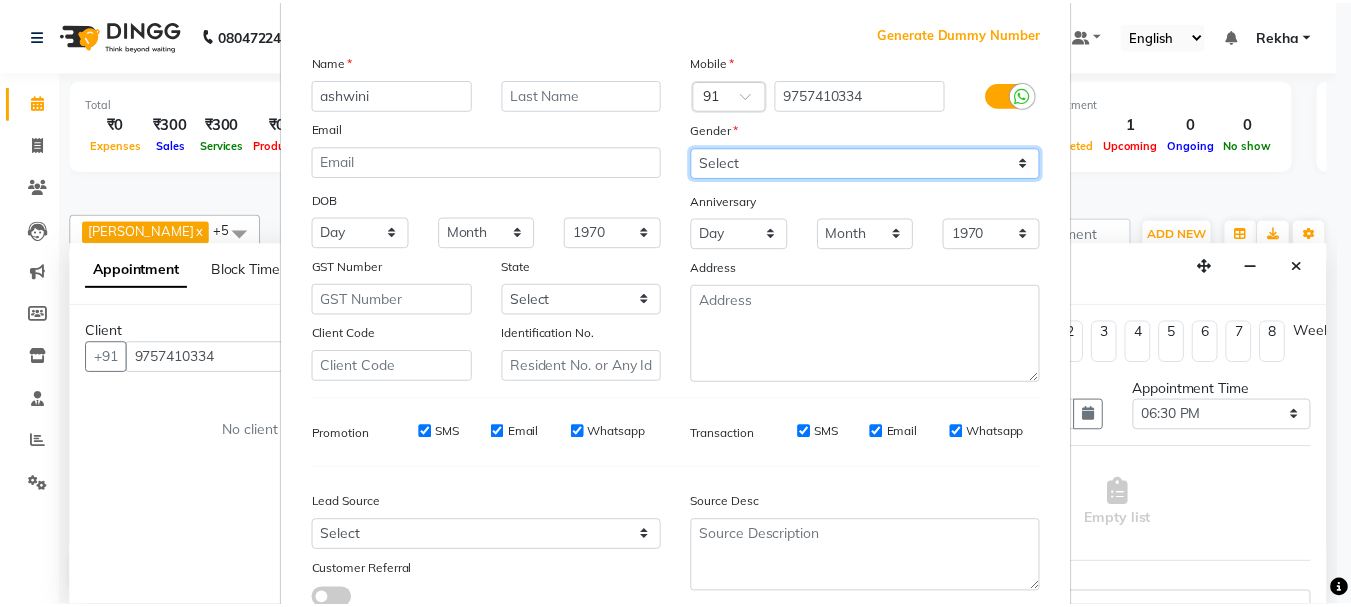scroll, scrollTop: 242, scrollLeft: 0, axis: vertical 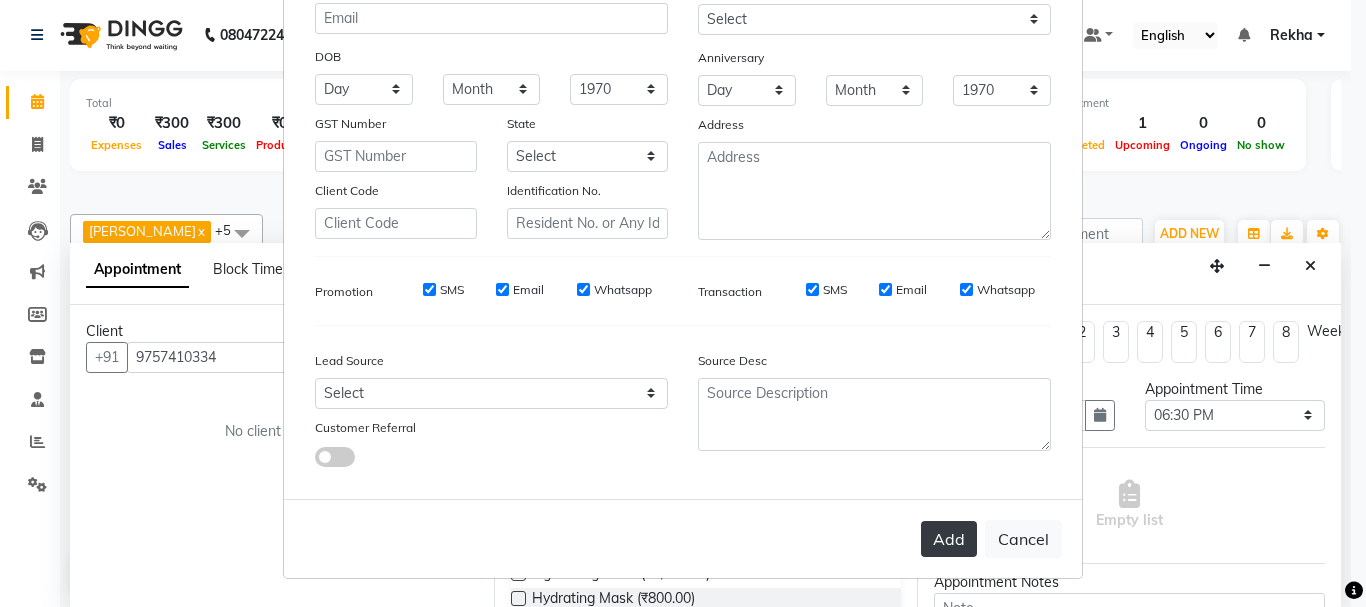 click on "Add" at bounding box center (949, 539) 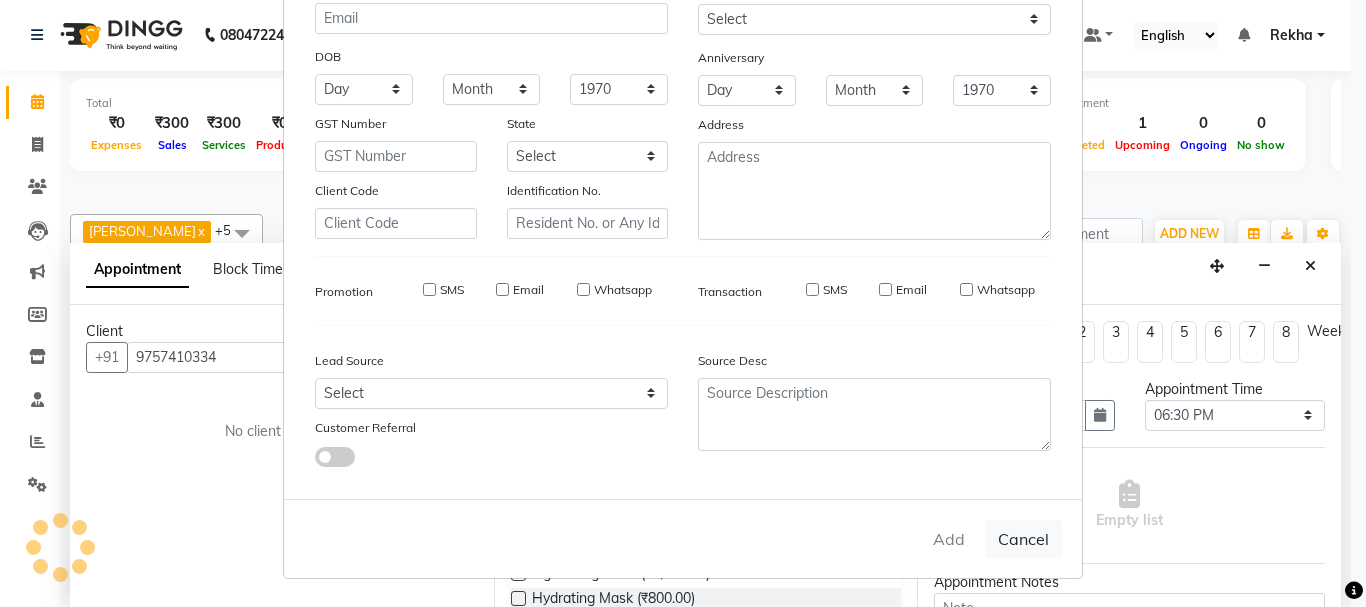 type 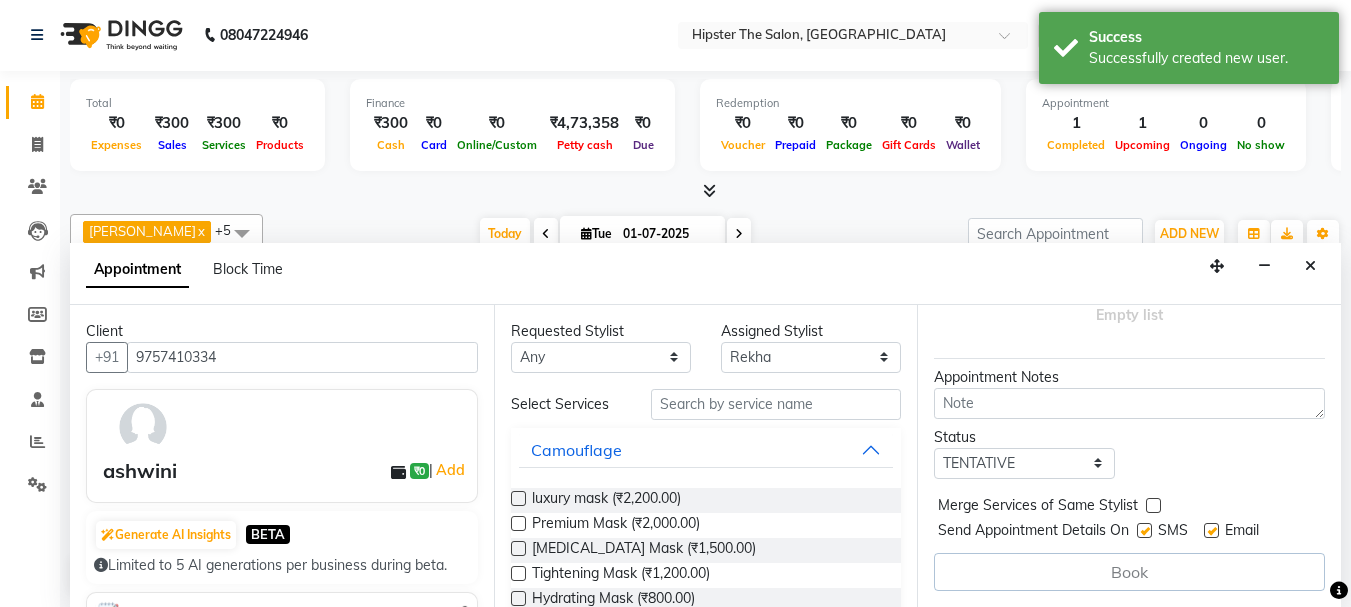 scroll, scrollTop: 220, scrollLeft: 0, axis: vertical 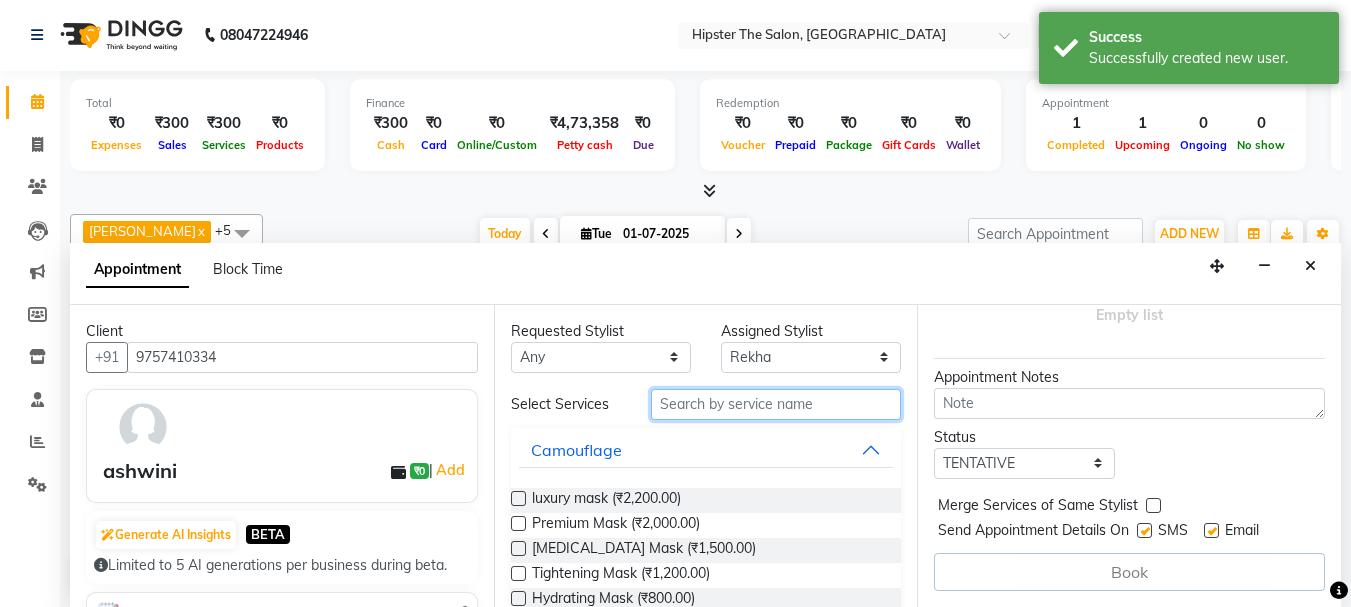 click at bounding box center [776, 404] 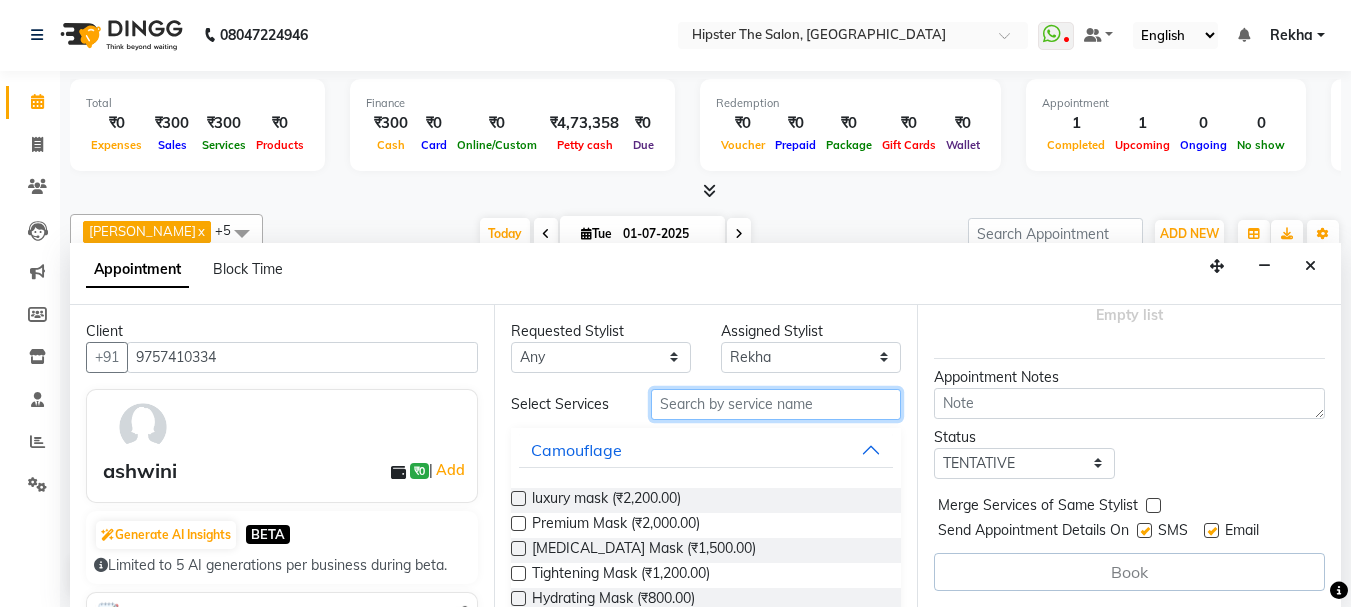 click at bounding box center [776, 404] 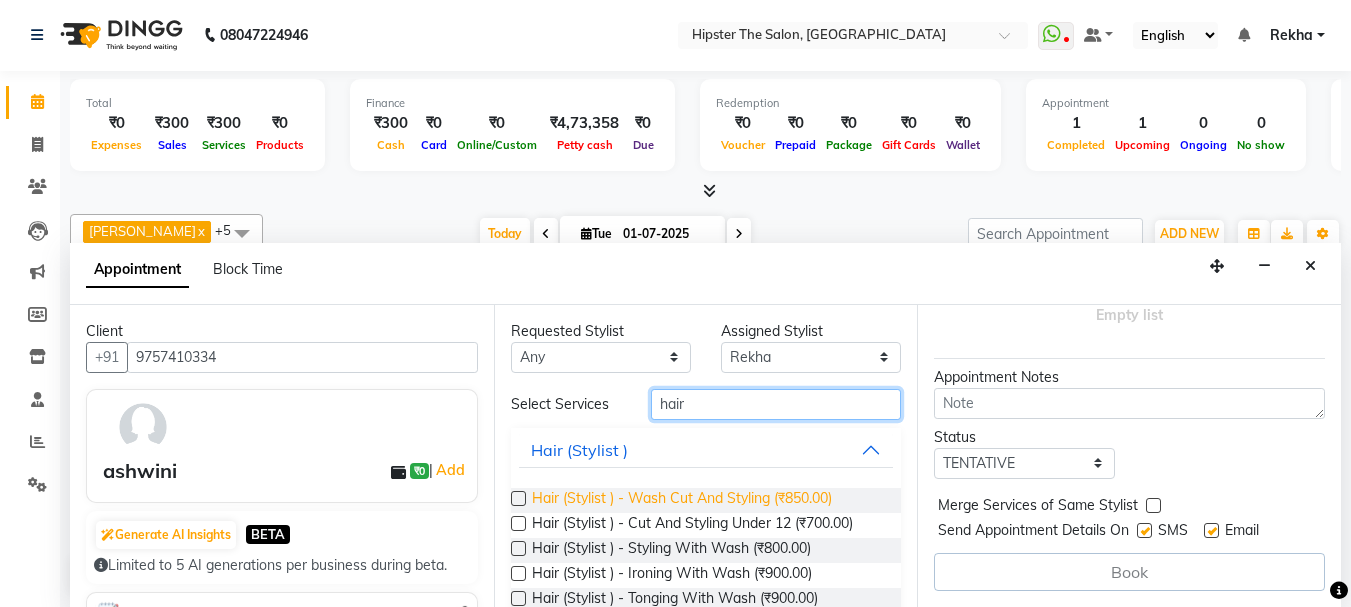 type on "hair" 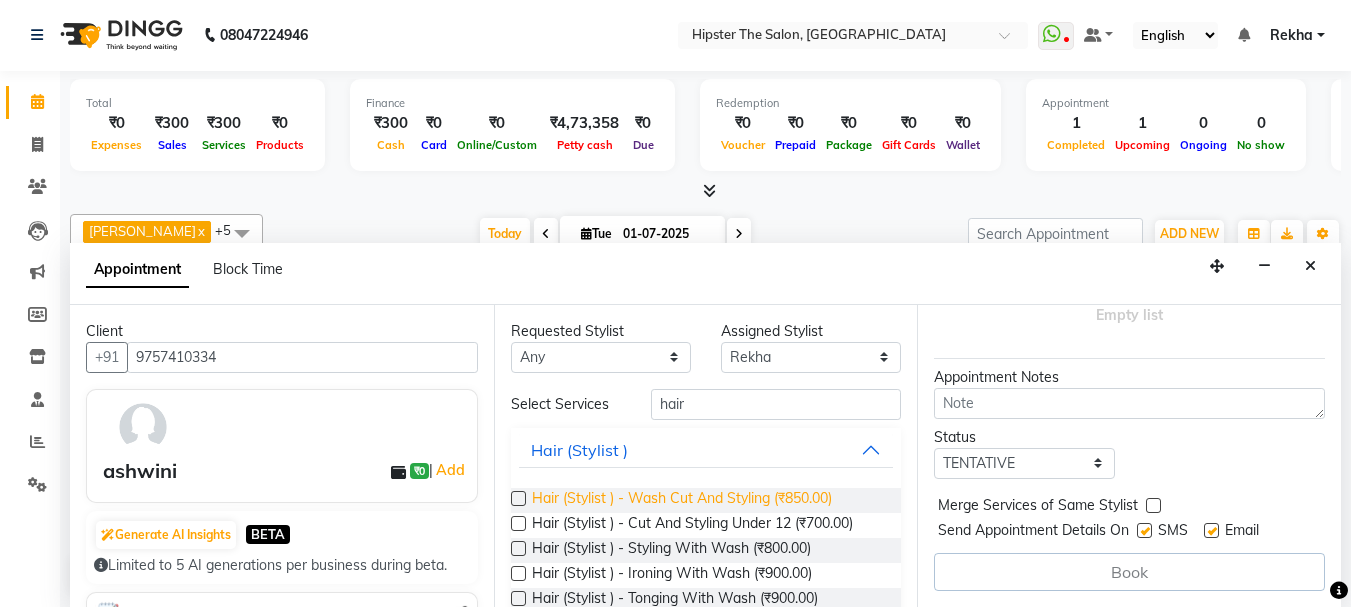 click on "Hair (Stylist ) - Wash Cut And Styling (₹850.00)" at bounding box center (682, 500) 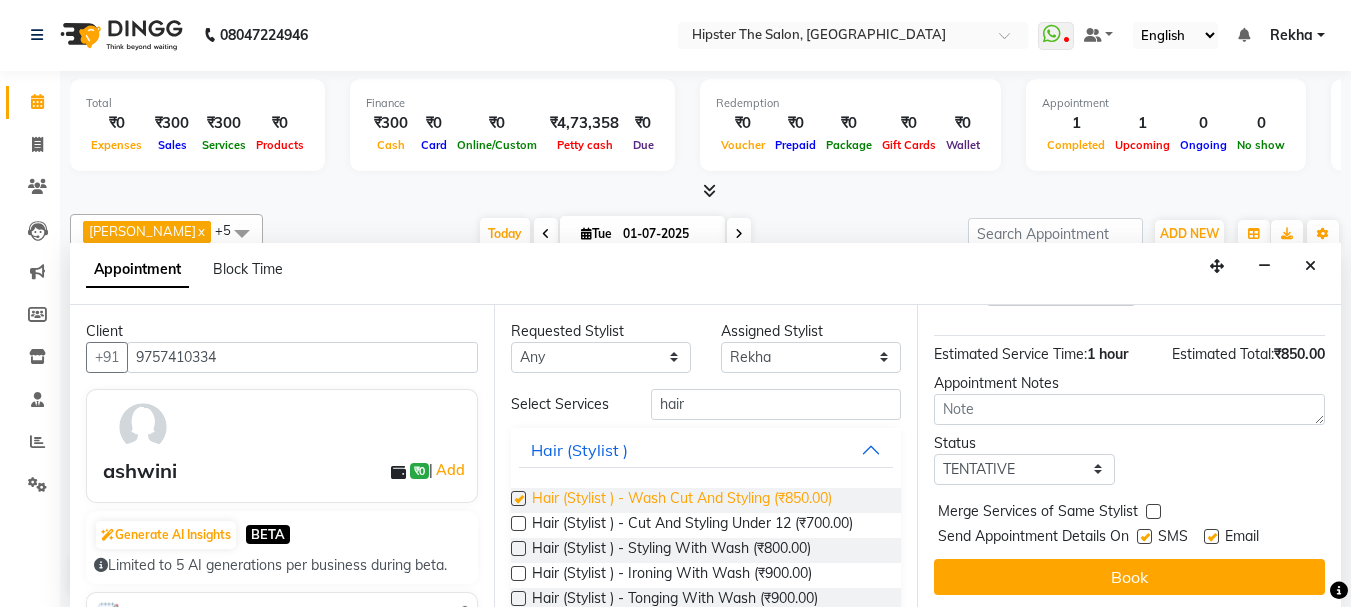 checkbox on "false" 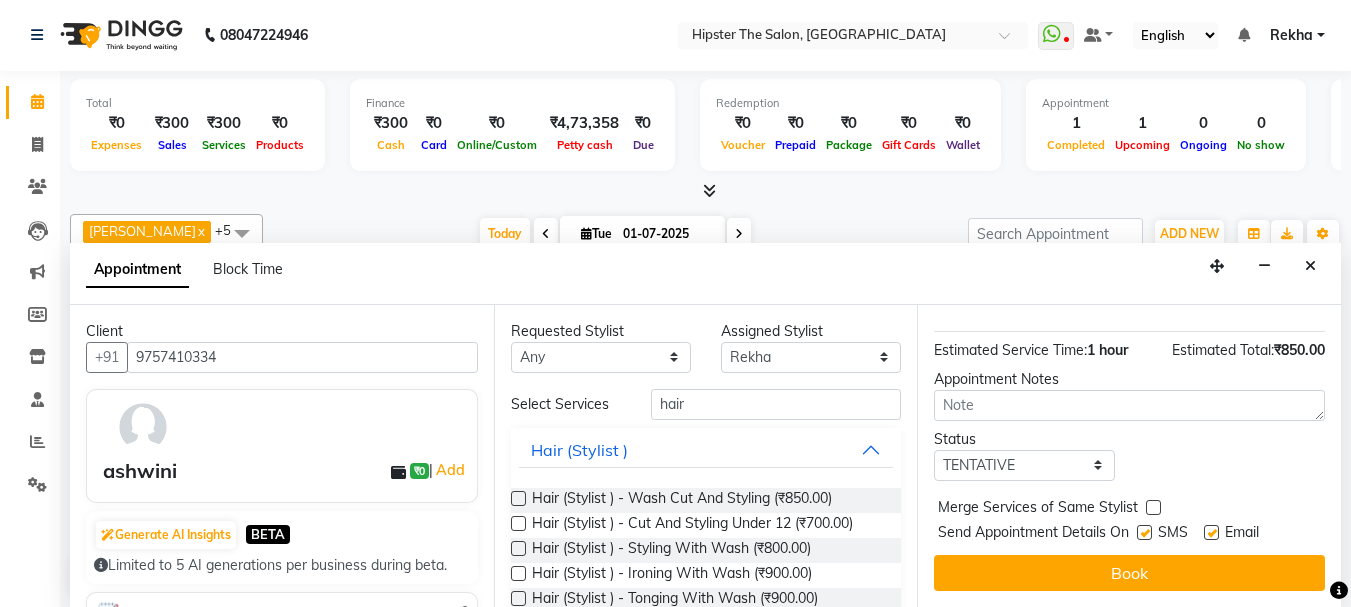 scroll, scrollTop: 239, scrollLeft: 0, axis: vertical 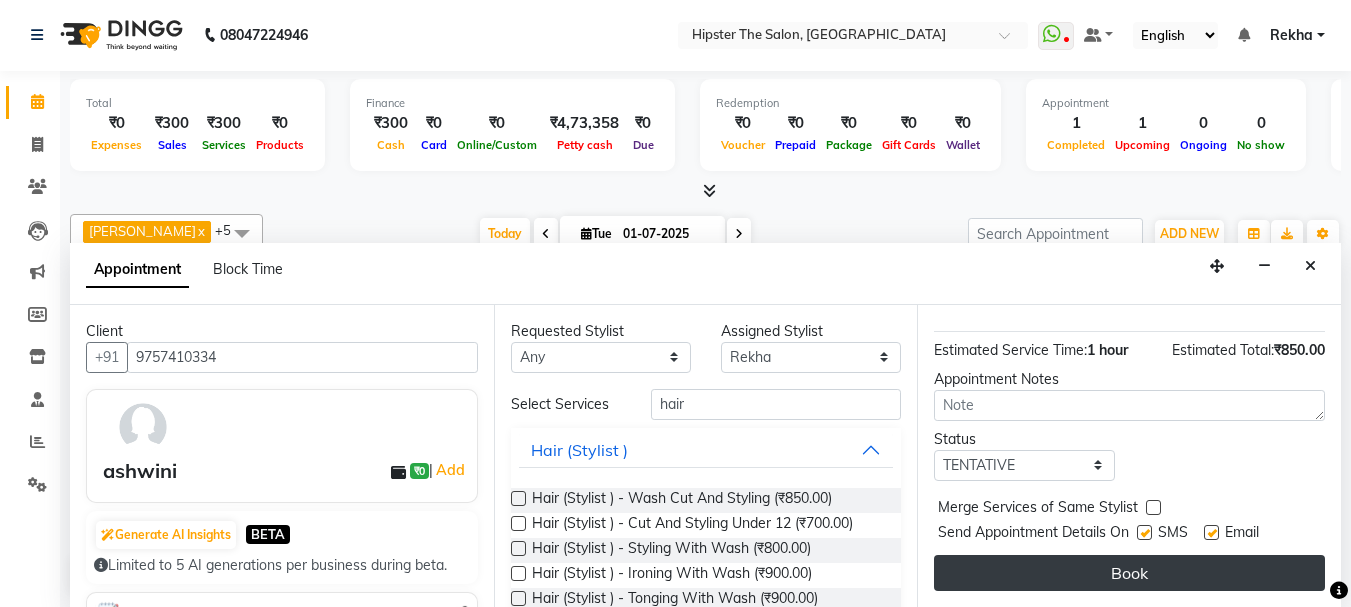 click on "Book" at bounding box center [1129, 573] 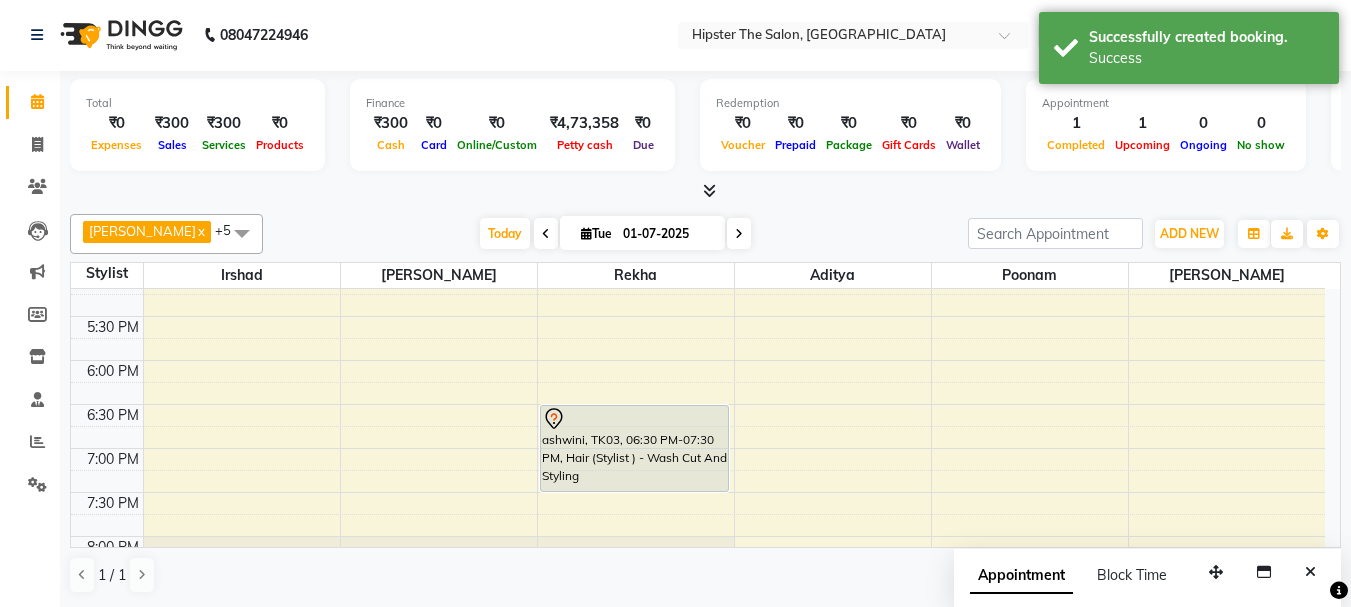 scroll, scrollTop: 0, scrollLeft: 0, axis: both 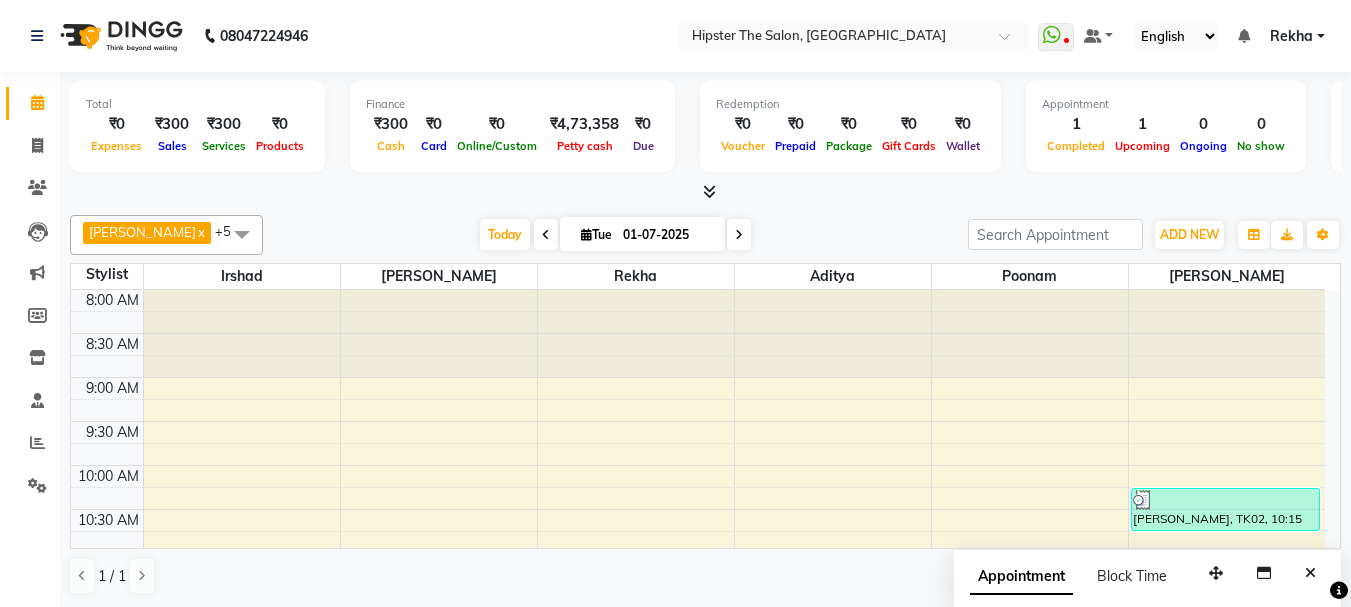 click on "Tue" at bounding box center (596, 234) 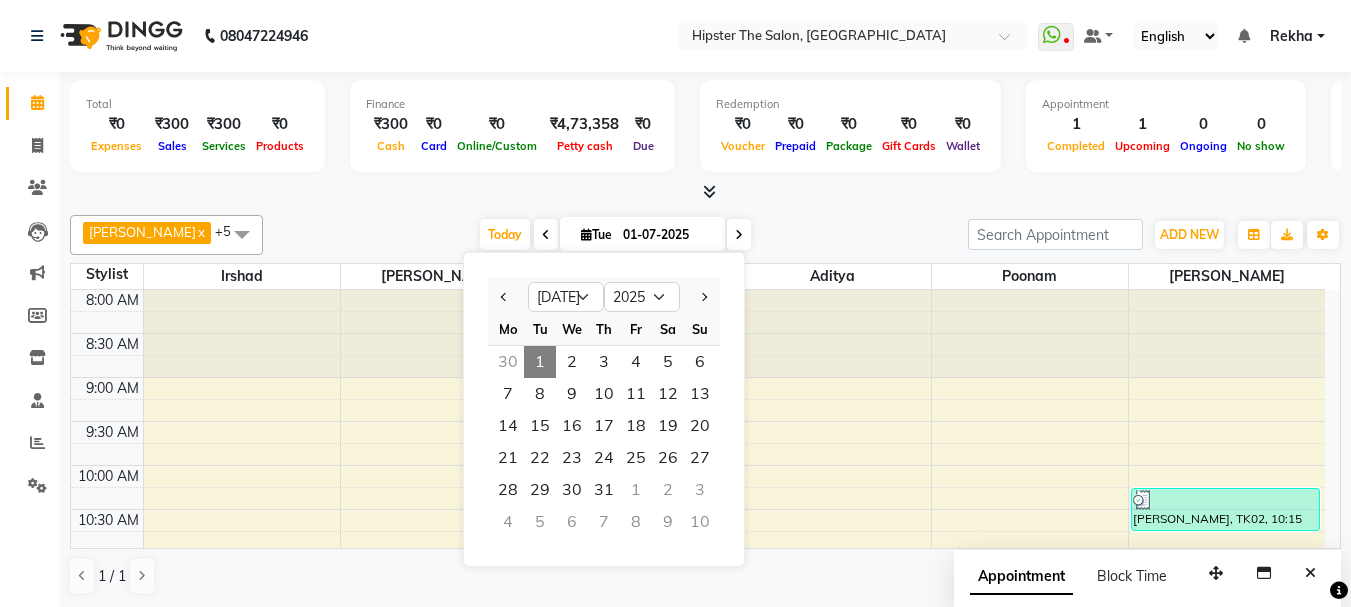 click on "Tu" at bounding box center [540, 329] 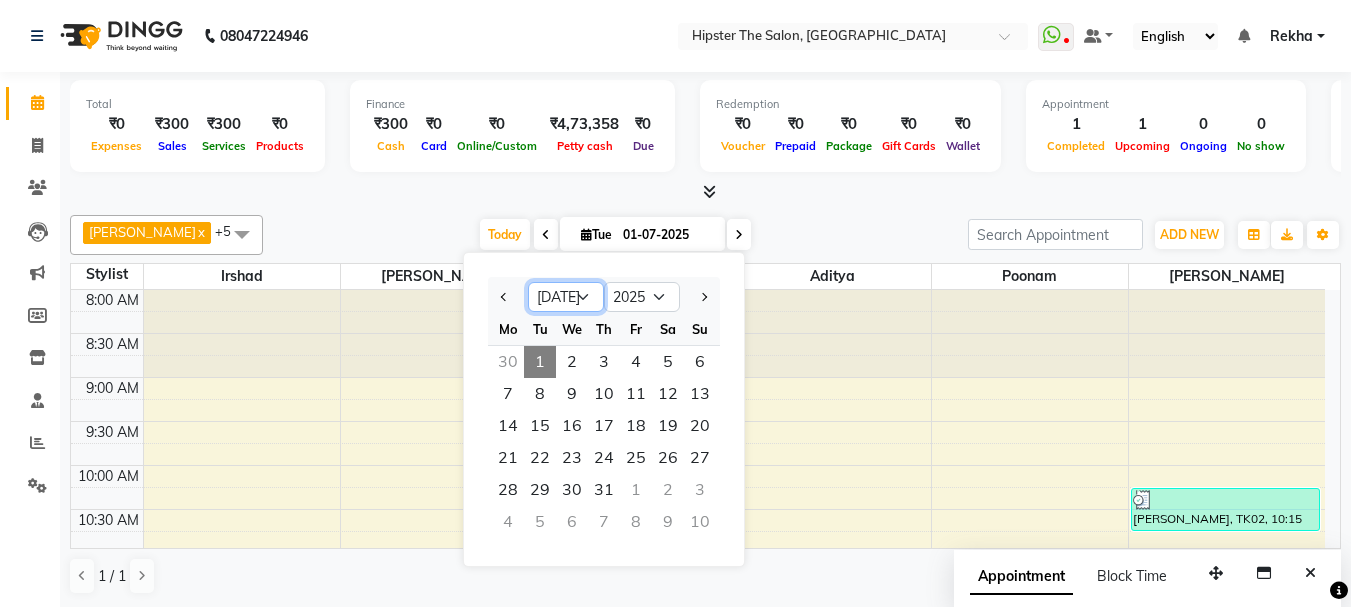 click on "Jan Feb Mar Apr May Jun [DATE] Aug Sep Oct Nov Dec" at bounding box center (566, 297) 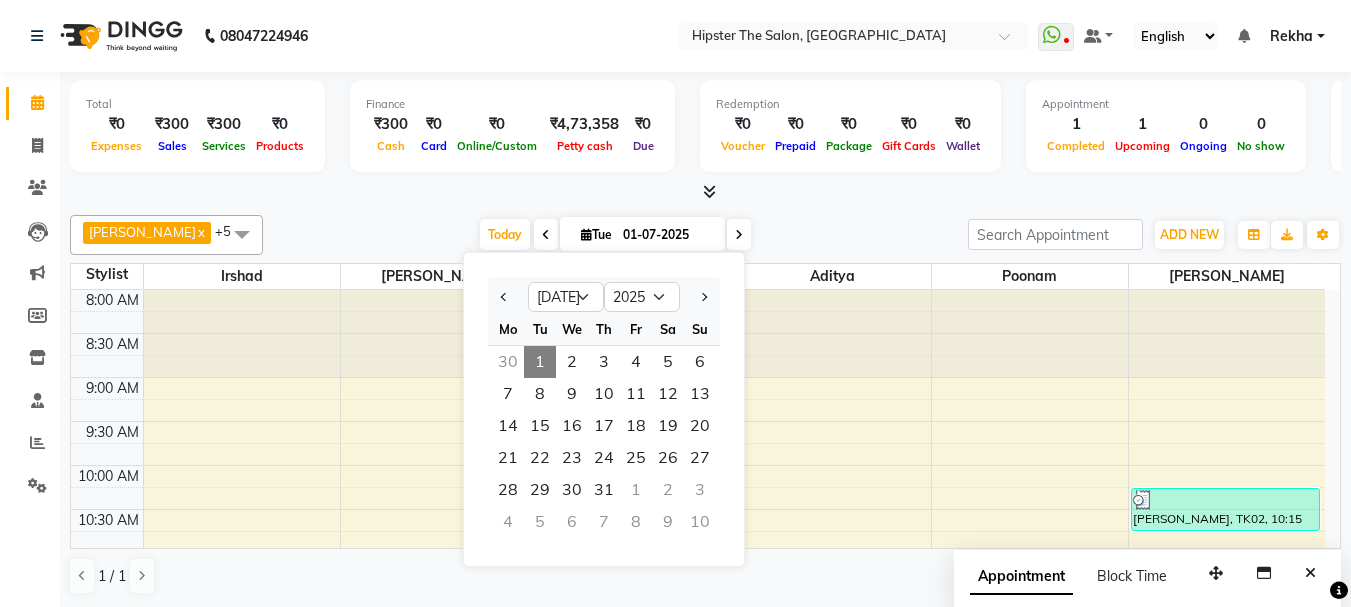 click at bounding box center (705, 192) 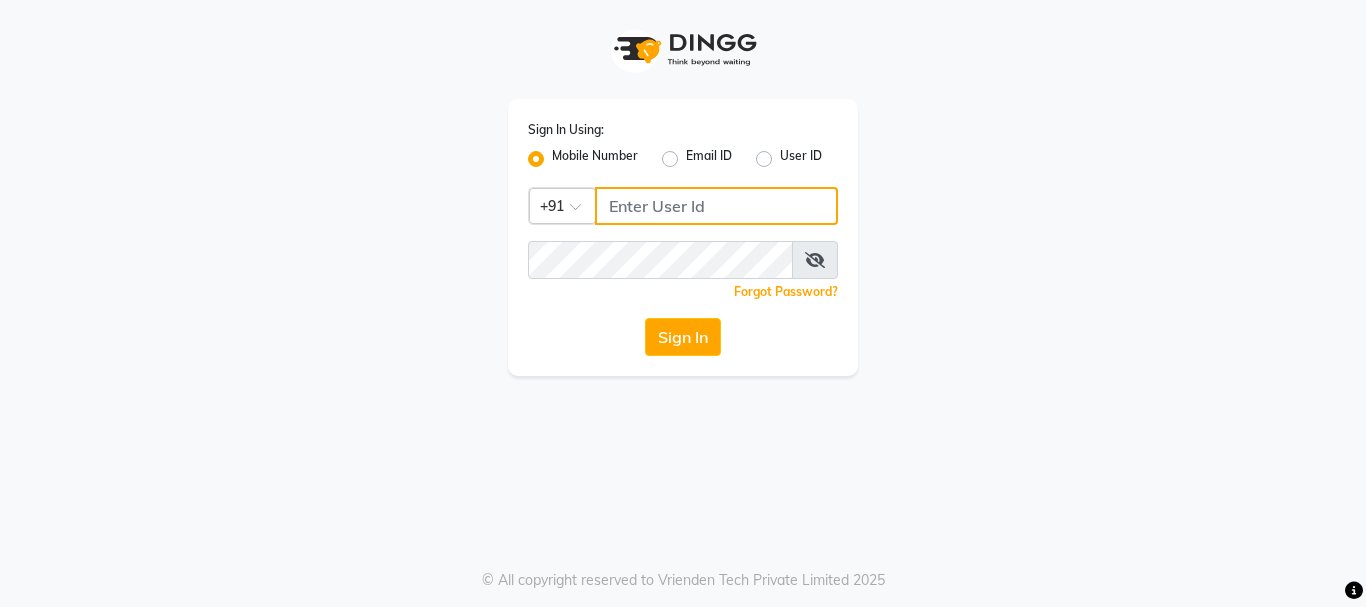 click 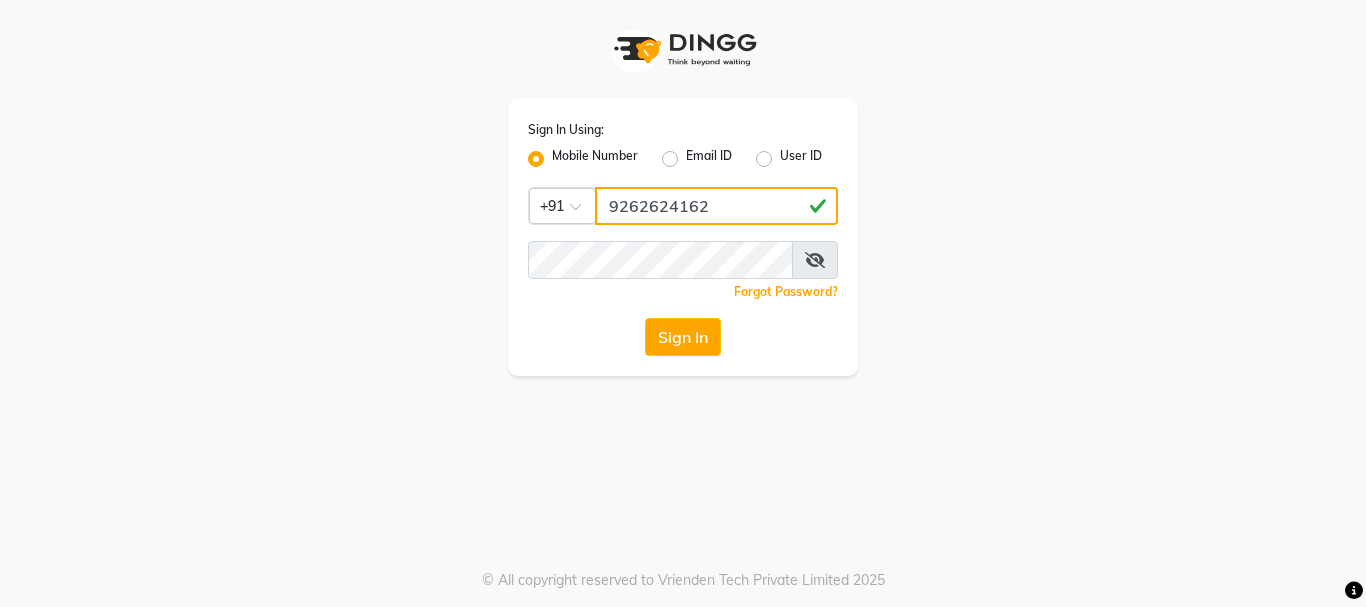 type on "9262624162" 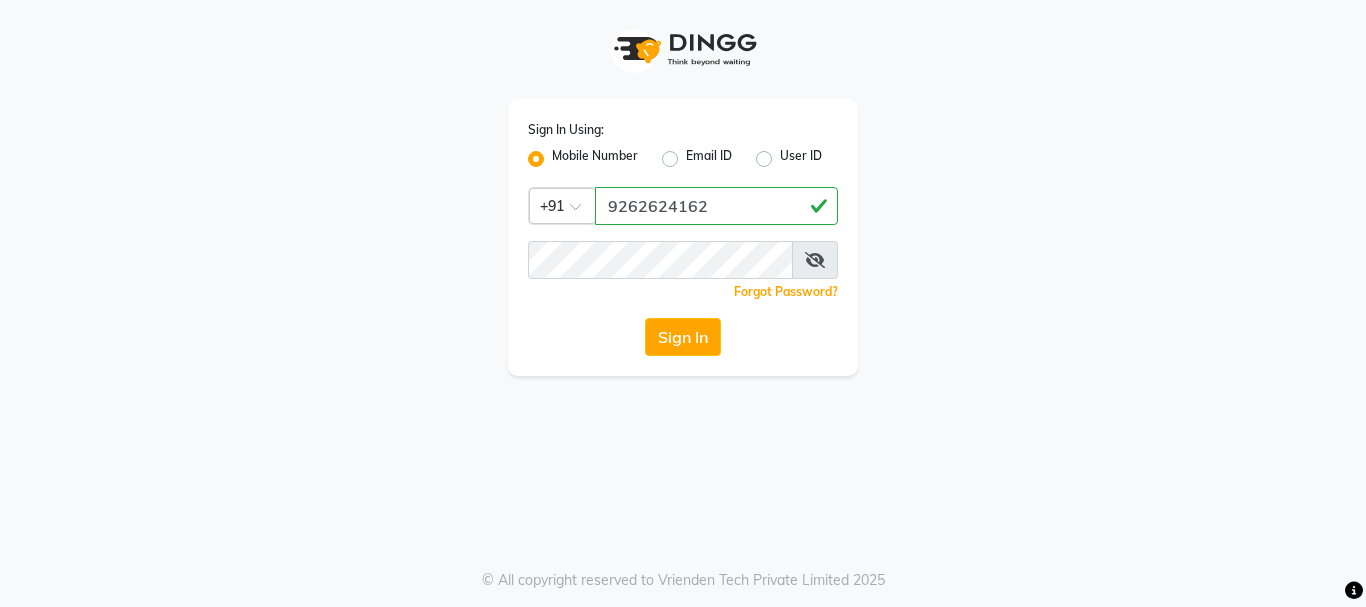 click at bounding box center (815, 260) 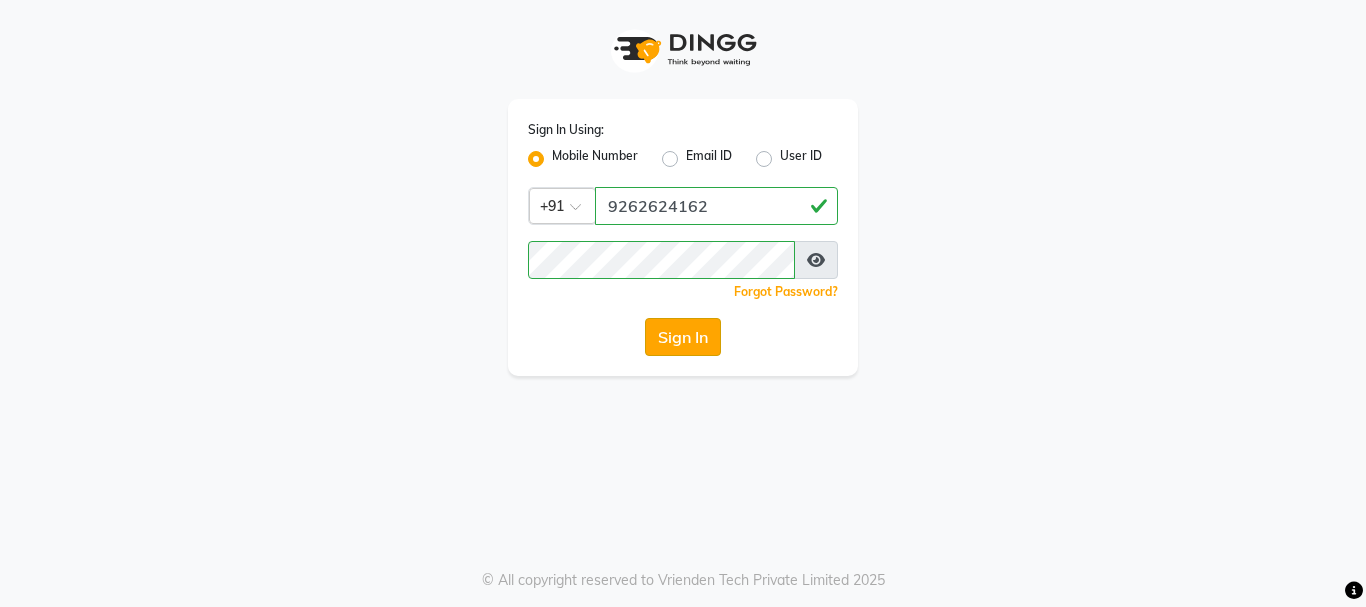 click on "Sign In" 